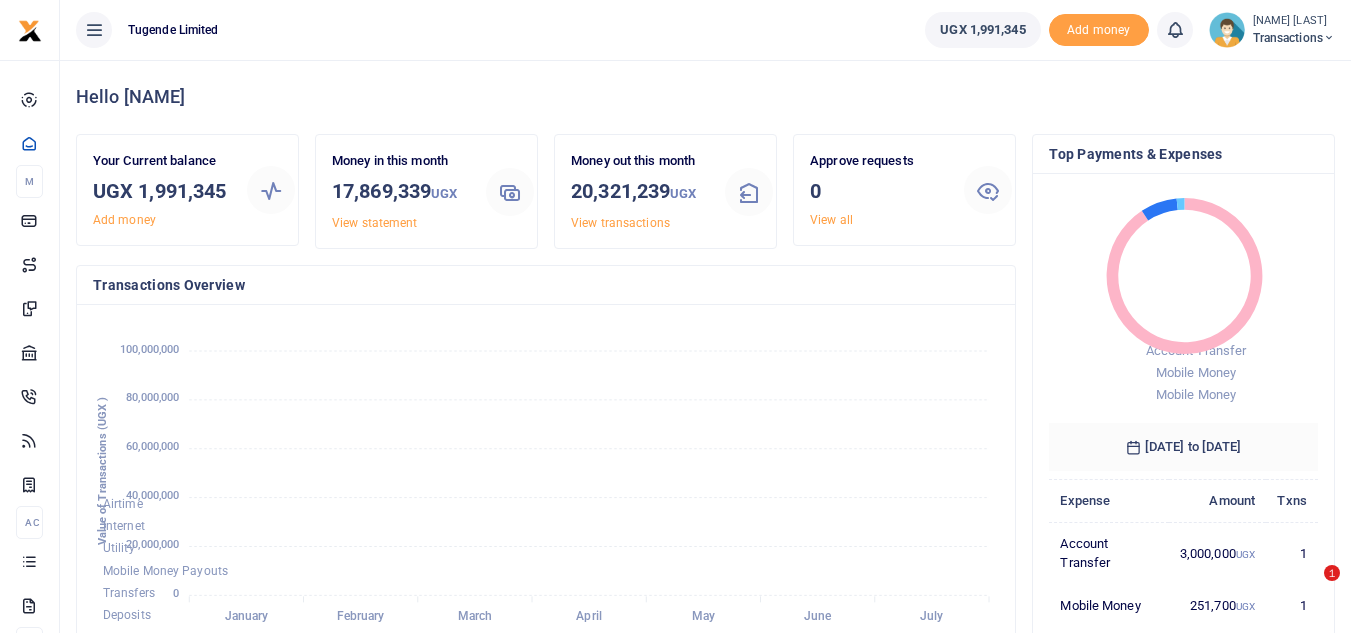 scroll, scrollTop: 0, scrollLeft: 0, axis: both 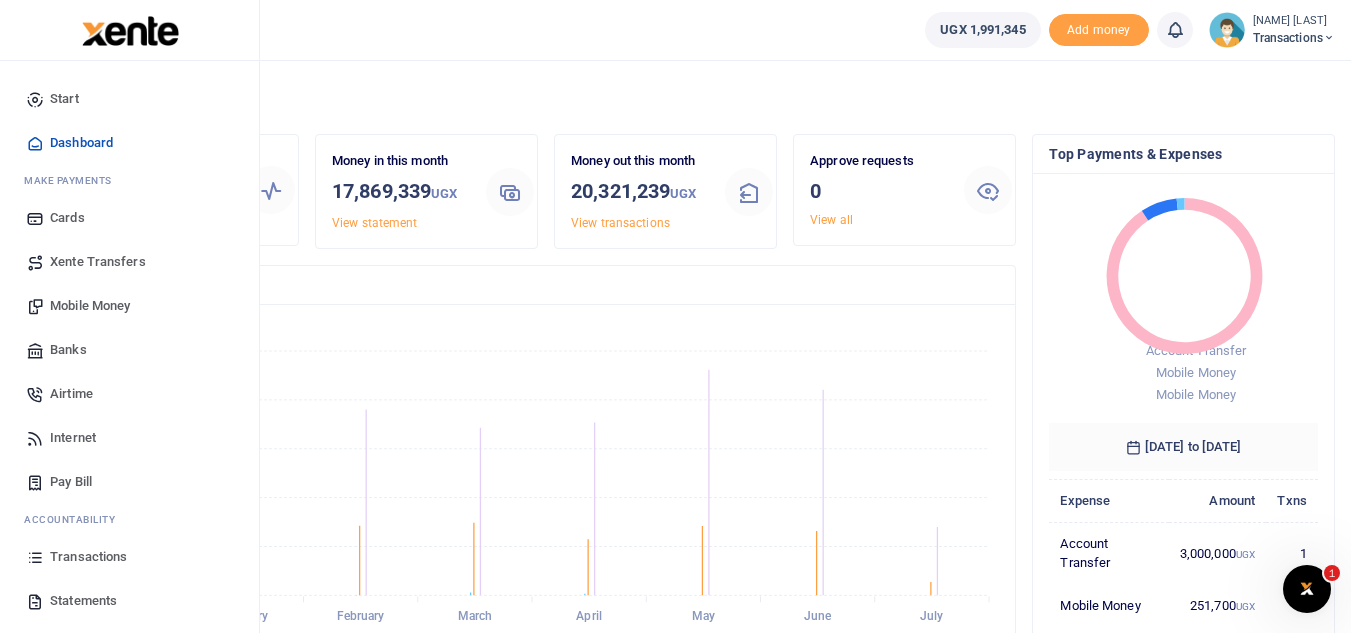 click on "Mobile Money" at bounding box center (90, 306) 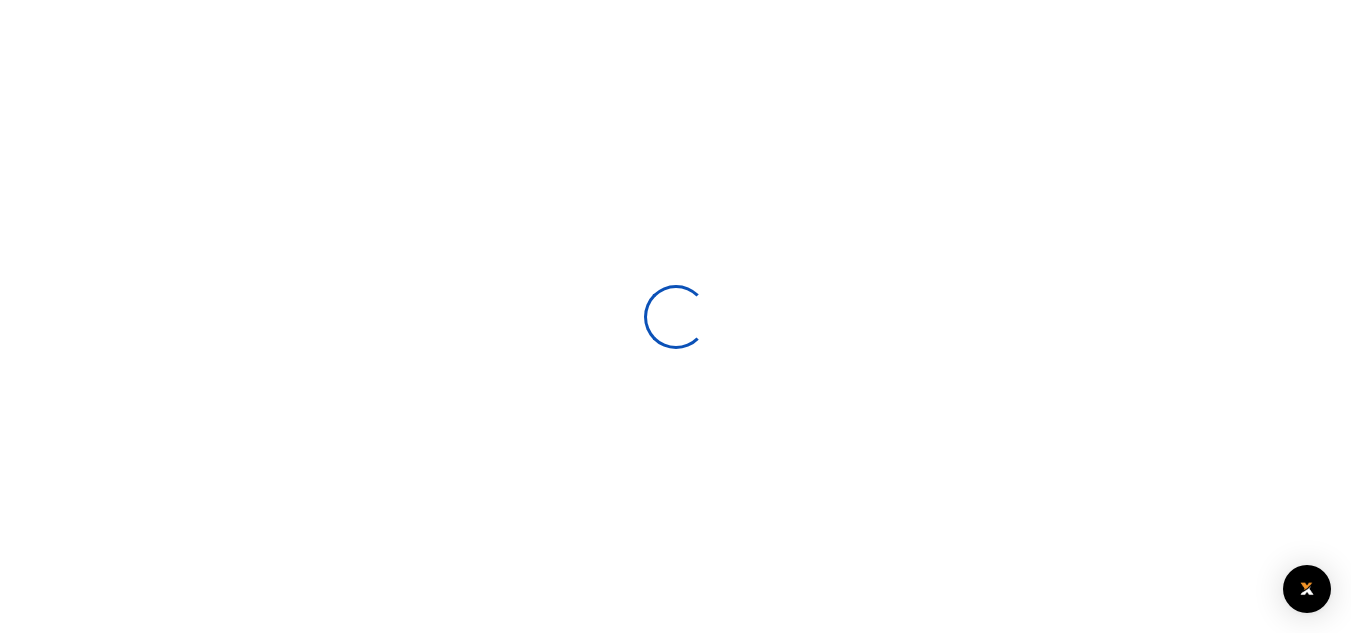 scroll, scrollTop: 0, scrollLeft: 0, axis: both 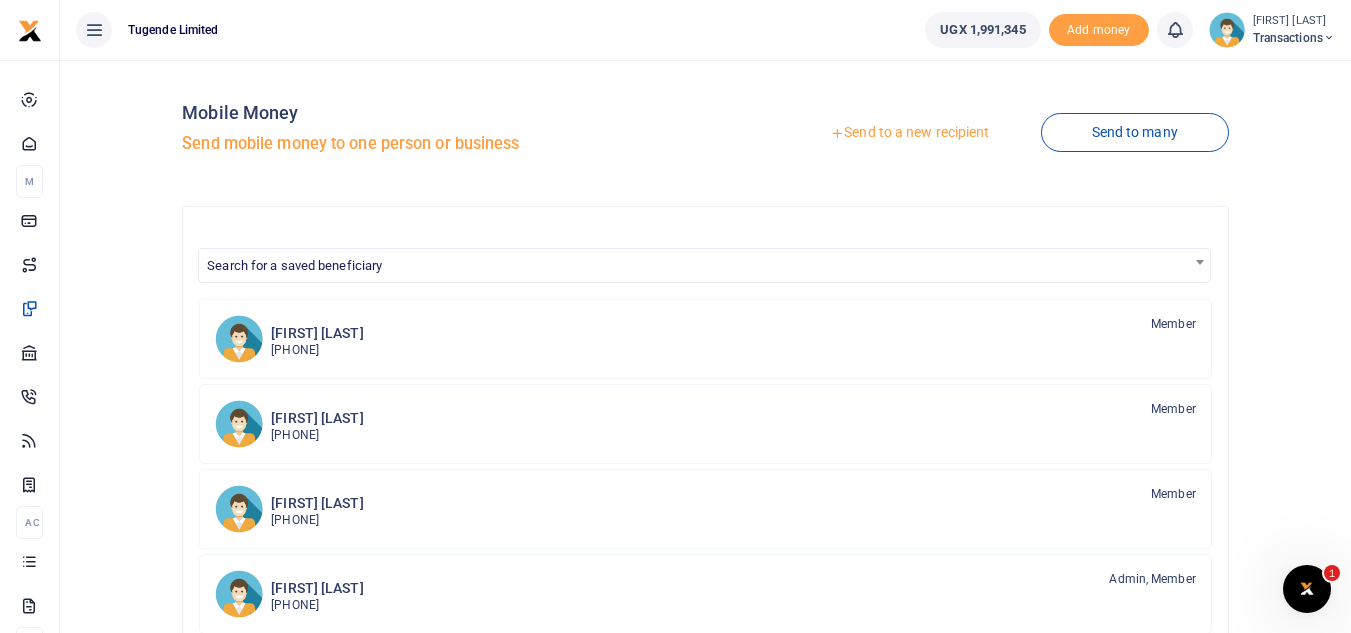 click on "Send to a new recipient" at bounding box center [909, 133] 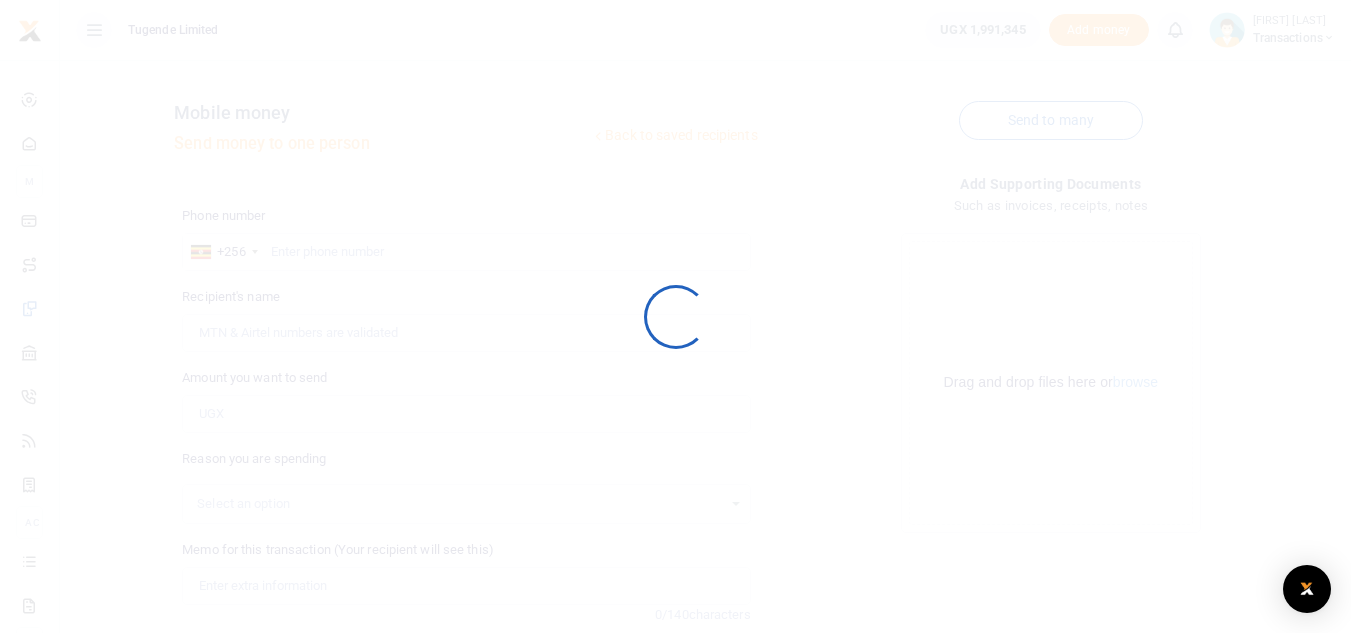 scroll, scrollTop: 0, scrollLeft: 0, axis: both 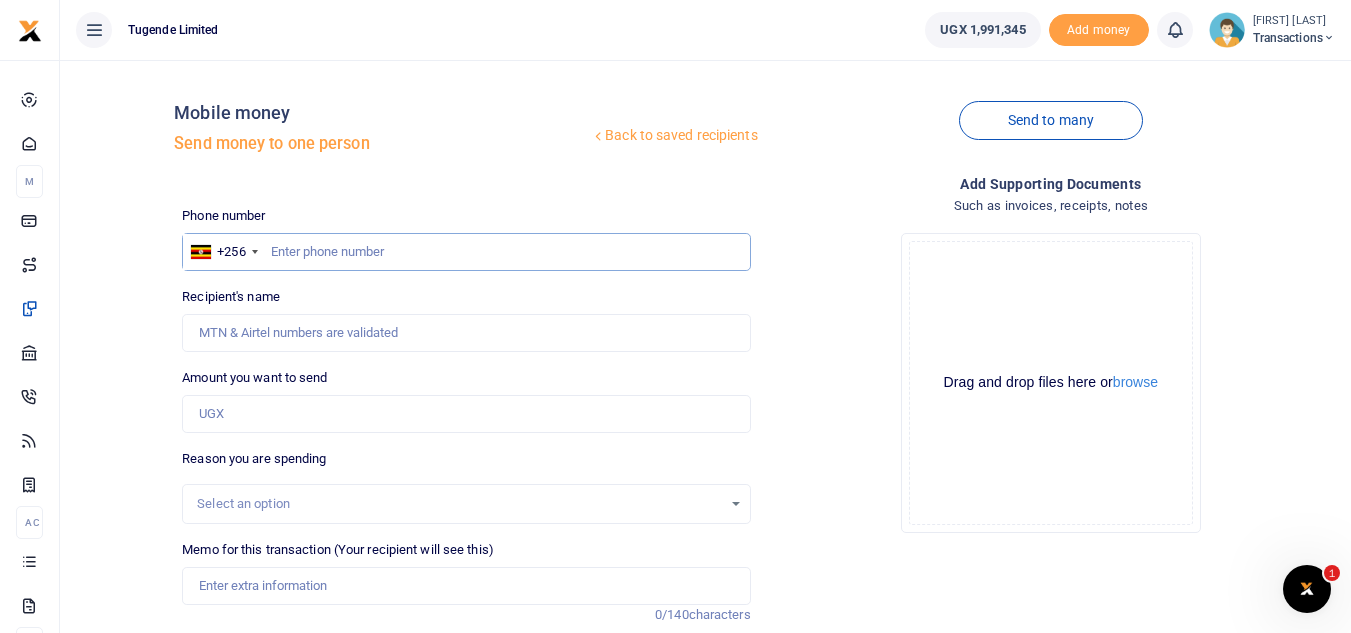 click at bounding box center (466, 252) 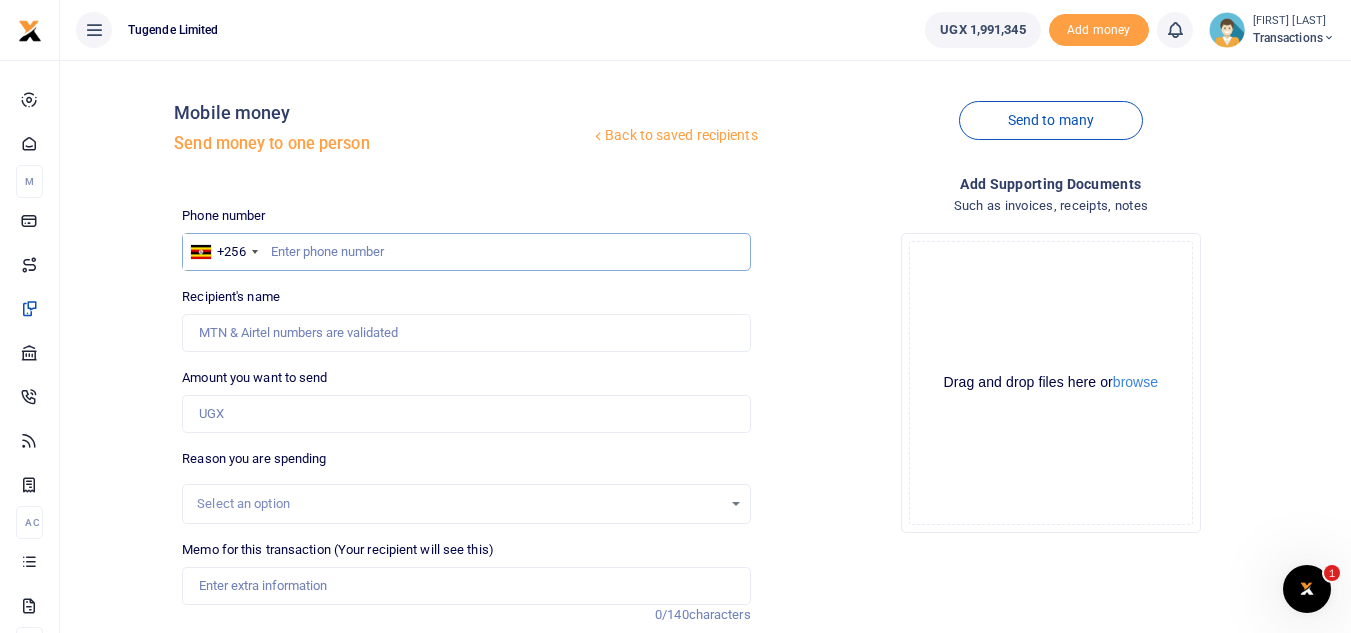 paste on "785937356" 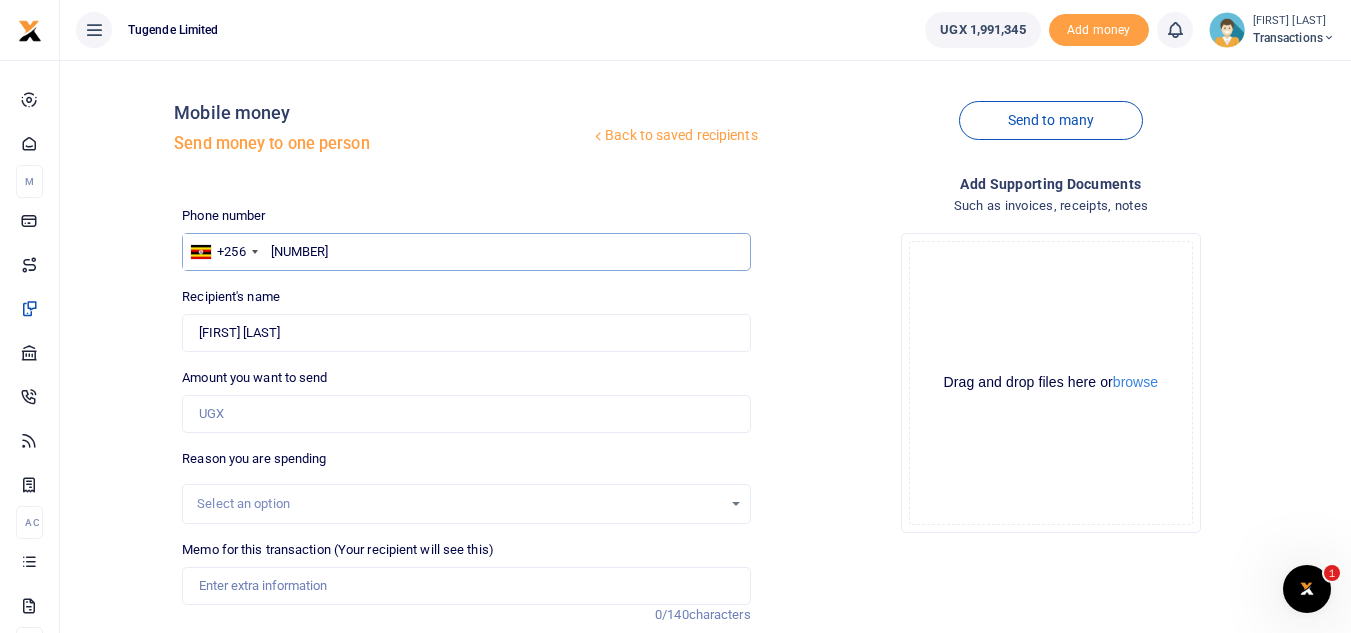 type on "785937356" 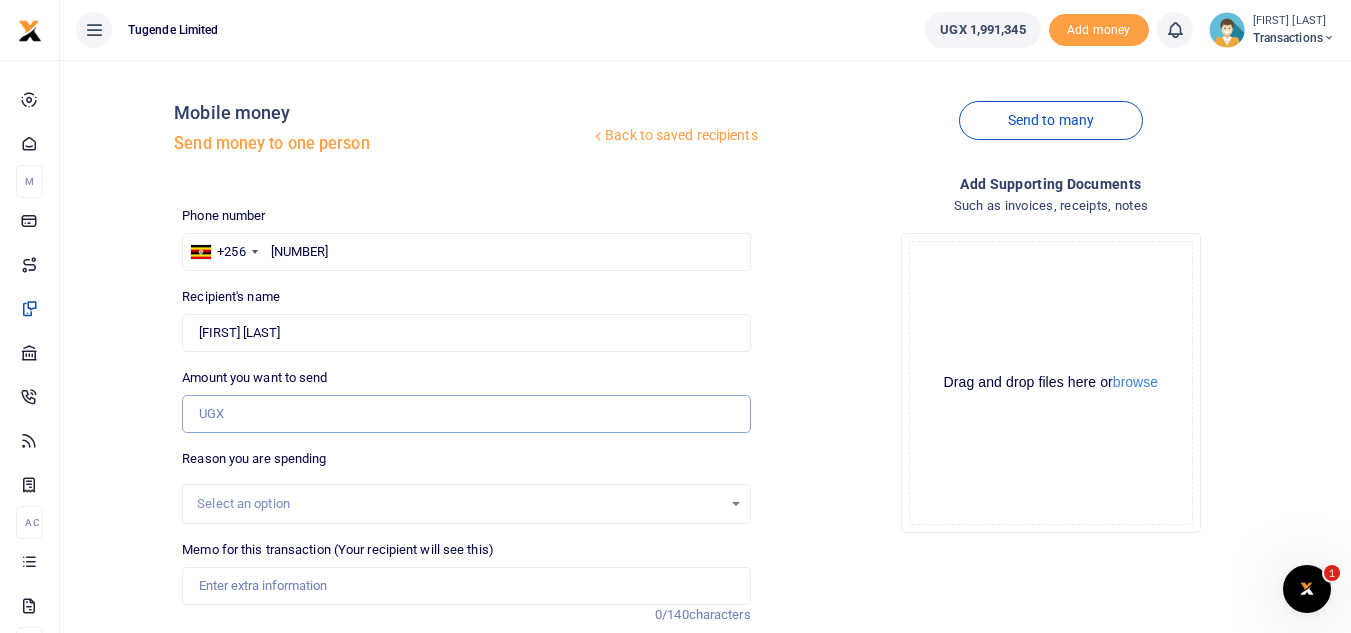click on "Amount you want to send" at bounding box center [466, 414] 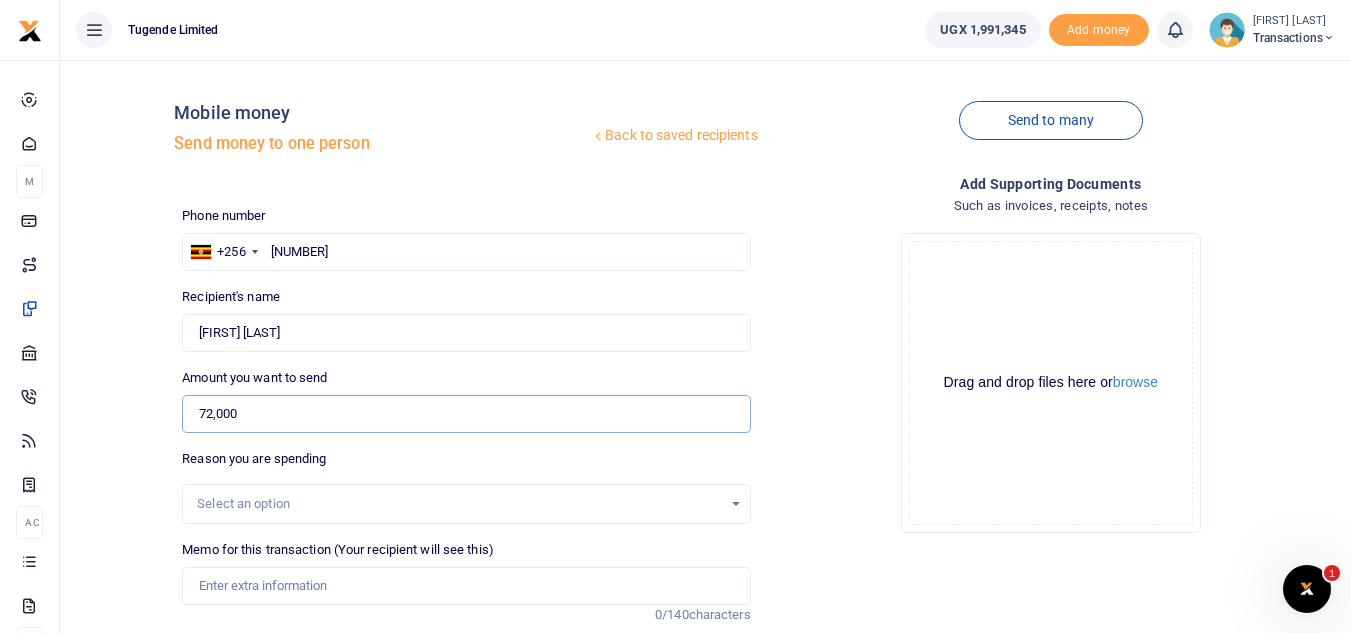 click on "72,000" at bounding box center (466, 414) 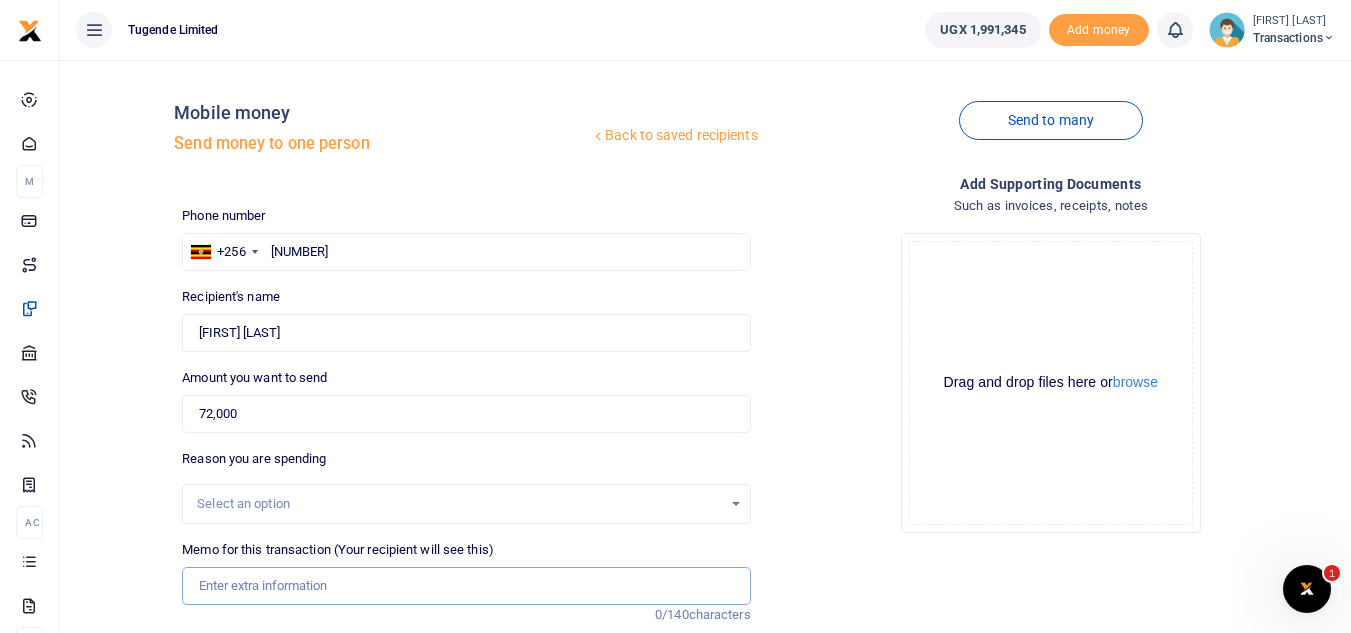 click on "Memo for this transaction (Your recipient will see this)" at bounding box center (466, 586) 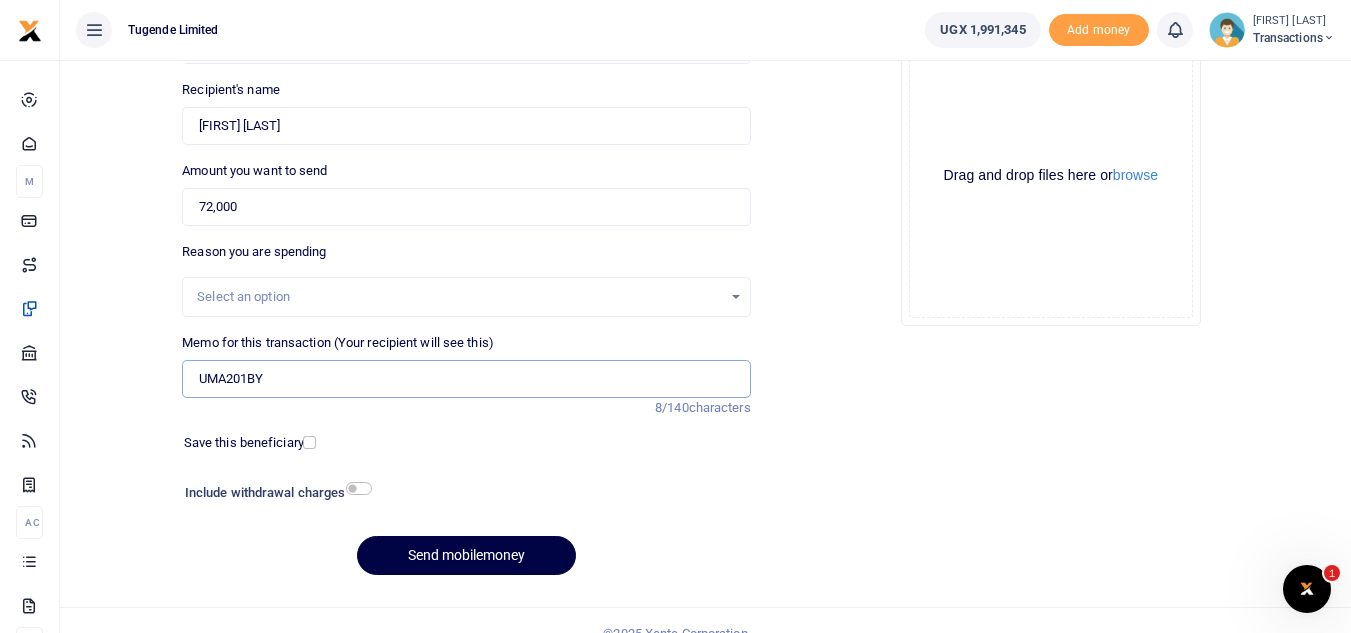 scroll, scrollTop: 208, scrollLeft: 0, axis: vertical 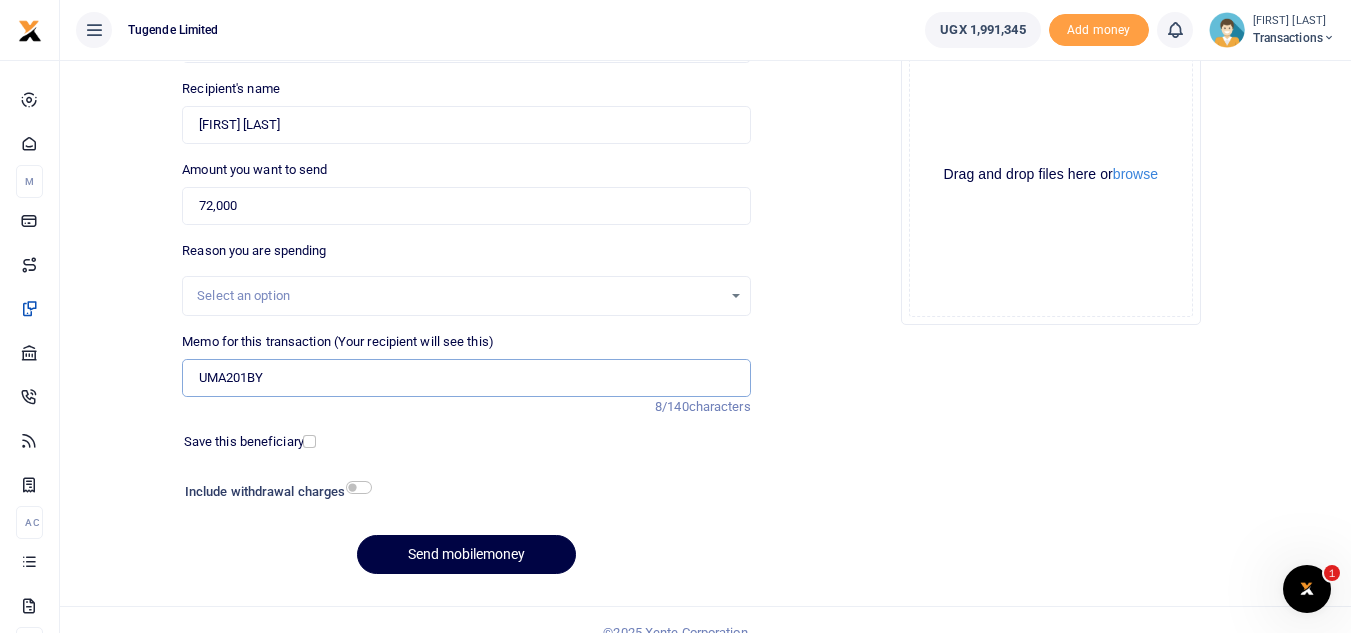 type on "UMA201BY" 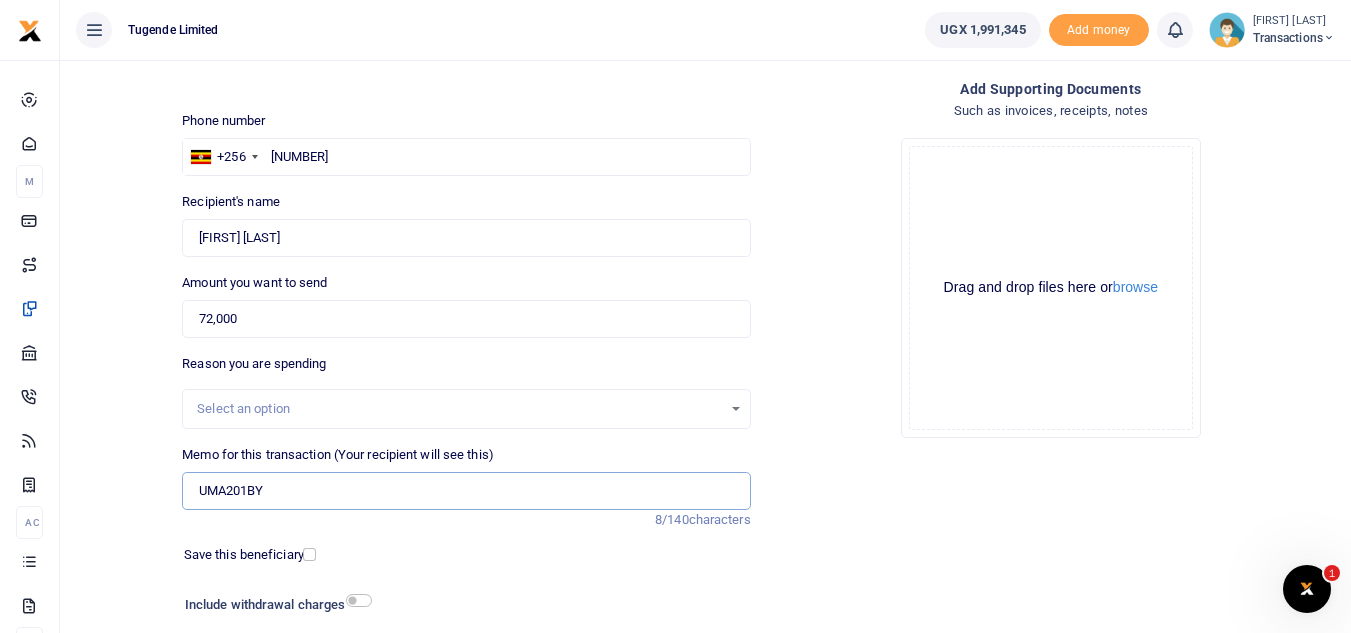 scroll, scrollTop: 233, scrollLeft: 0, axis: vertical 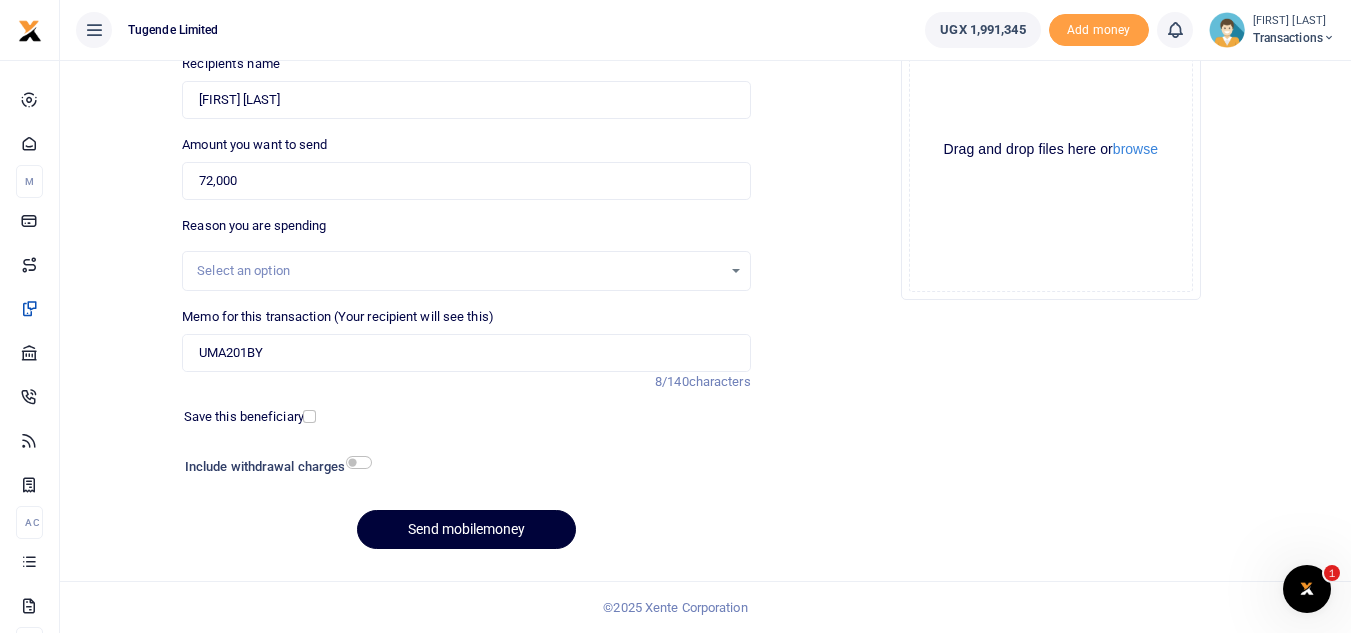 click on "Send mobilemoney" at bounding box center (466, 529) 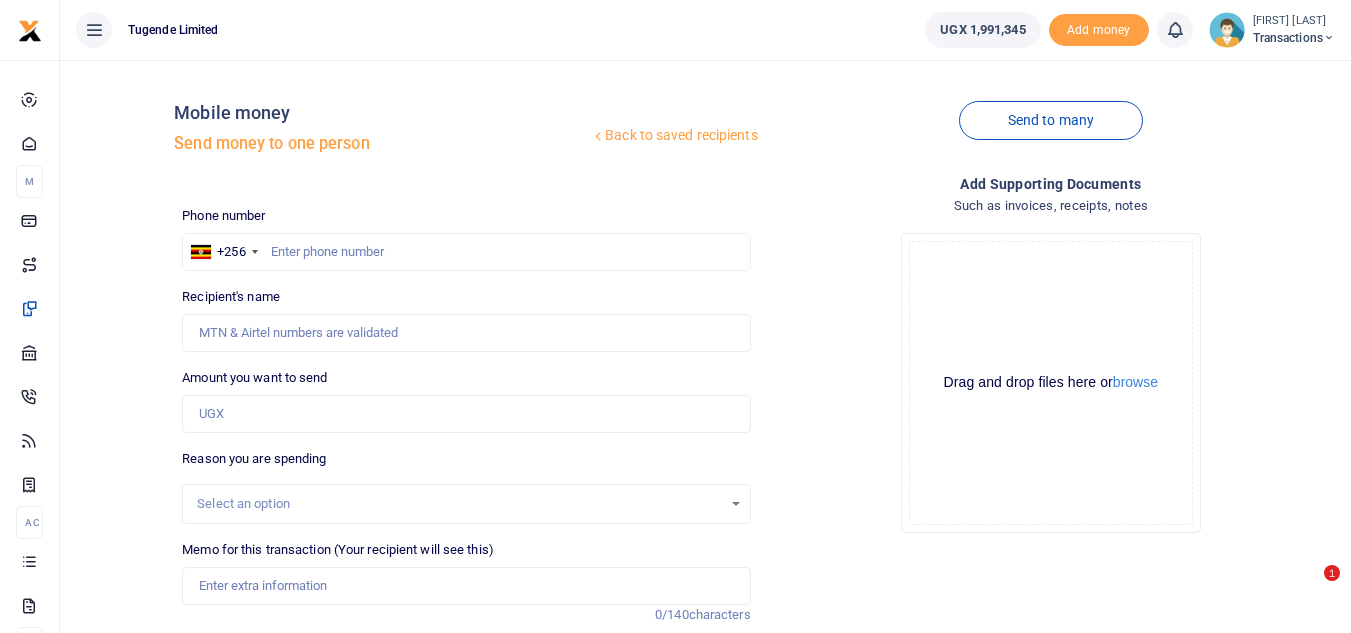 scroll, scrollTop: 233, scrollLeft: 0, axis: vertical 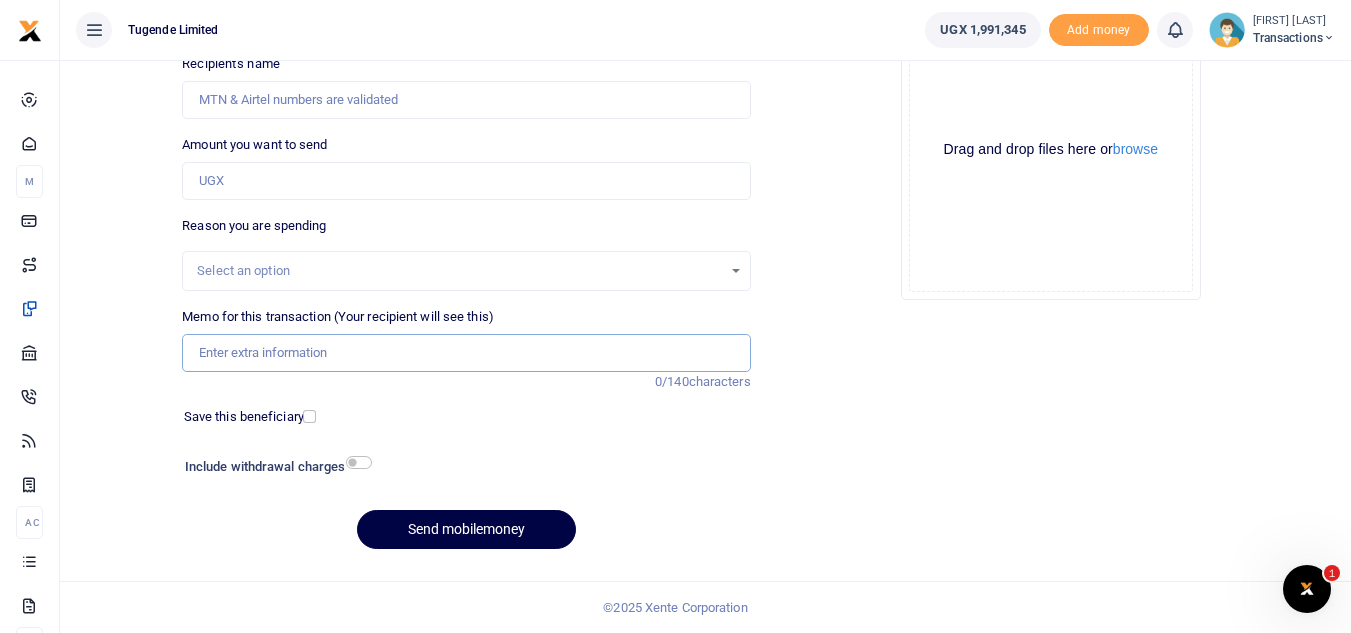 click on "Memo for this transaction (Your recipient will see this)" at bounding box center [466, 353] 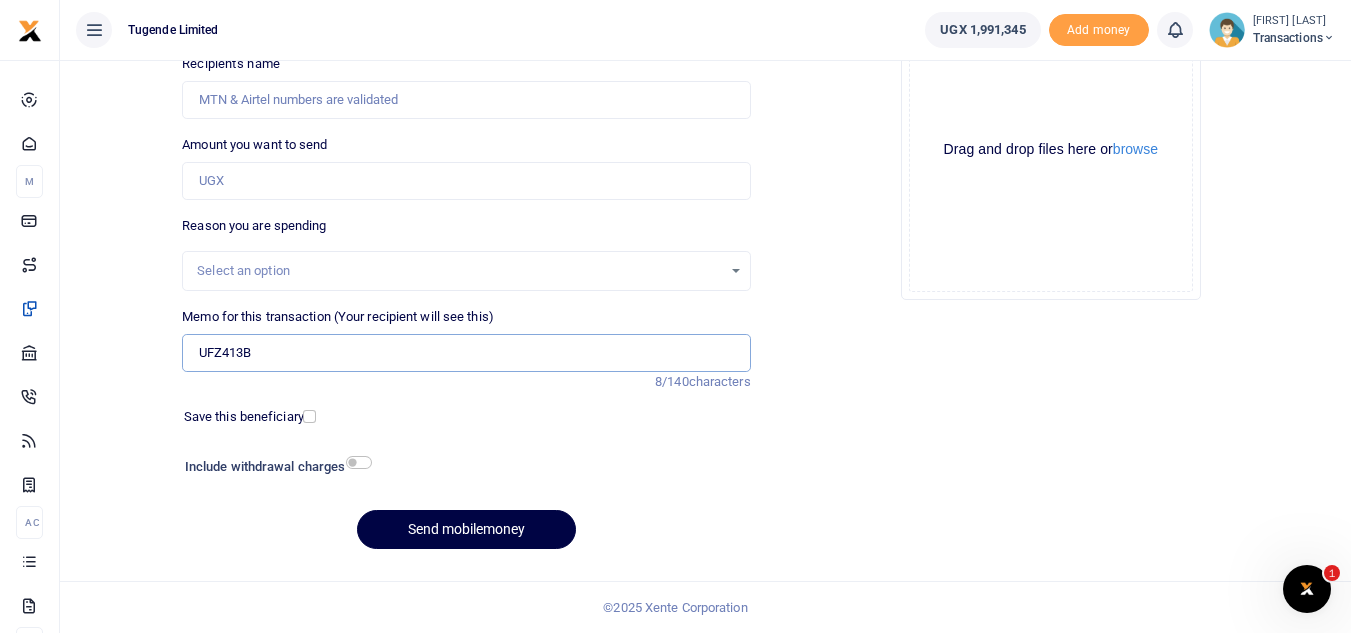 type on "UFZ413B" 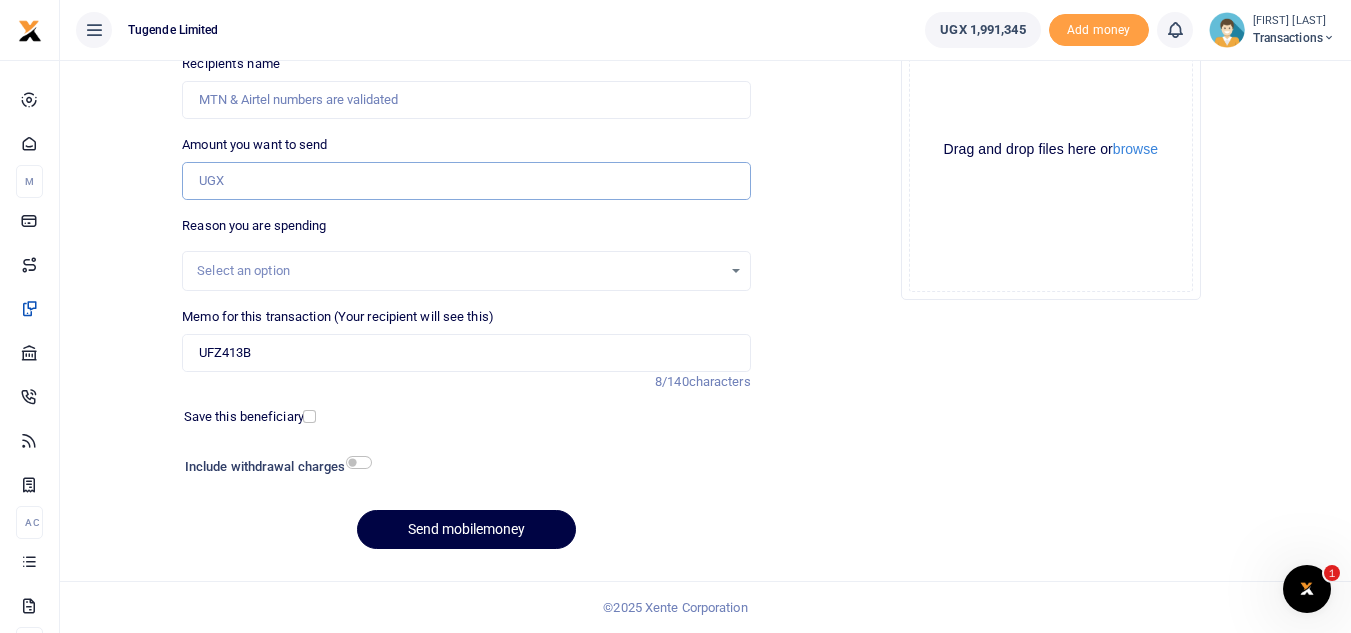 click on "Amount you want to send" at bounding box center [466, 181] 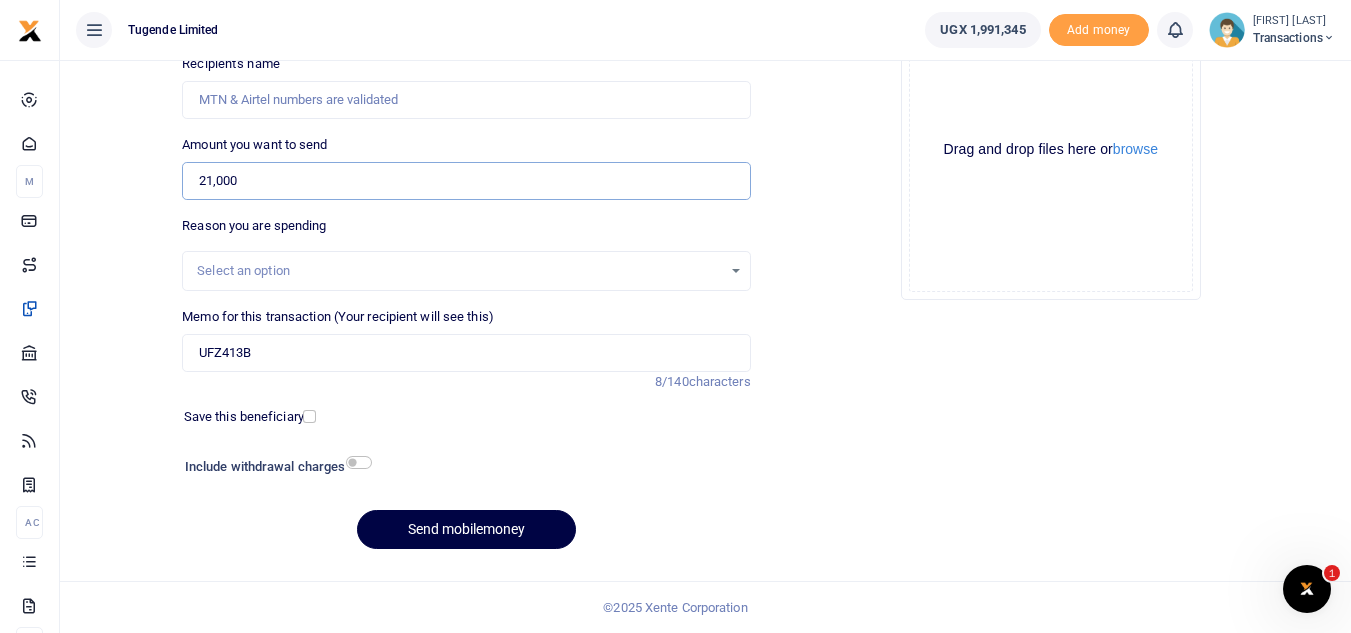 type on "21,000" 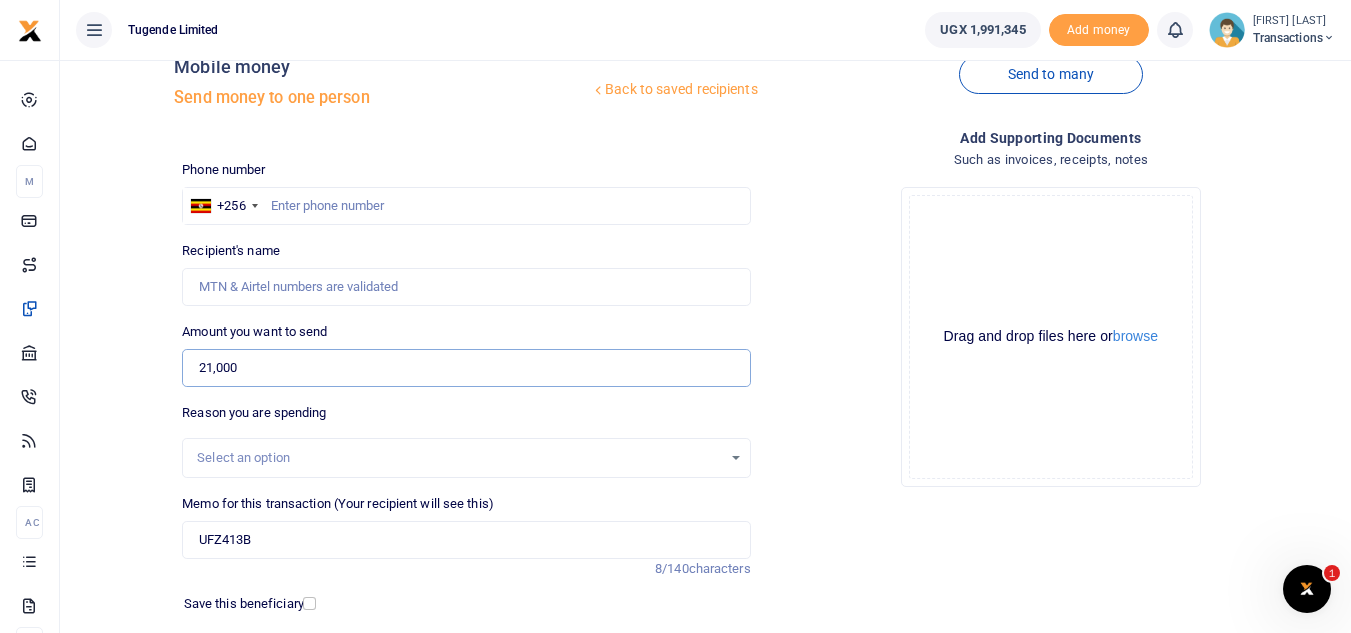 scroll, scrollTop: 45, scrollLeft: 0, axis: vertical 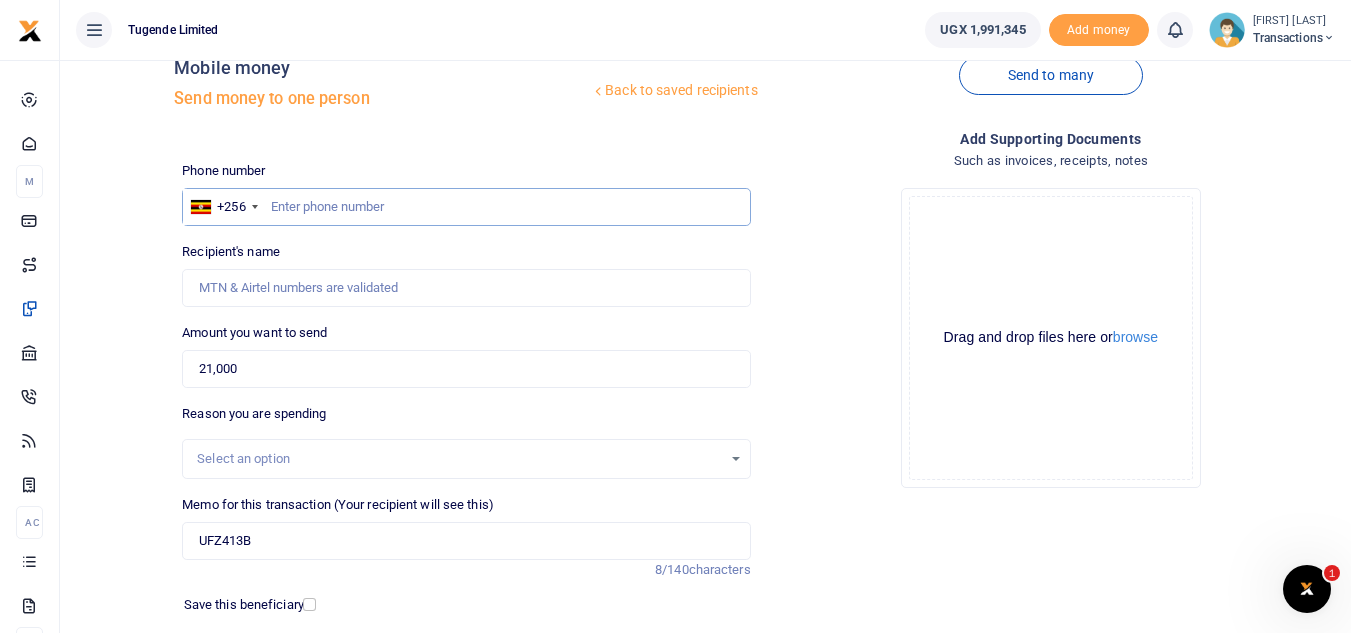click at bounding box center (466, 207) 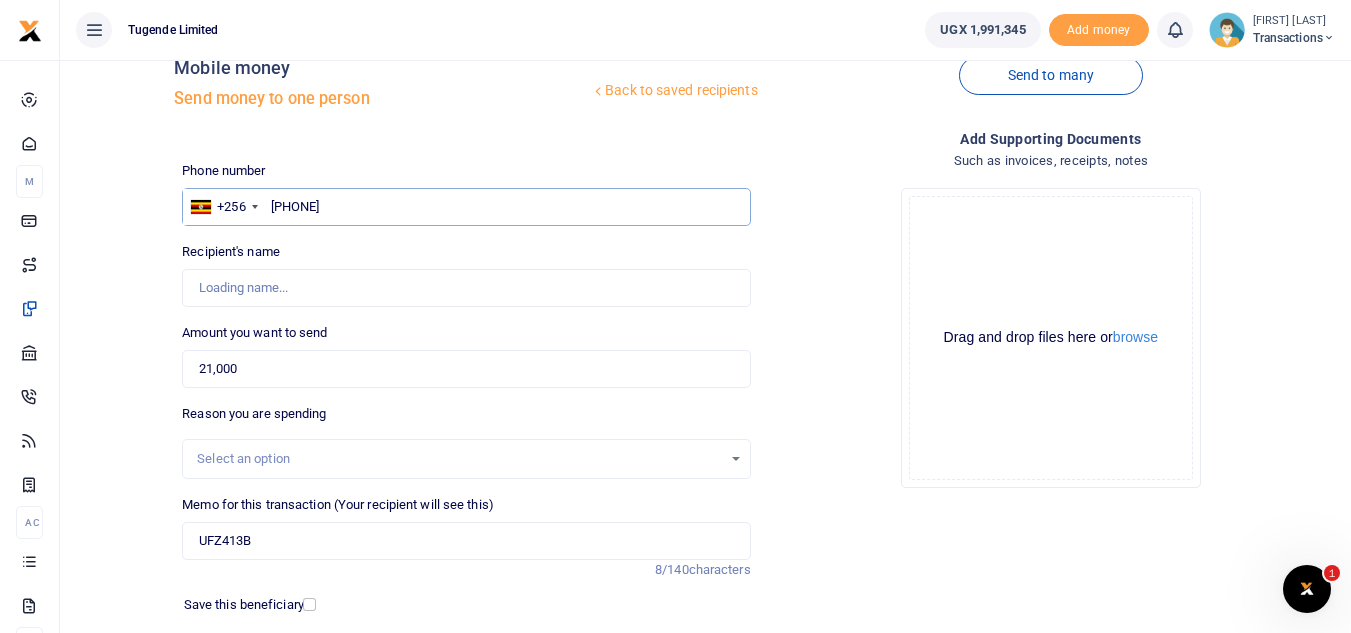 type on "754099301" 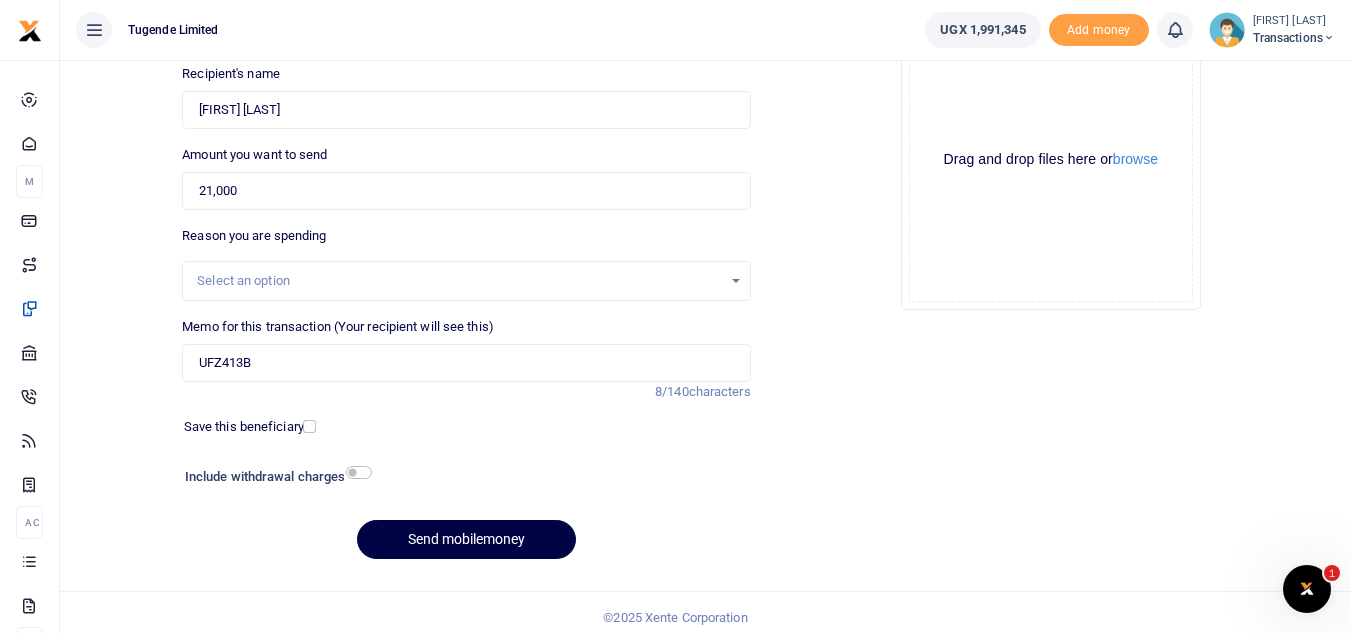 scroll, scrollTop: 224, scrollLeft: 0, axis: vertical 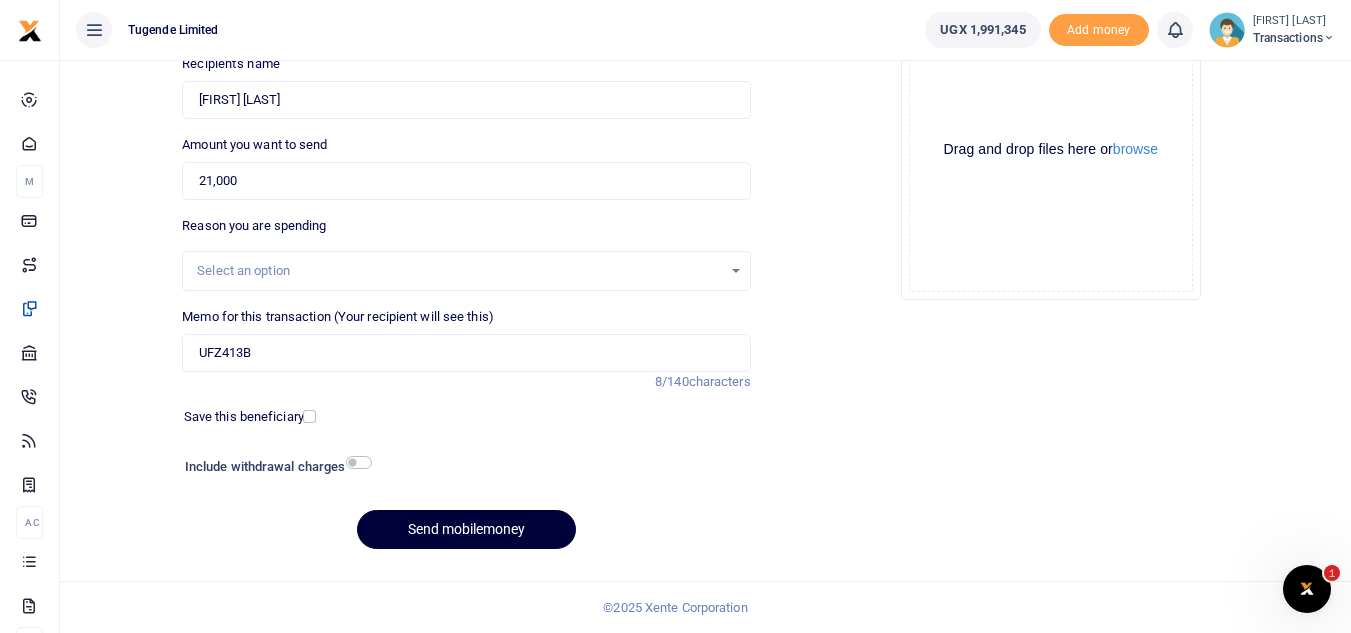 click on "Send mobilemoney" at bounding box center (466, 529) 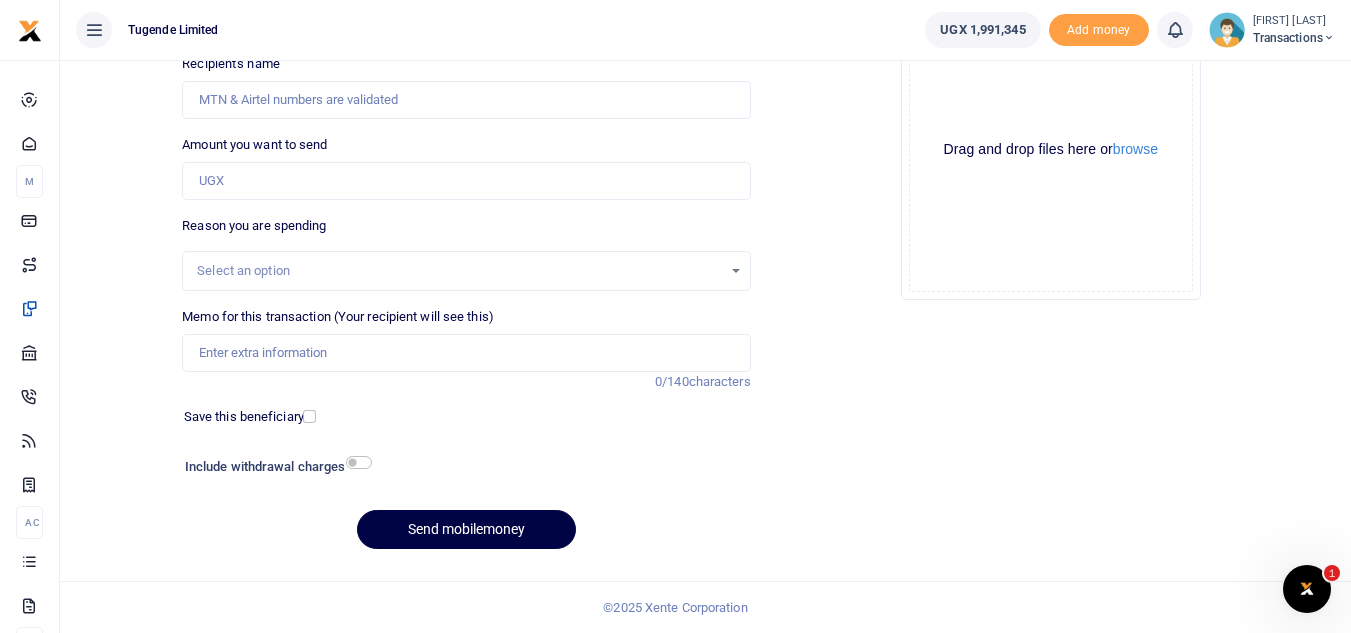 scroll, scrollTop: 233, scrollLeft: 0, axis: vertical 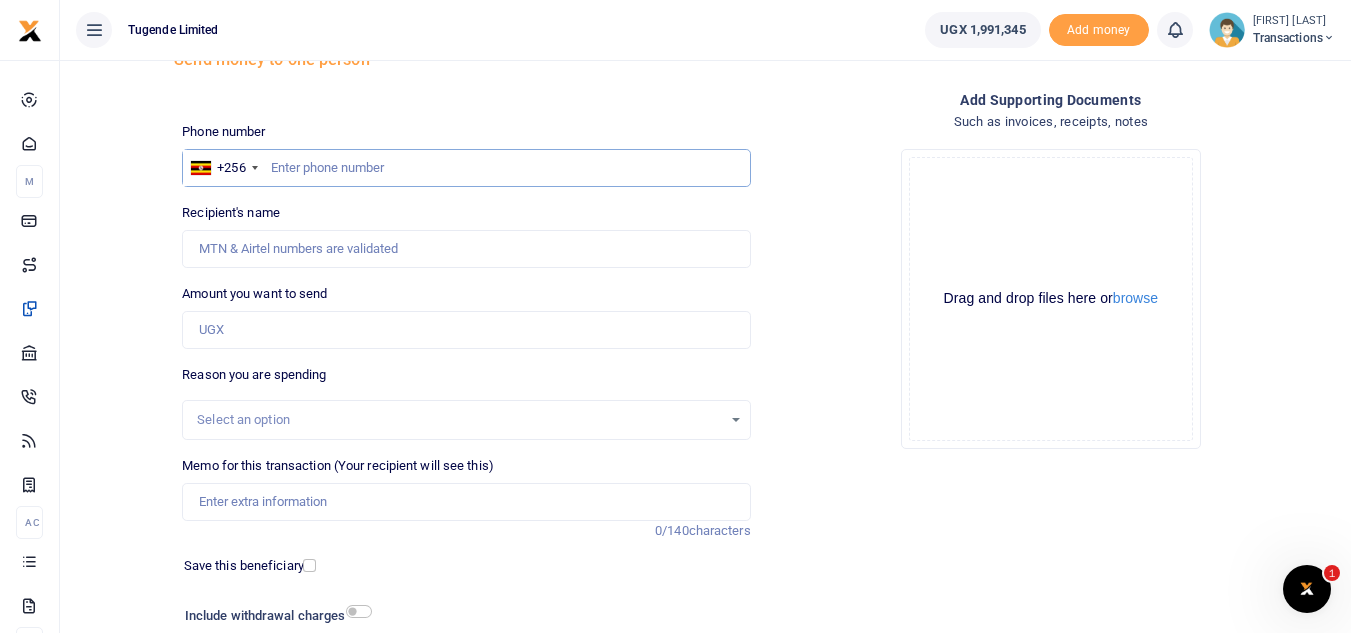 click at bounding box center (466, 168) 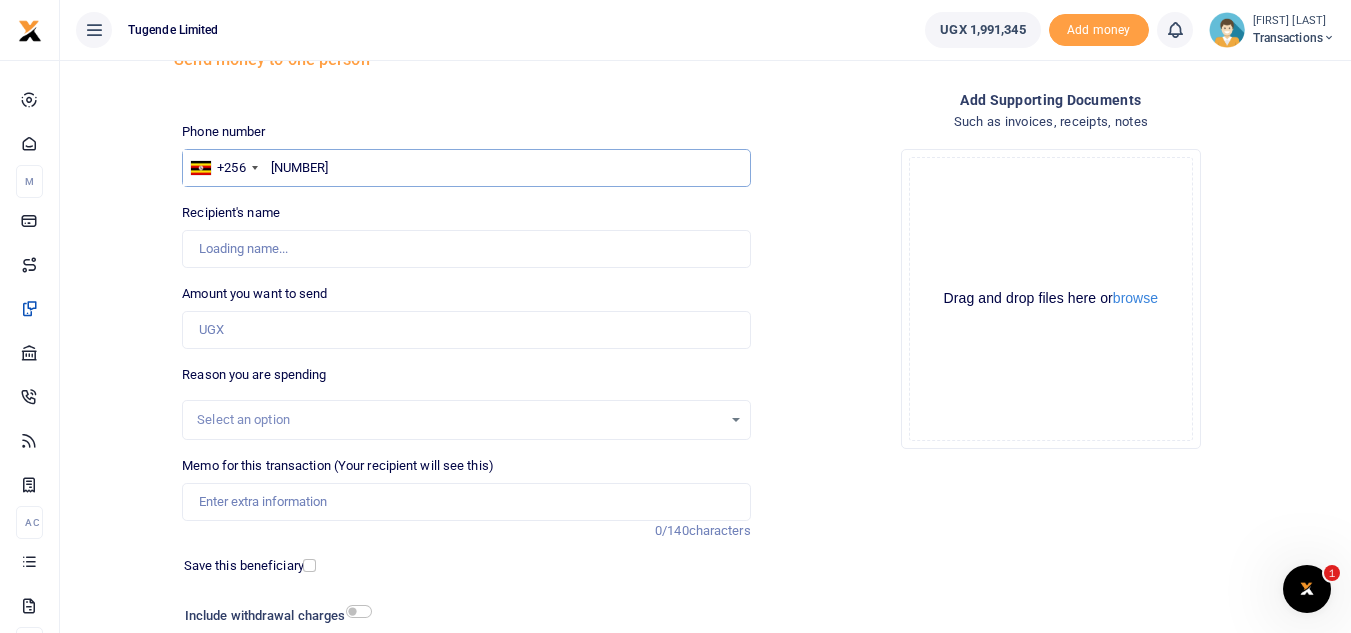 type on "744806863" 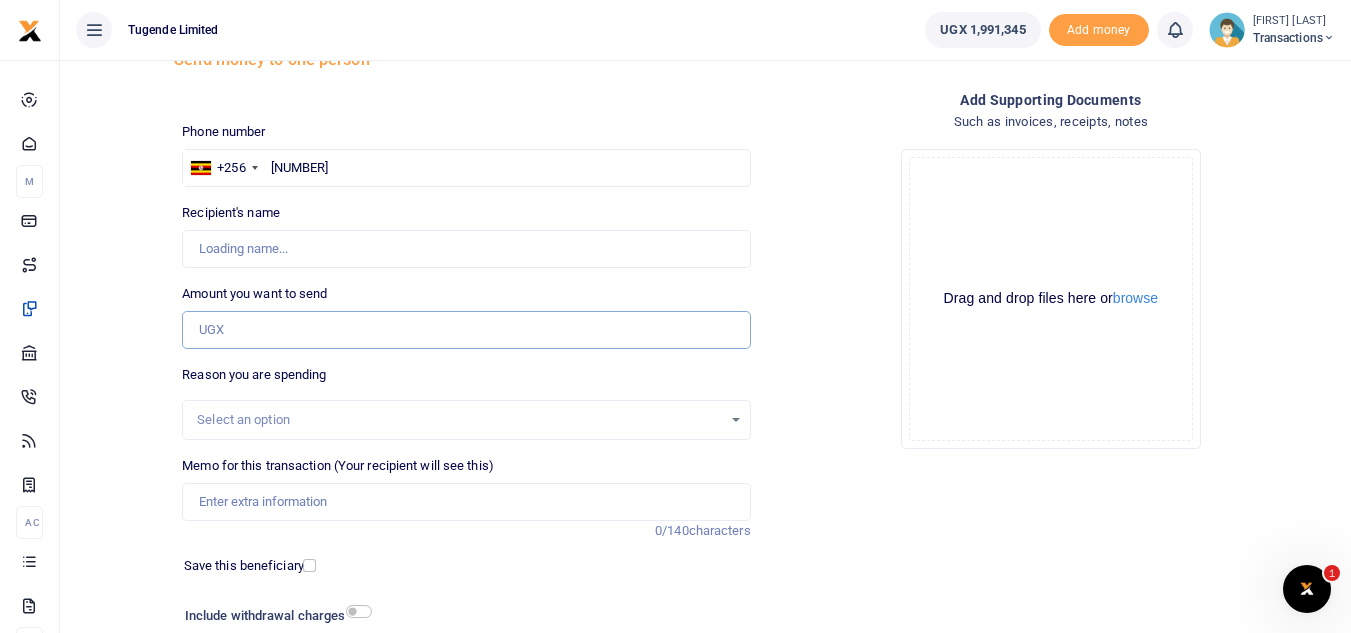 click on "Amount you want to send" at bounding box center (466, 330) 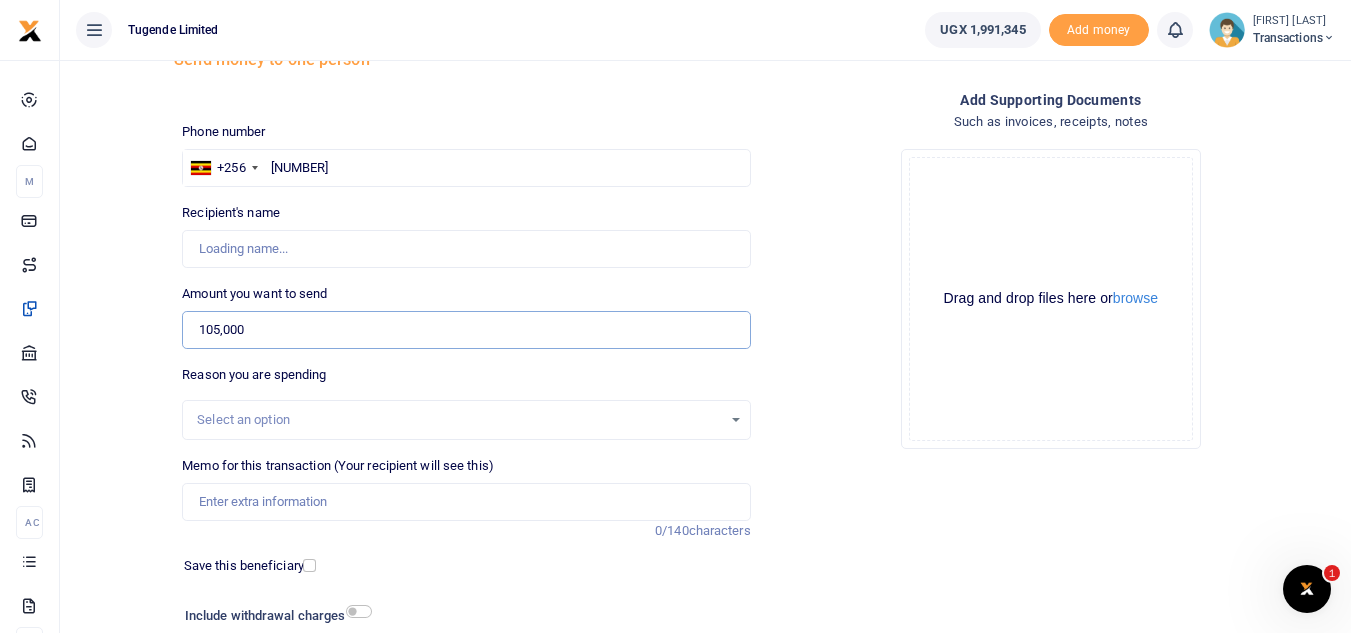 type on "105,000" 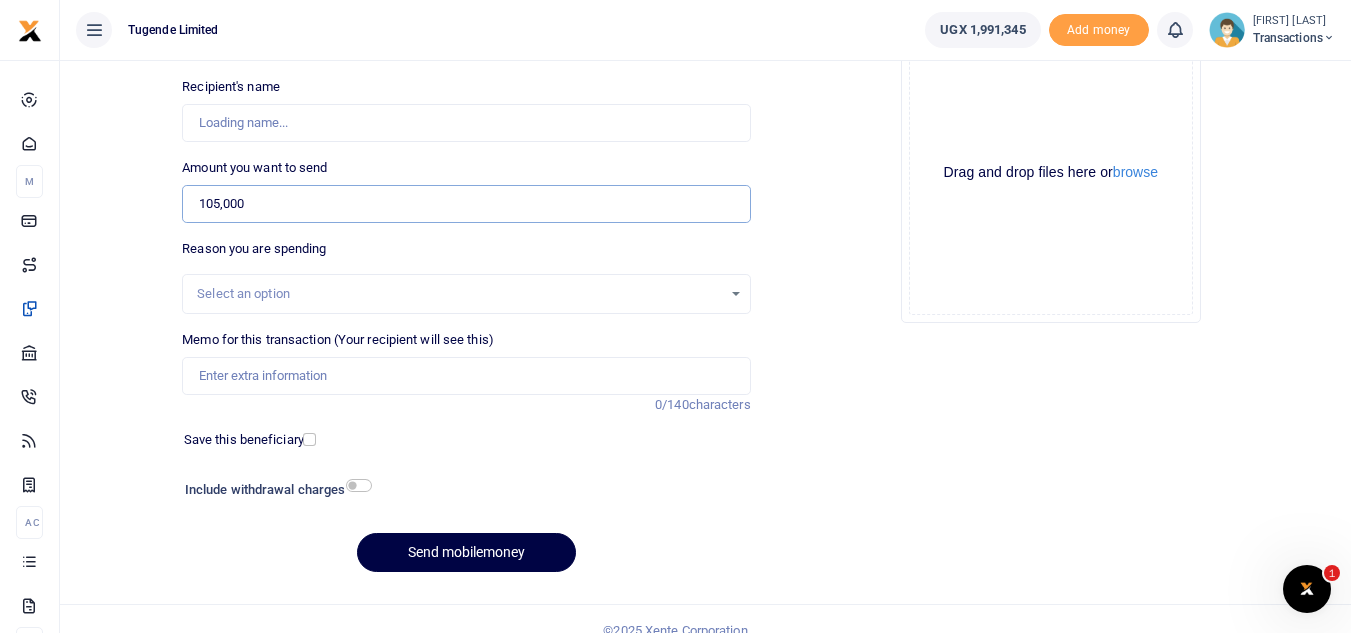 scroll, scrollTop: 233, scrollLeft: 0, axis: vertical 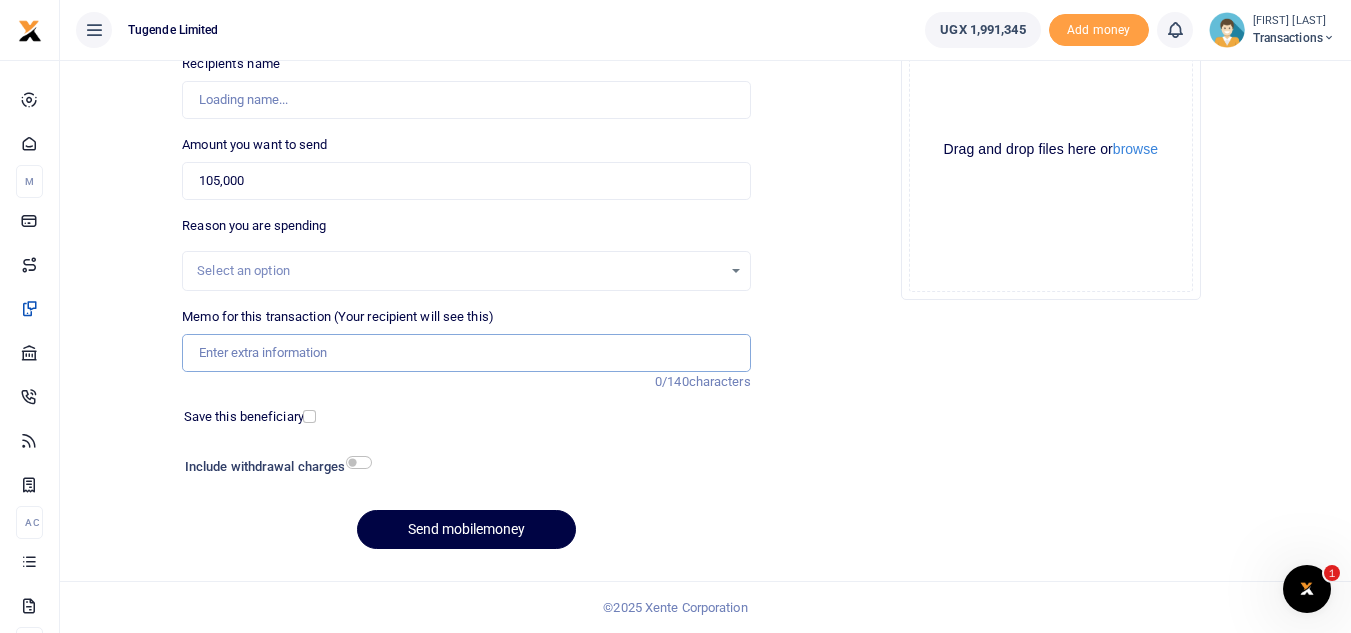 click on "Memo for this transaction (Your recipient will see this)" at bounding box center [466, 353] 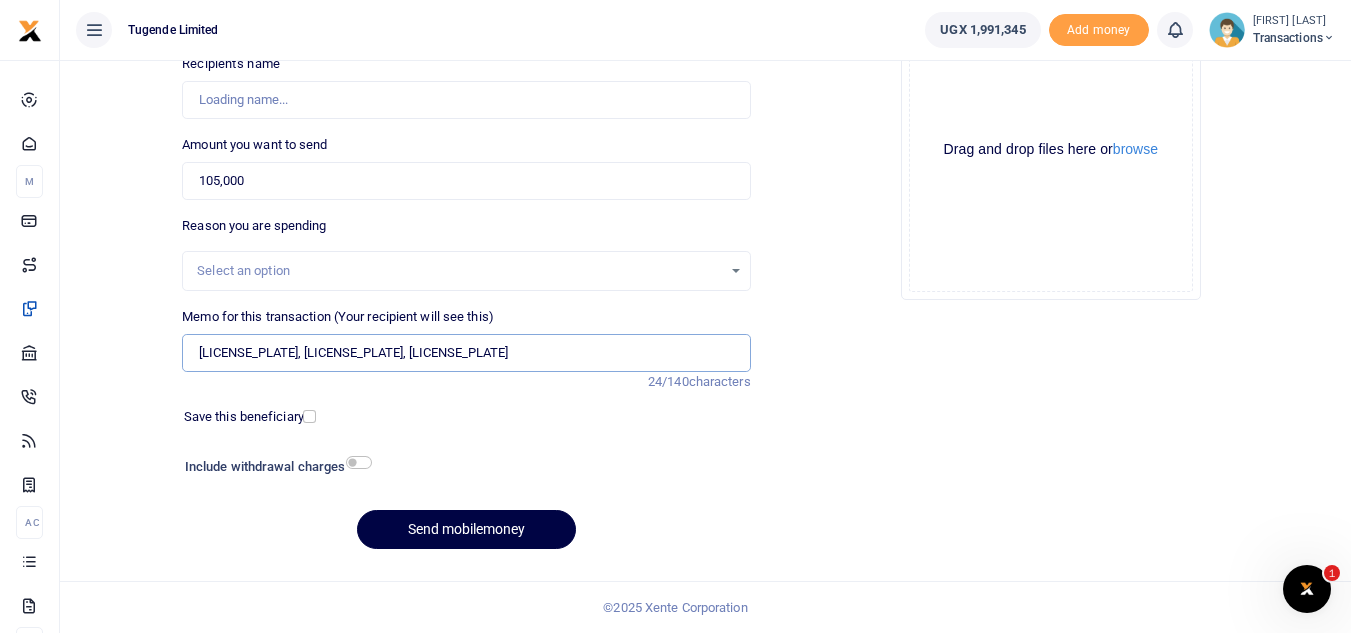 click on "UGA907S,UGC415A, UGB109E" at bounding box center [466, 353] 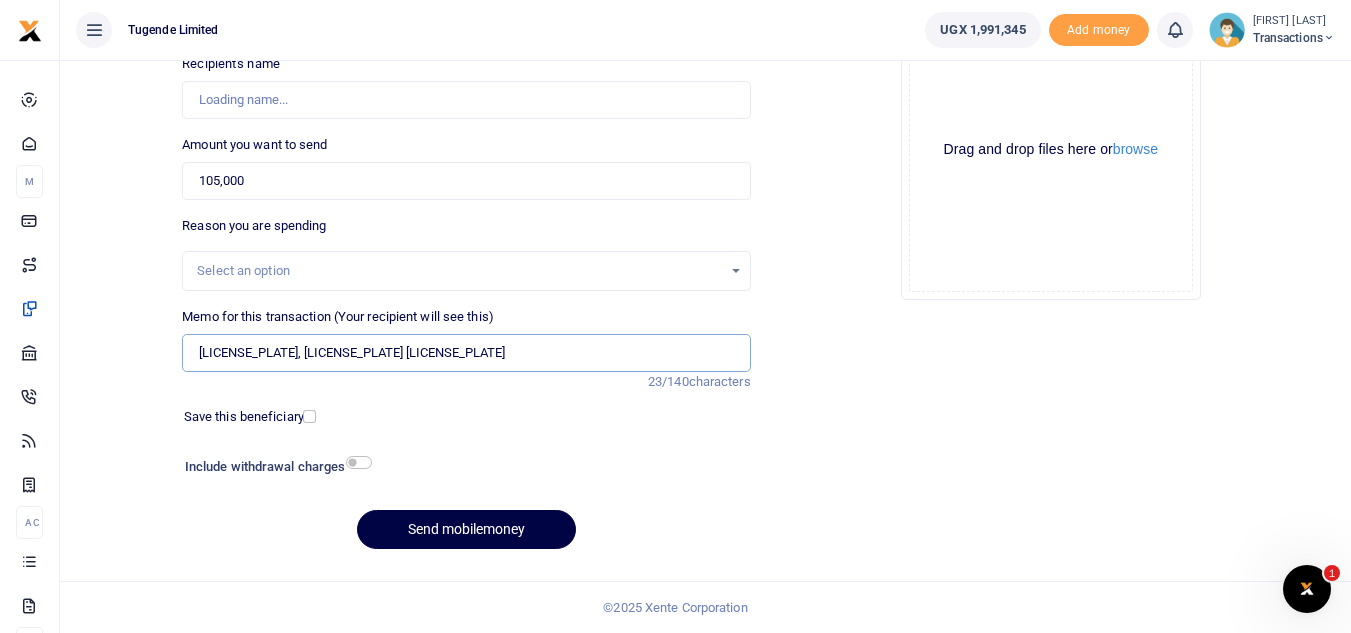 click on "UGA907S,UGC415A UGB109E" at bounding box center (466, 353) 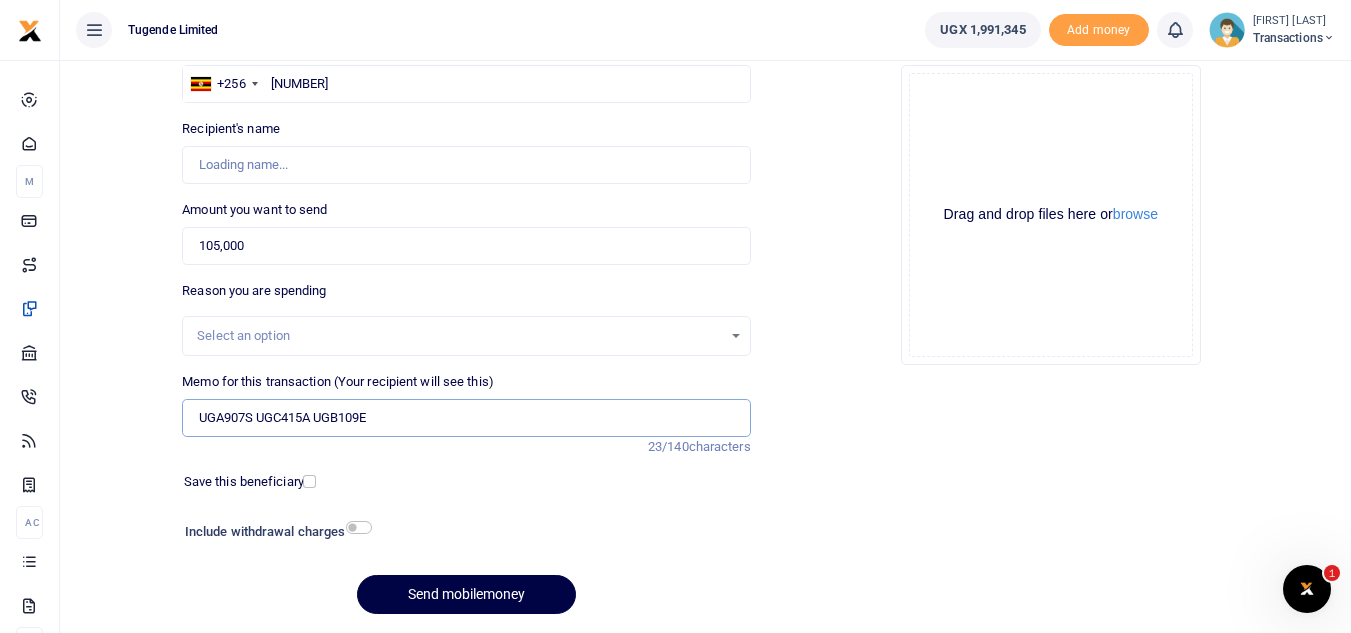 scroll, scrollTop: 167, scrollLeft: 0, axis: vertical 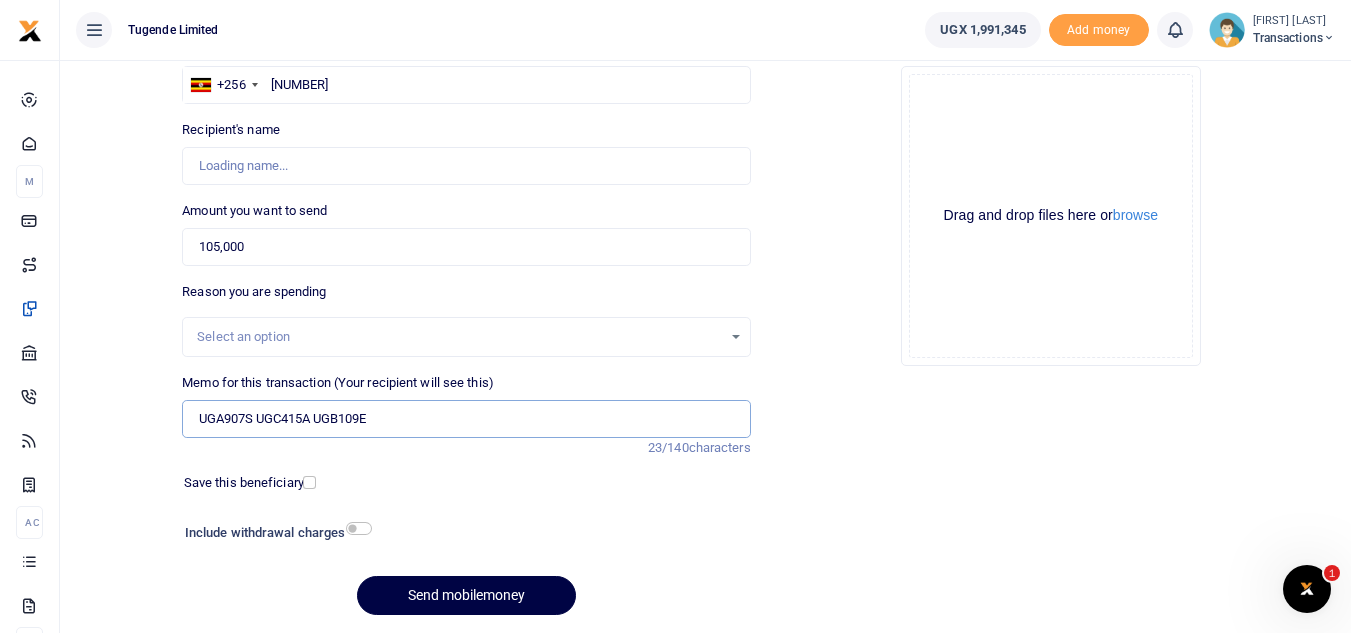 type on "UGA907S UGC415A UGB109E" 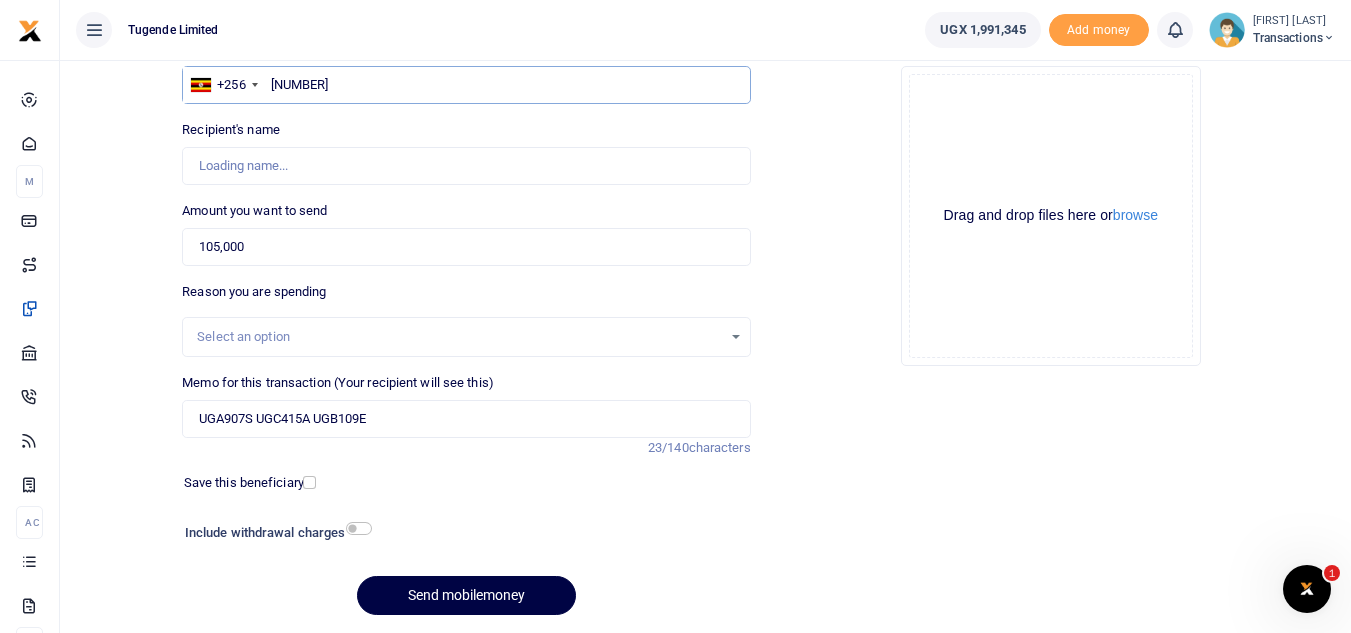 click on "744806863" at bounding box center (466, 85) 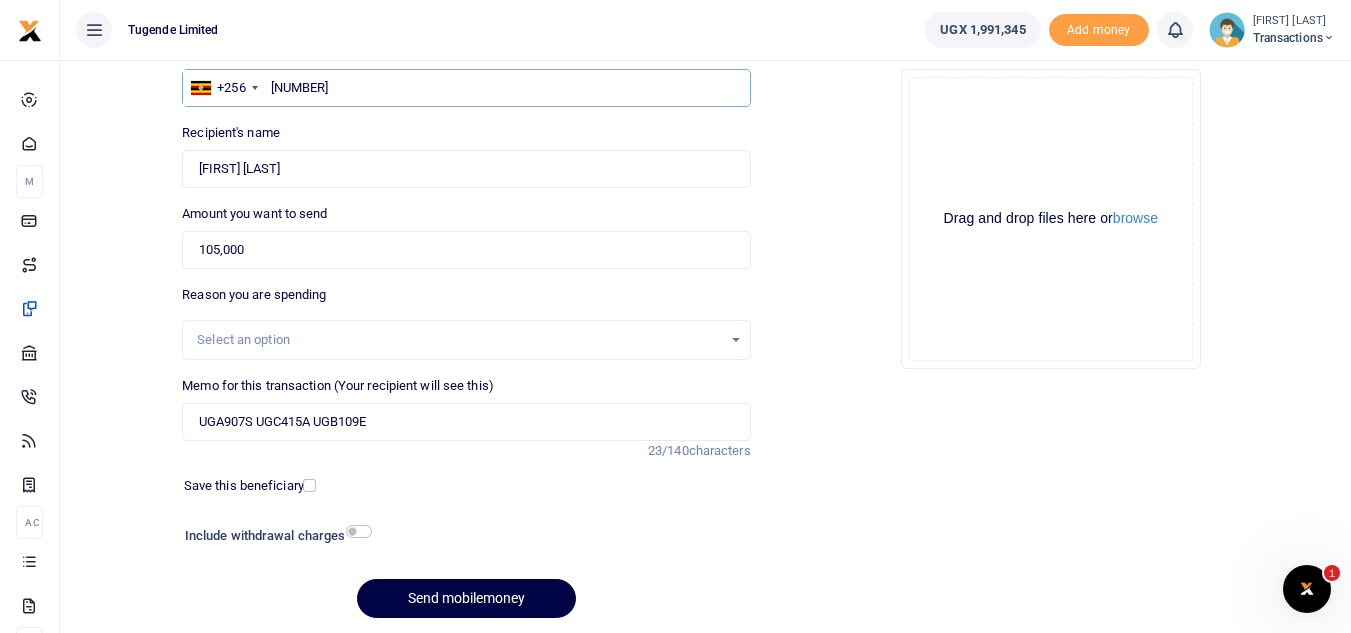 scroll, scrollTop: 233, scrollLeft: 0, axis: vertical 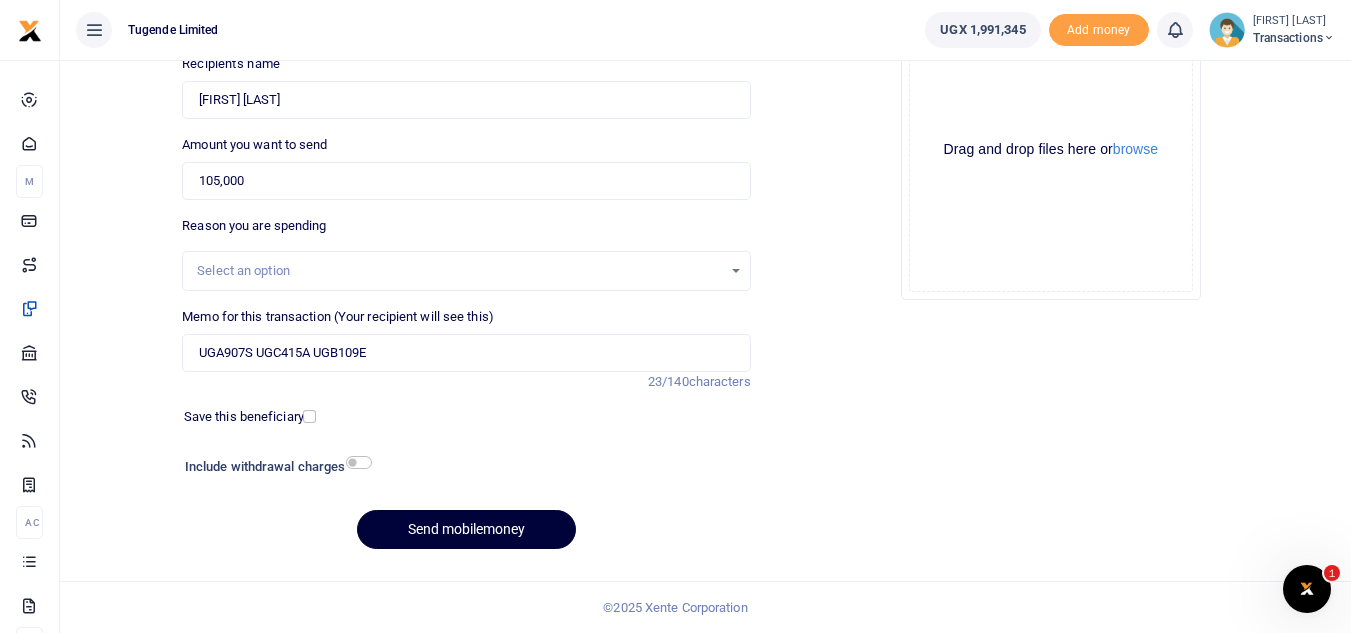 type on "744806863" 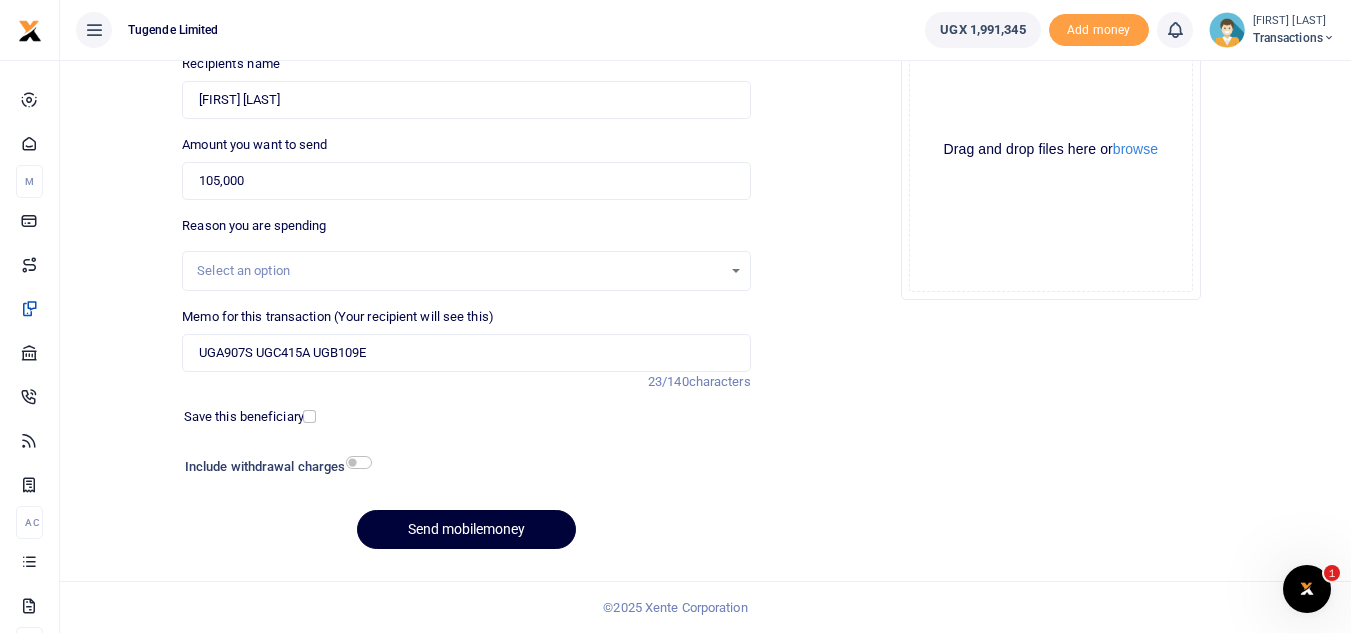 click on "Send mobilemoney" at bounding box center [466, 529] 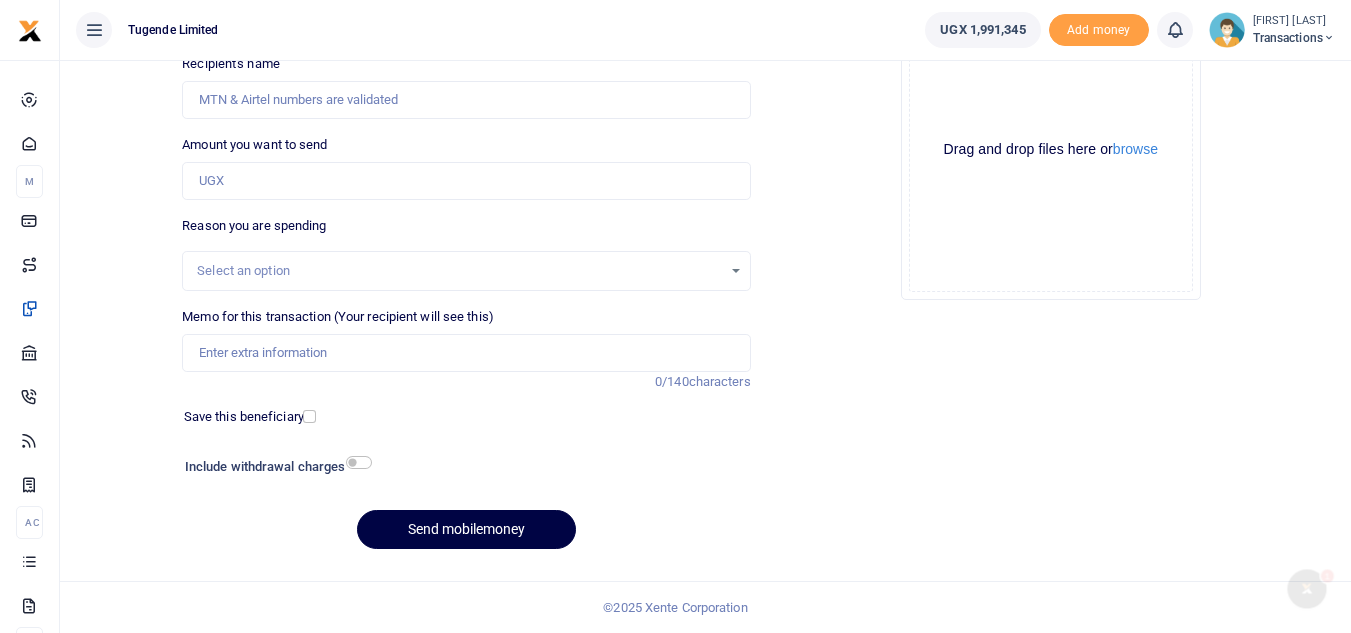 scroll, scrollTop: 233, scrollLeft: 0, axis: vertical 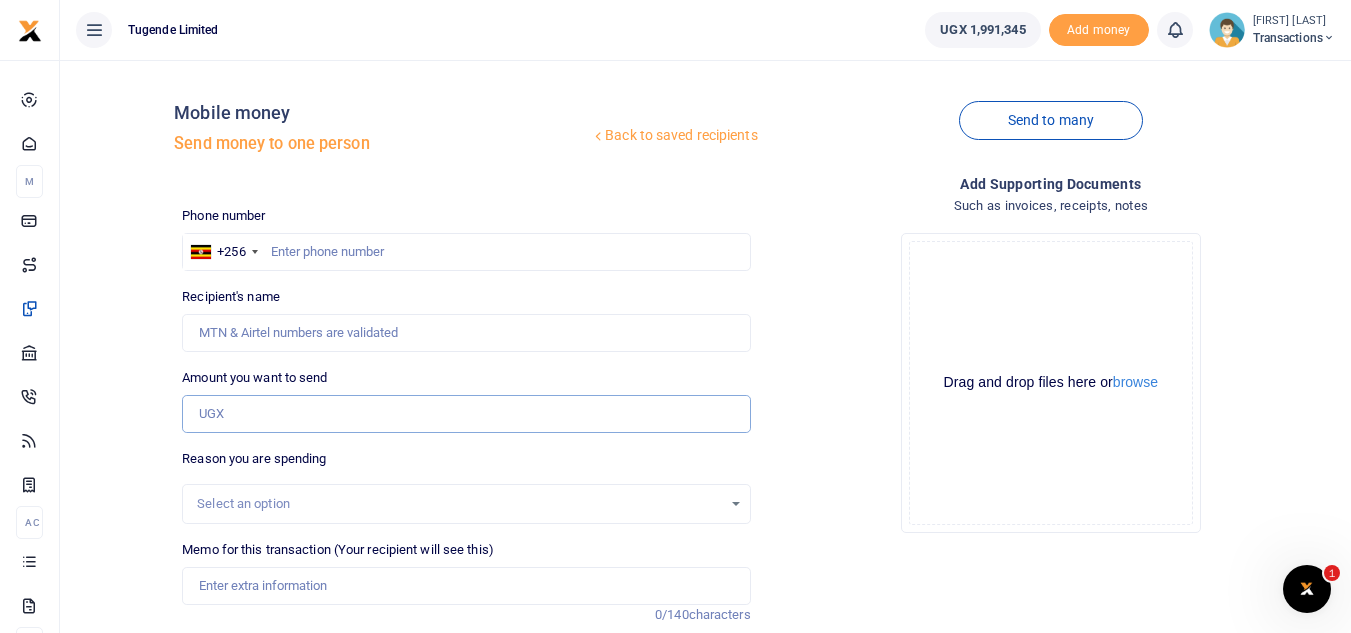 click on "Amount you want to send" at bounding box center [466, 414] 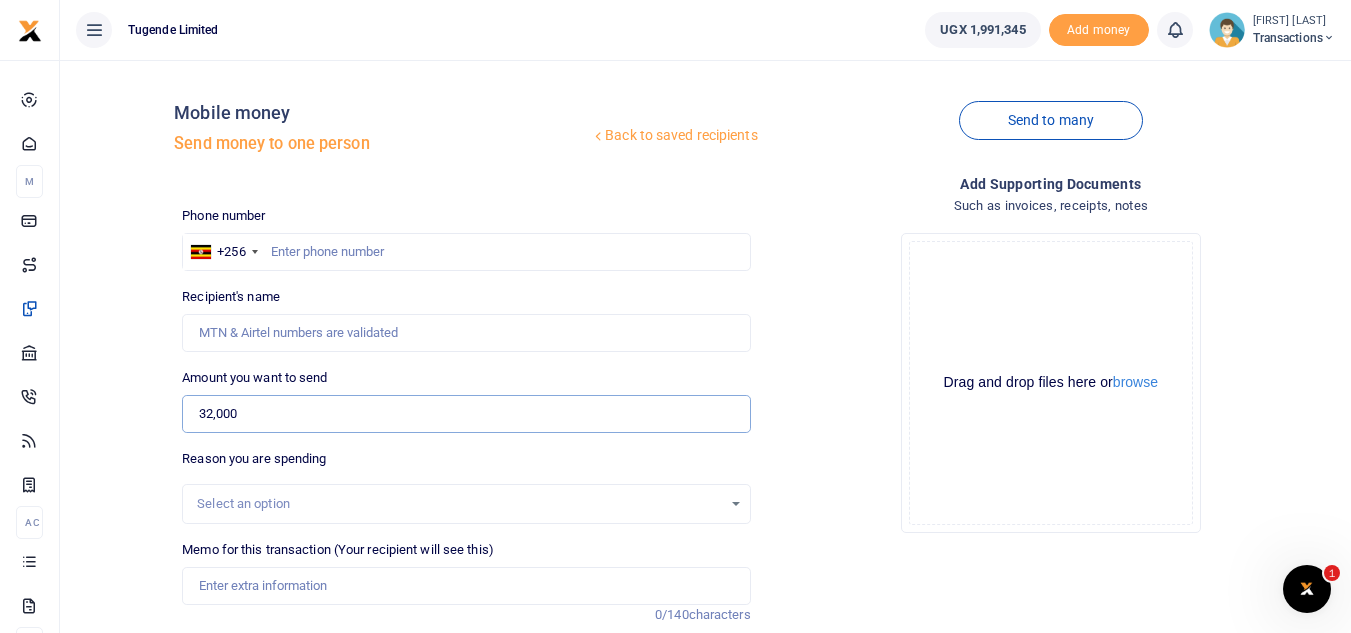 type on "32,000" 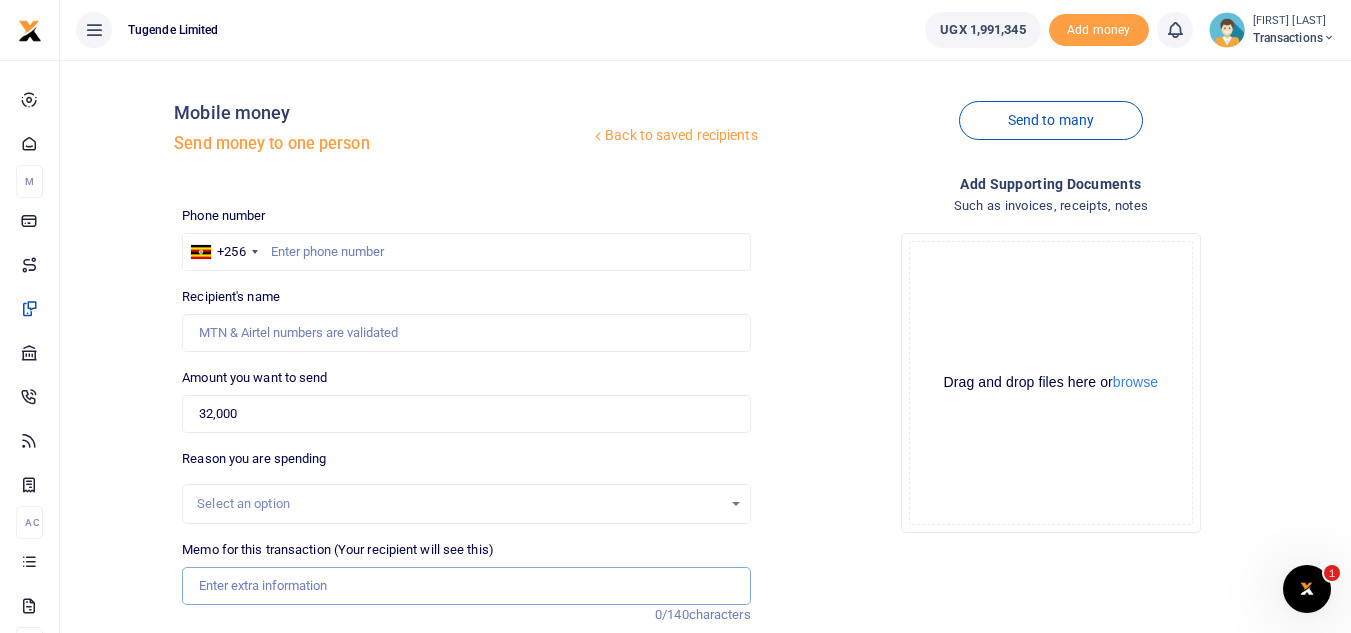 click on "Memo for this transaction (Your recipient will see this)" at bounding box center (466, 586) 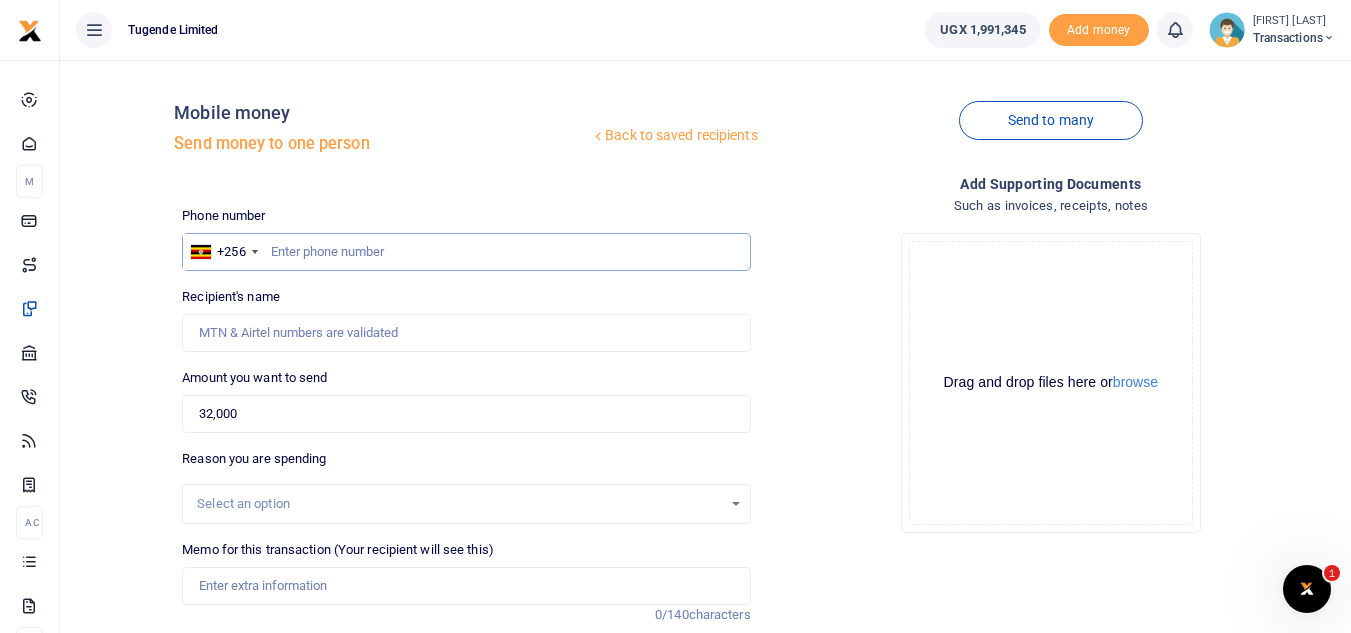 click at bounding box center (466, 252) 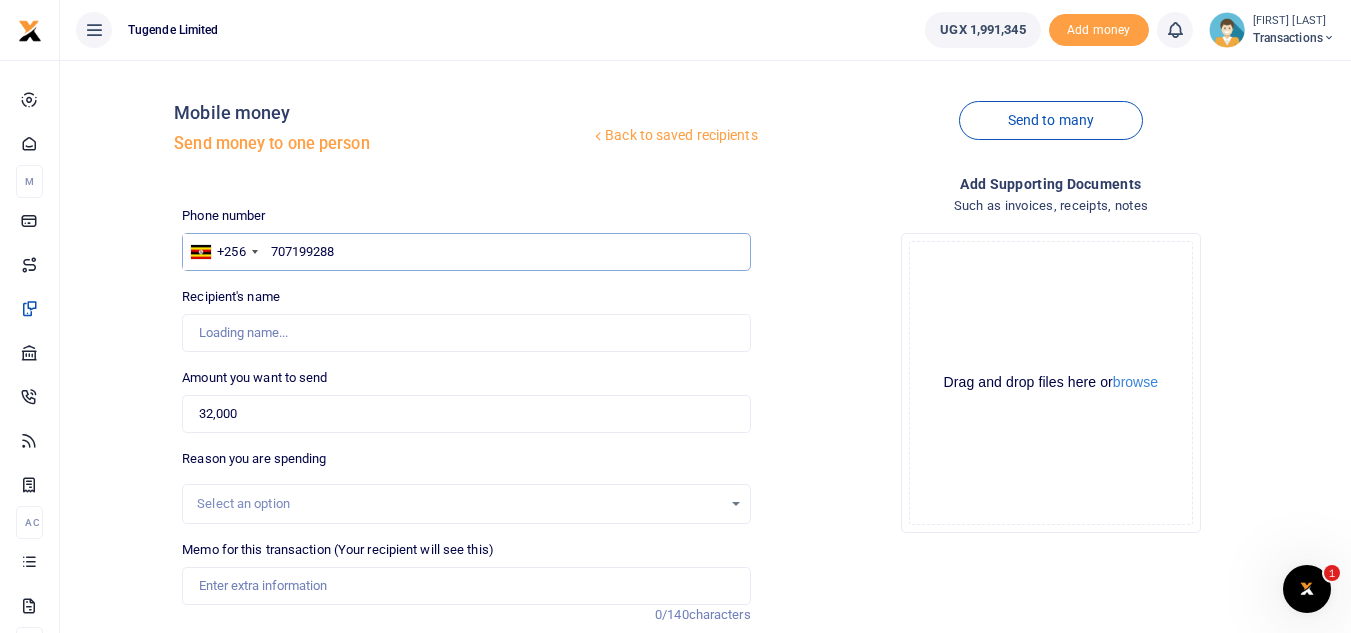 type on "707199288" 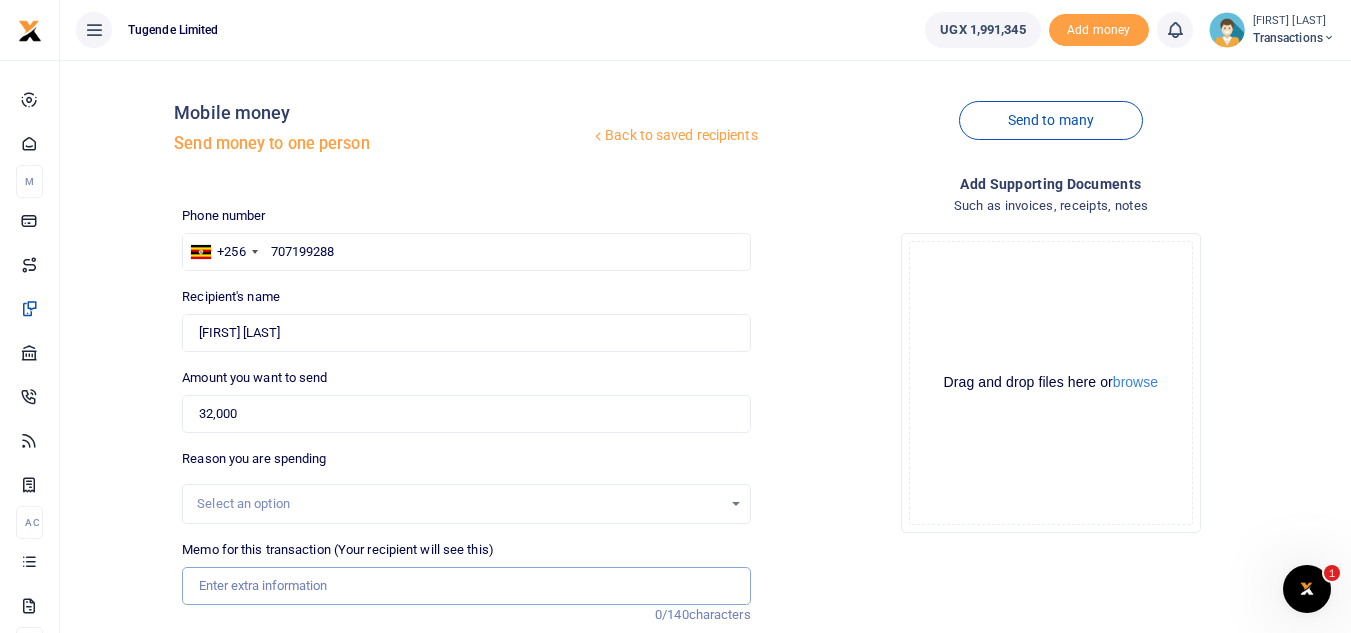click on "Memo for this transaction (Your recipient will see this)" at bounding box center [466, 586] 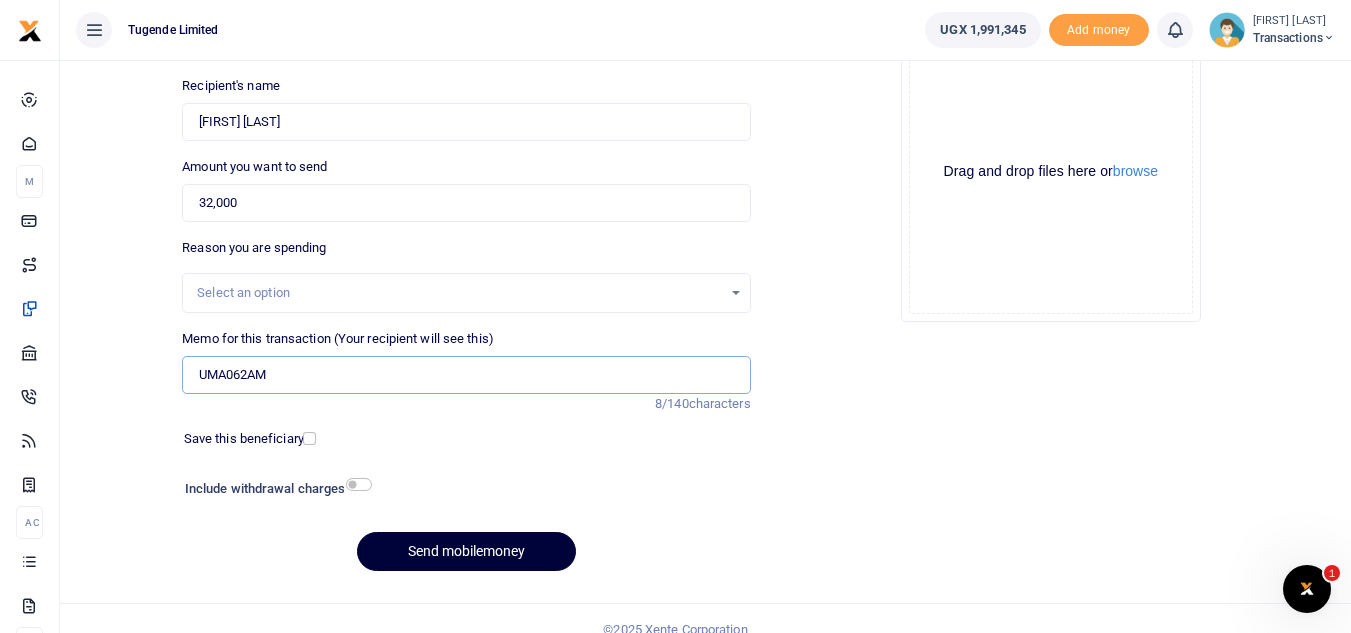 scroll, scrollTop: 212, scrollLeft: 0, axis: vertical 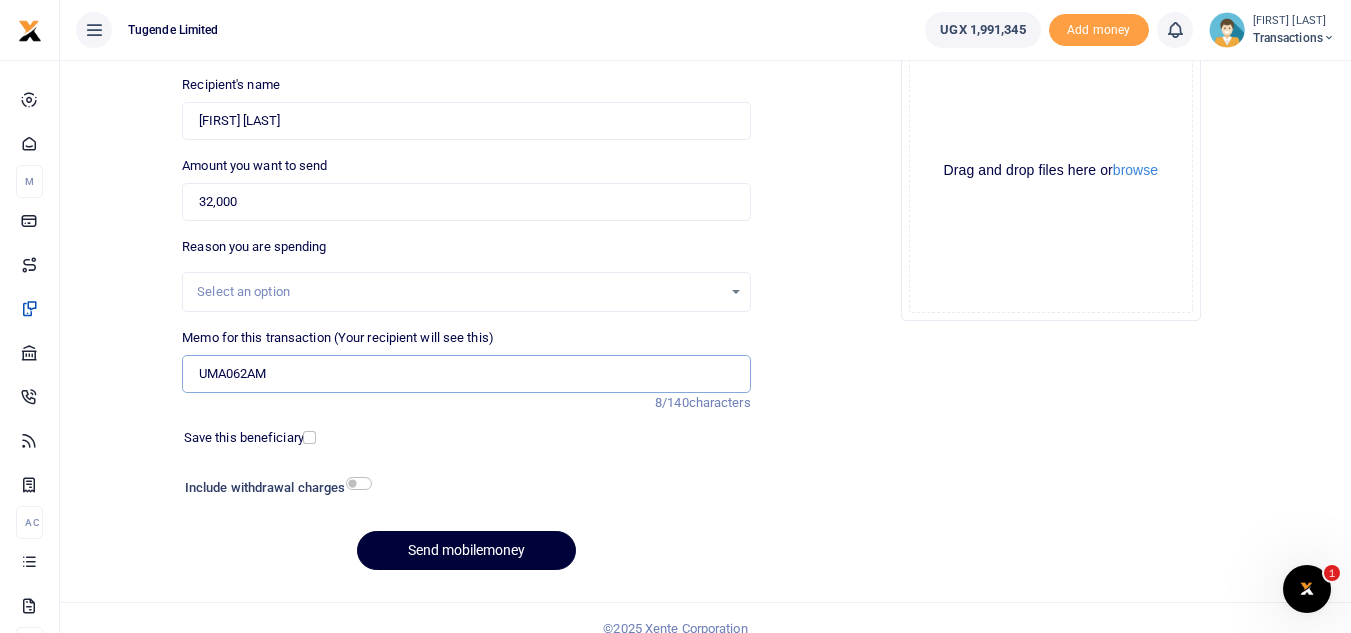 type on "UMA062AM" 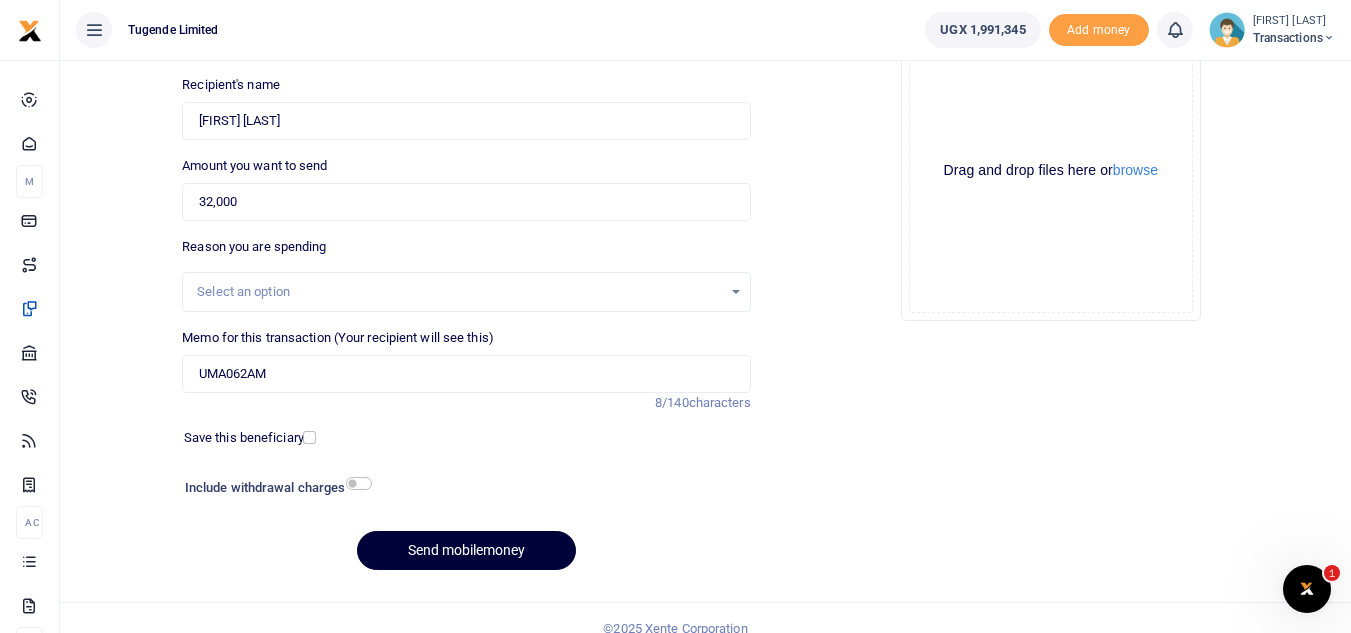 click on "Send mobilemoney" at bounding box center [466, 550] 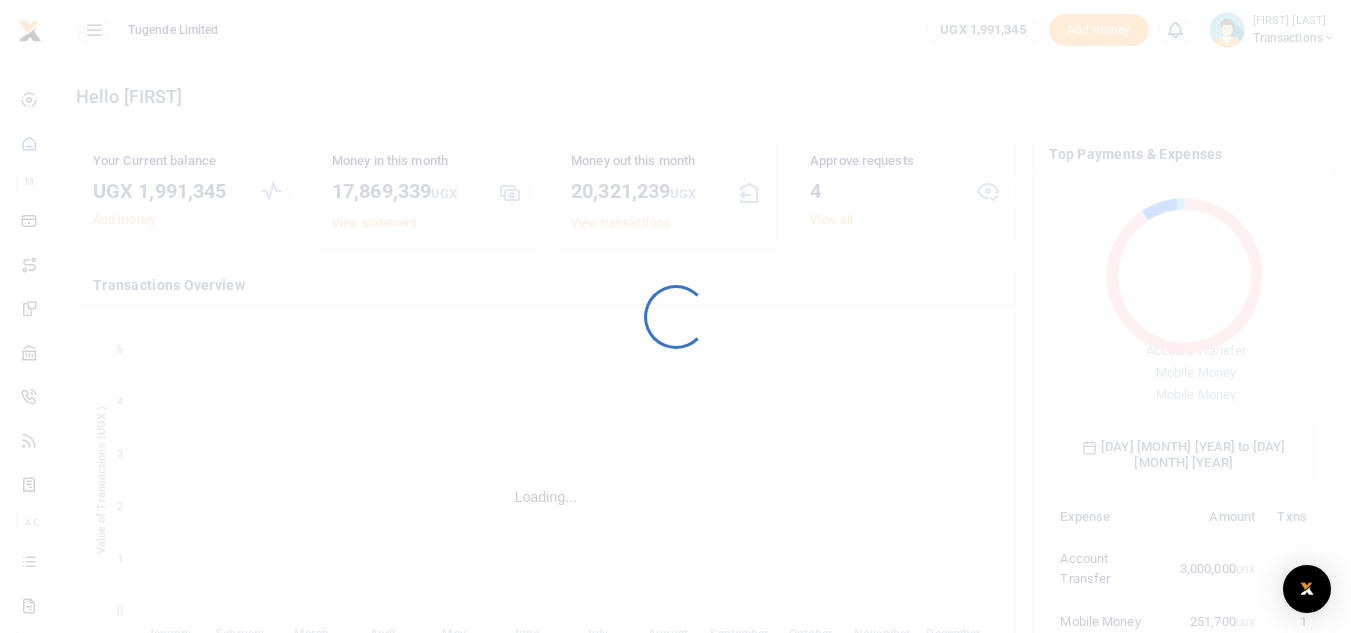 scroll, scrollTop: 0, scrollLeft: 0, axis: both 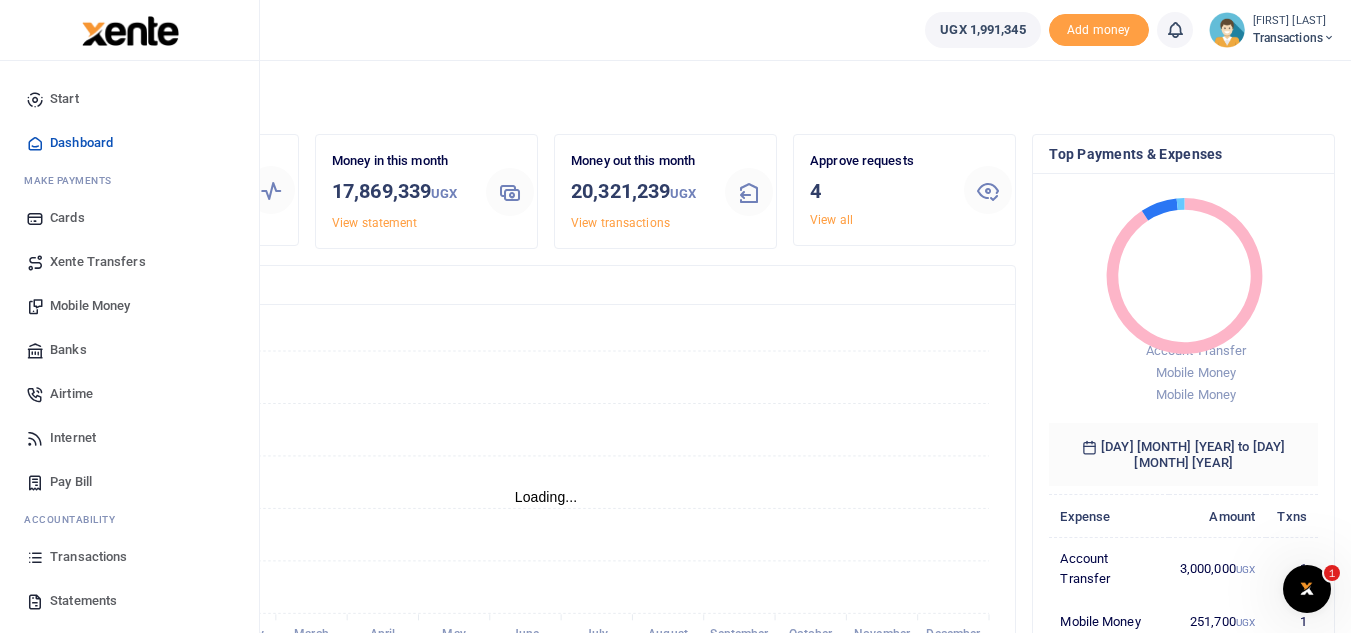 click on "Mobile Money" at bounding box center (90, 306) 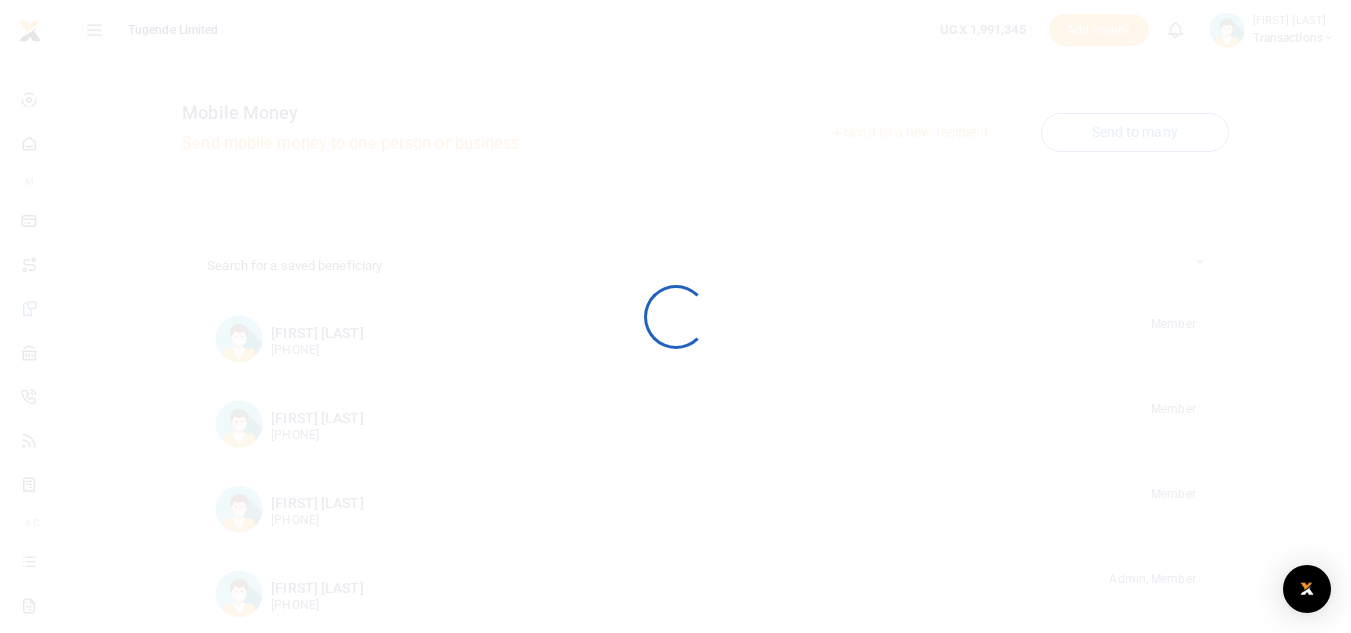 scroll, scrollTop: 0, scrollLeft: 0, axis: both 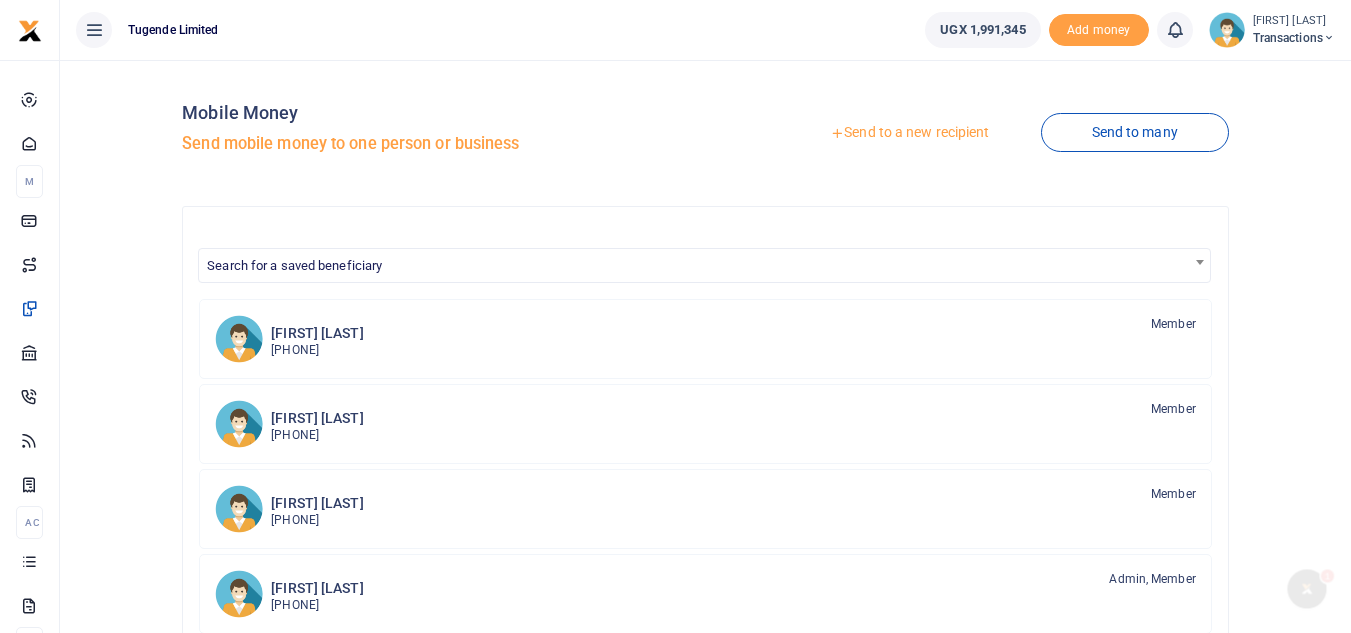 click on "Send to a new recipient" at bounding box center [909, 133] 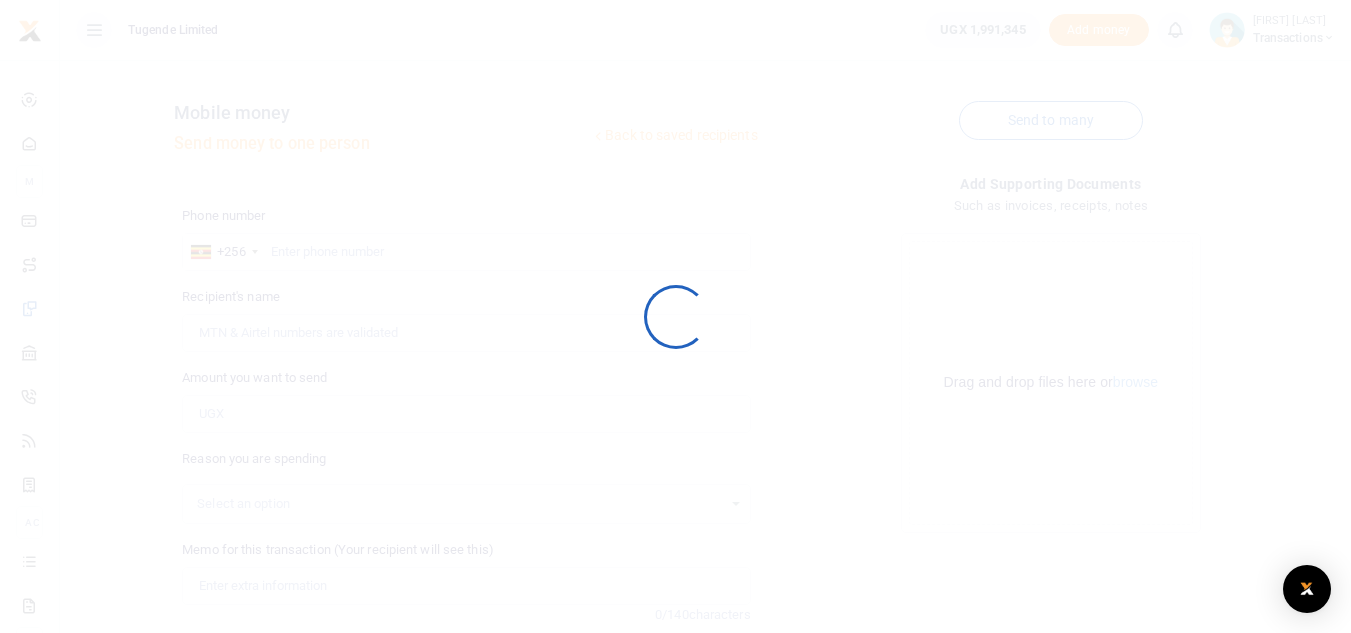 scroll, scrollTop: 0, scrollLeft: 0, axis: both 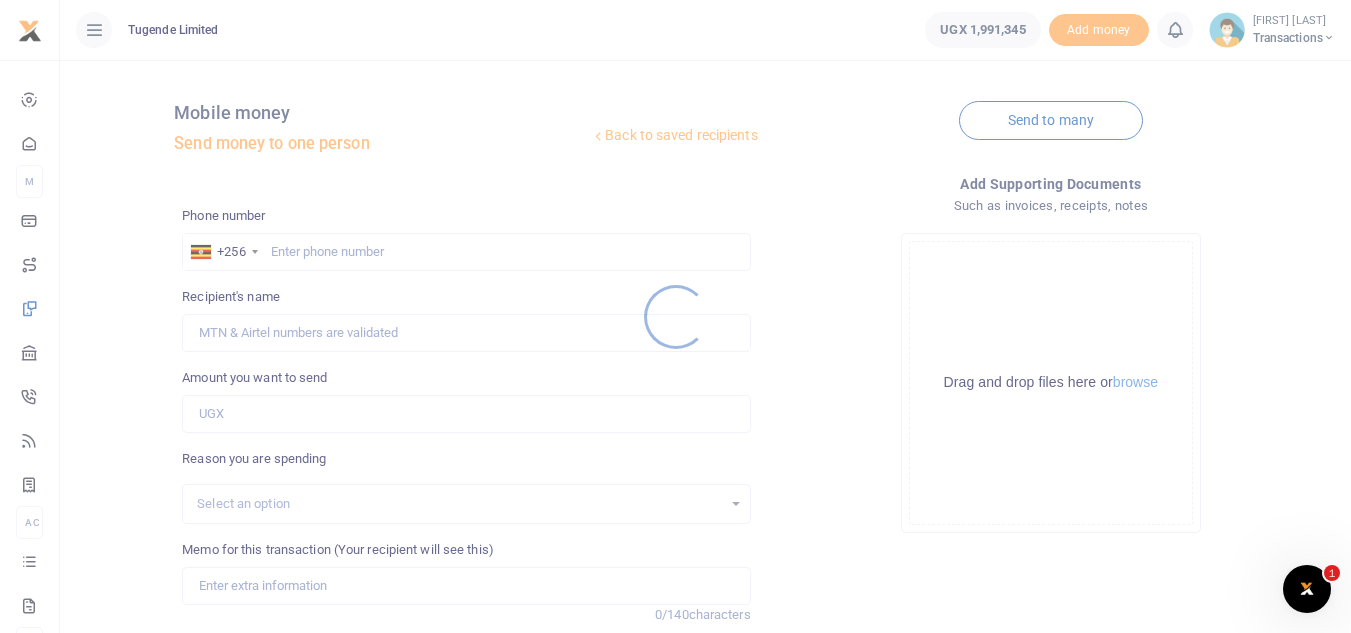 click at bounding box center (675, 316) 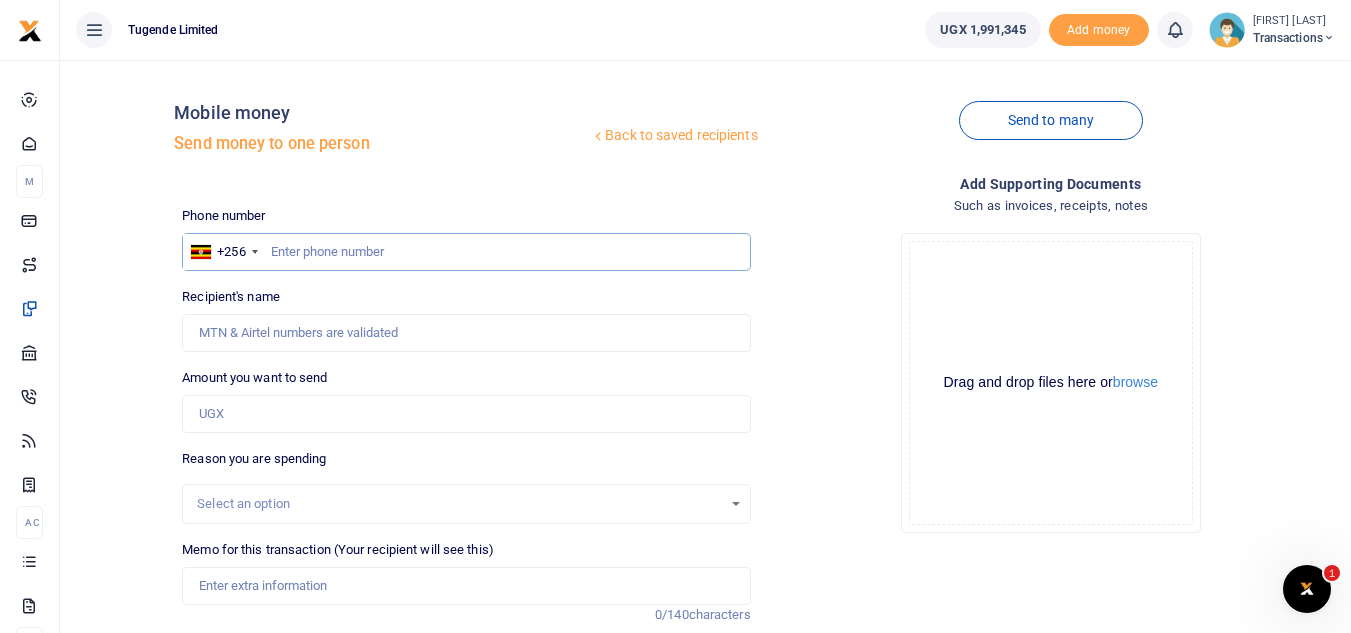 click at bounding box center [466, 252] 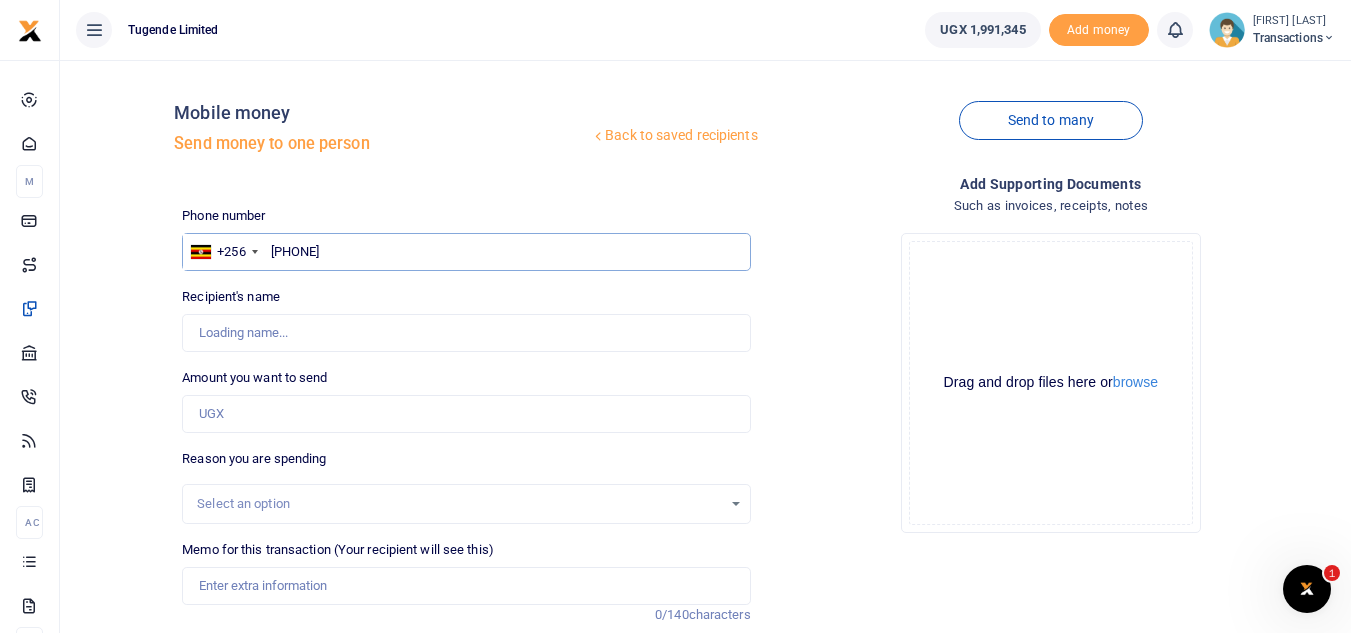 type on "755043770" 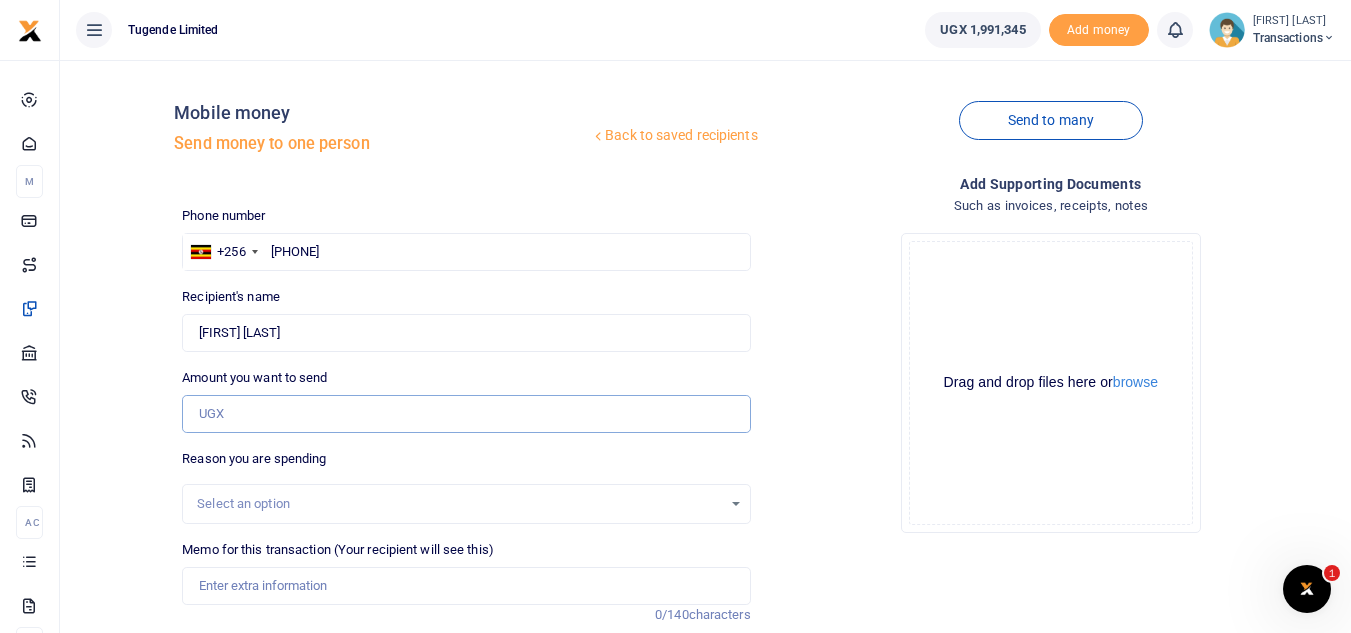 click on "Amount you want to send" at bounding box center (466, 414) 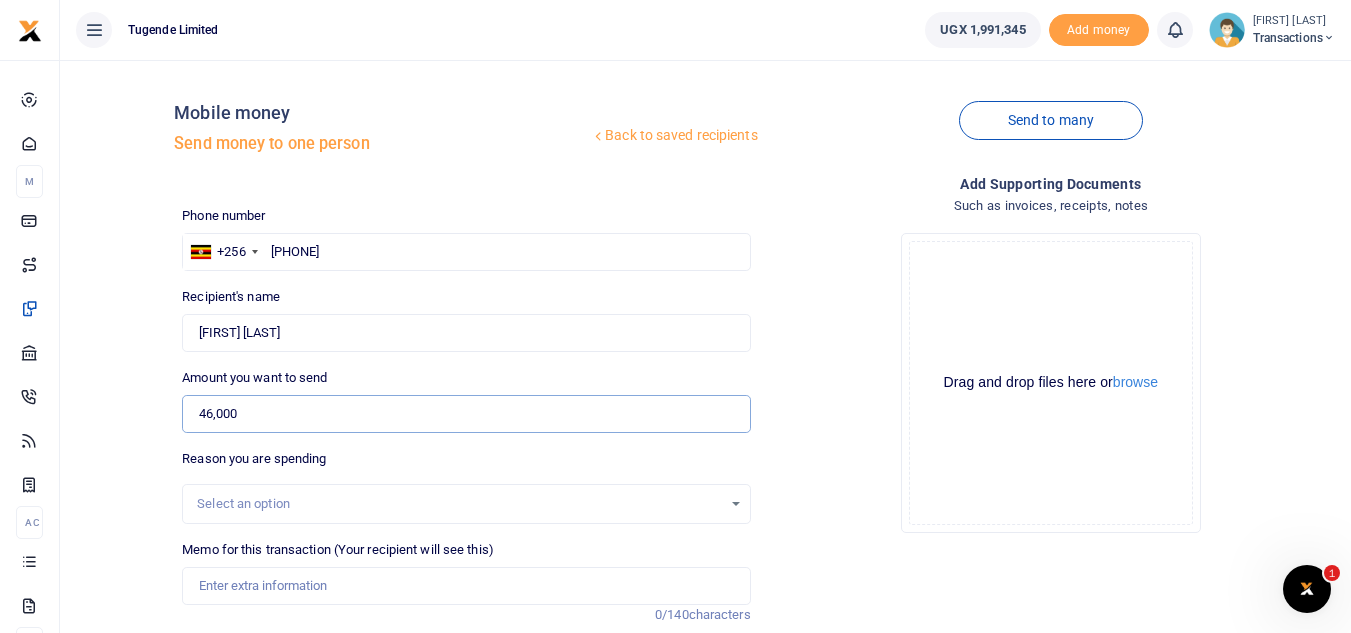 type on "46,000" 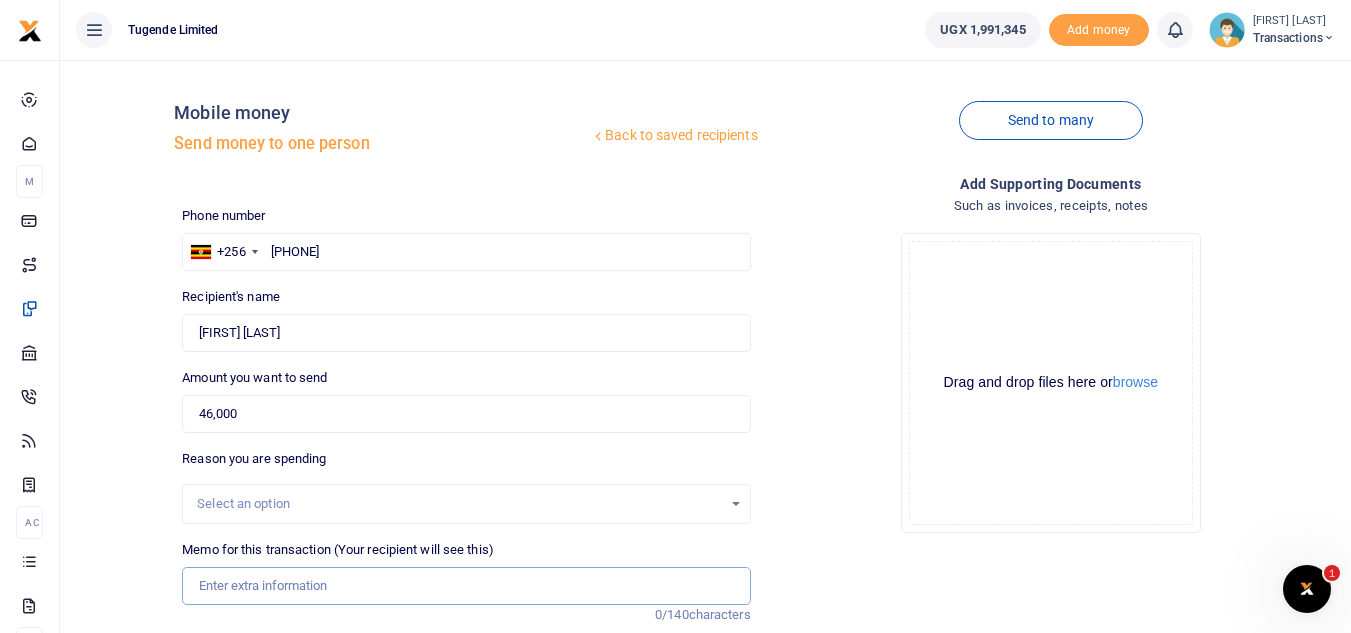 click on "Memo for this transaction (Your recipient will see this)" at bounding box center [466, 586] 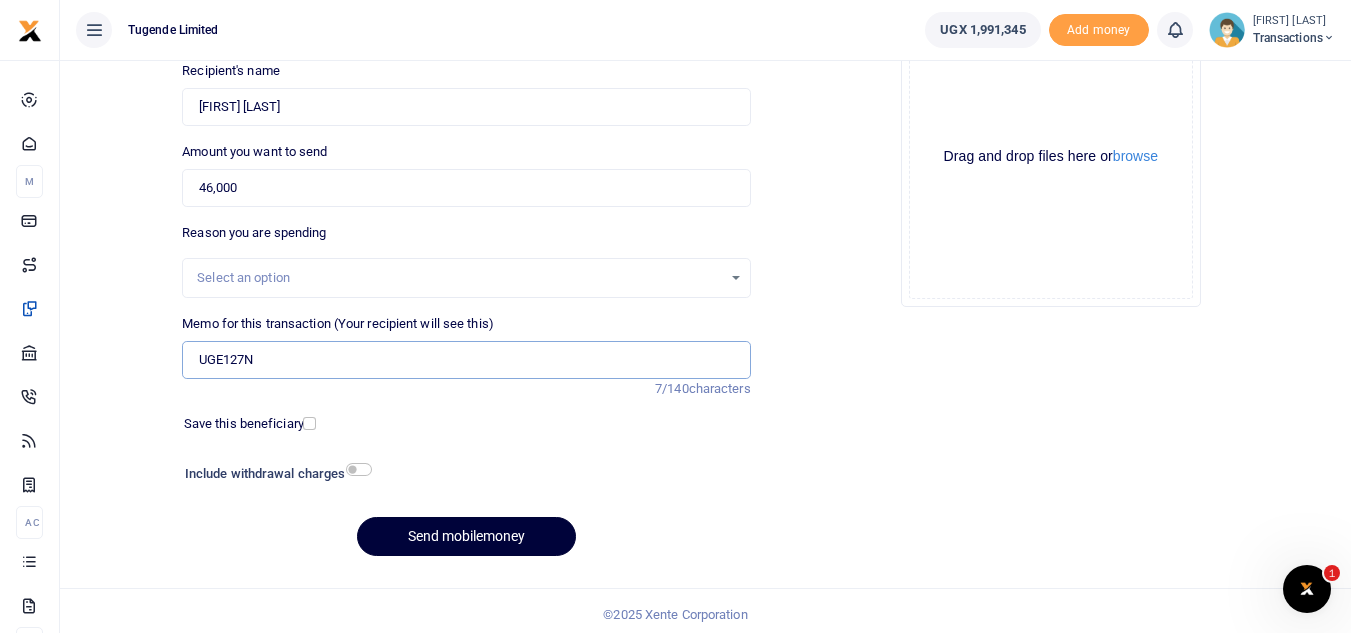 scroll, scrollTop: 227, scrollLeft: 0, axis: vertical 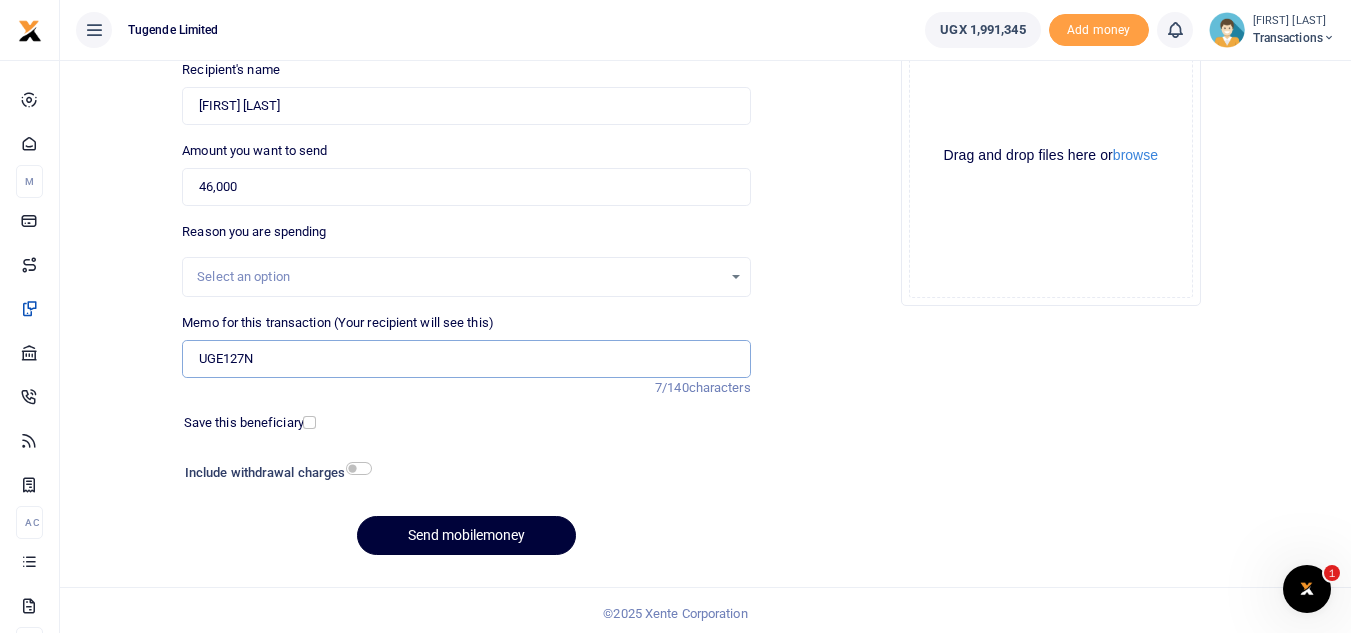 type on "UGE127N" 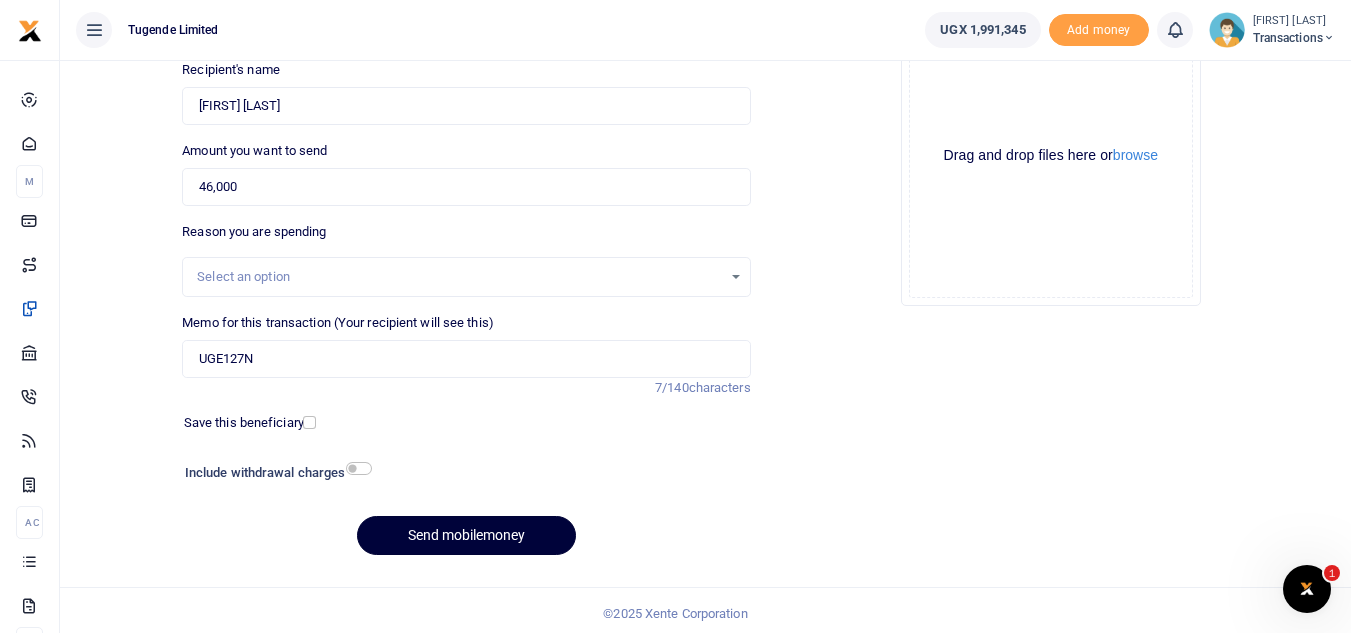 click on "Send mobilemoney" at bounding box center [466, 535] 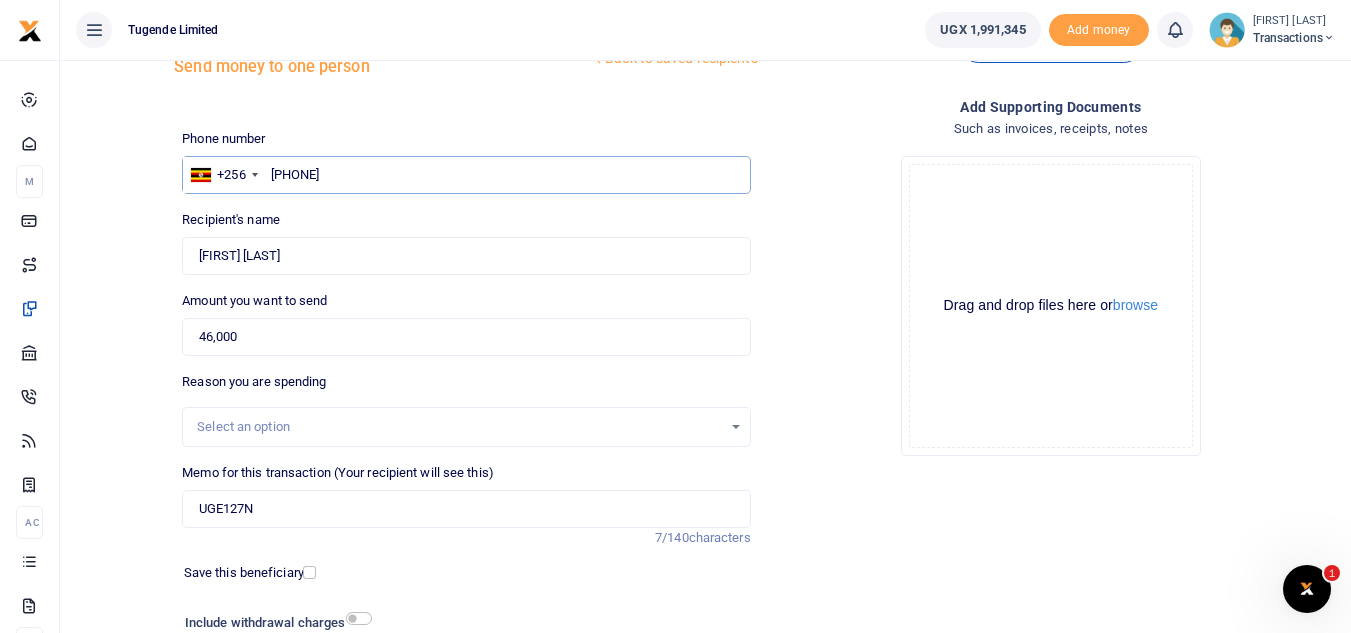 scroll, scrollTop: 75, scrollLeft: 0, axis: vertical 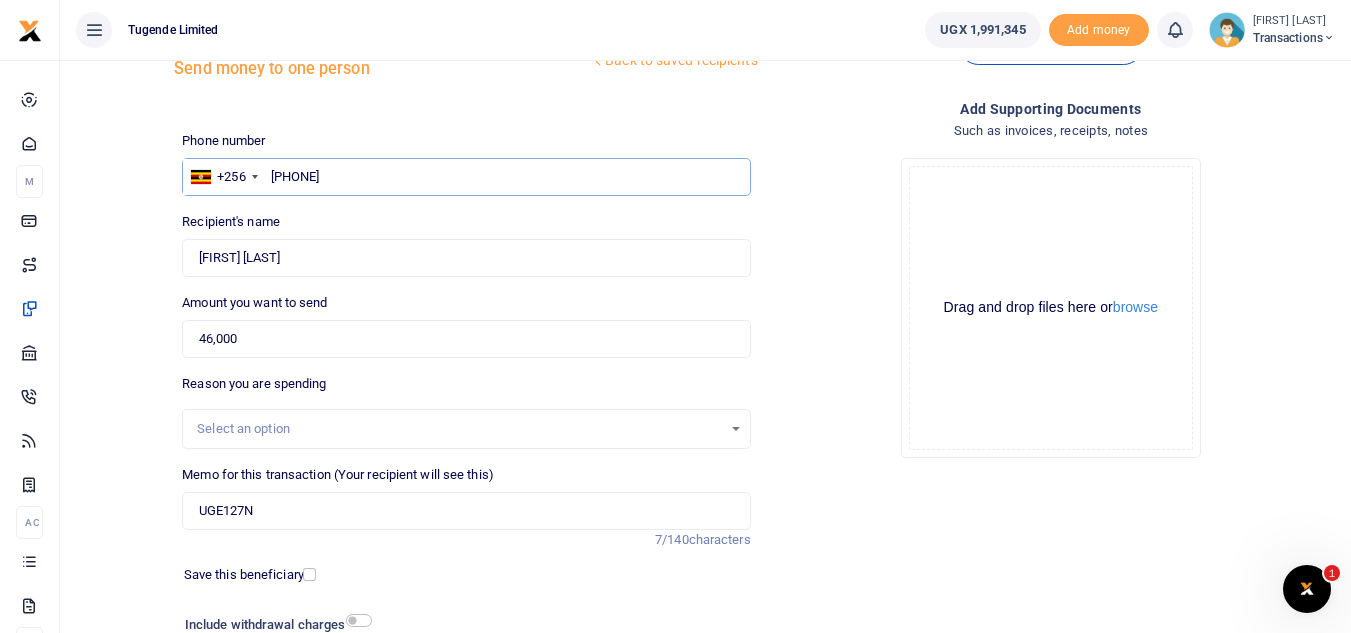 click on "755043770" at bounding box center [466, 177] 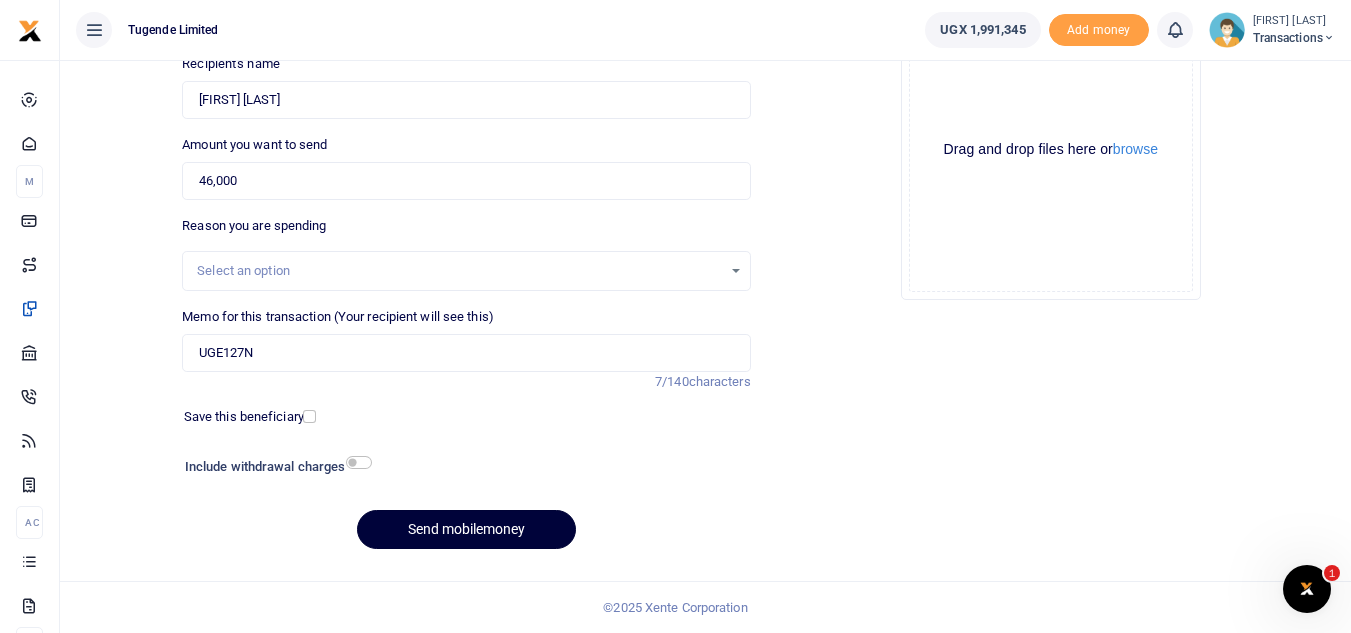 type on "755043770" 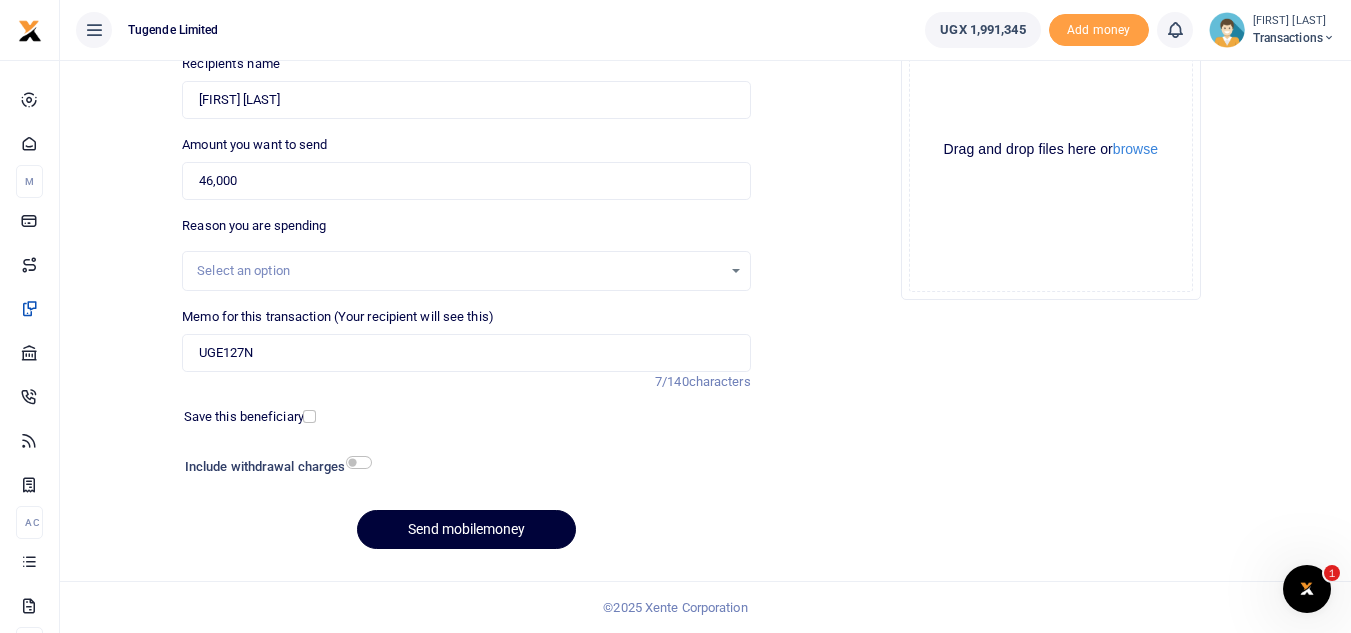 click on "Send mobilemoney" at bounding box center (466, 529) 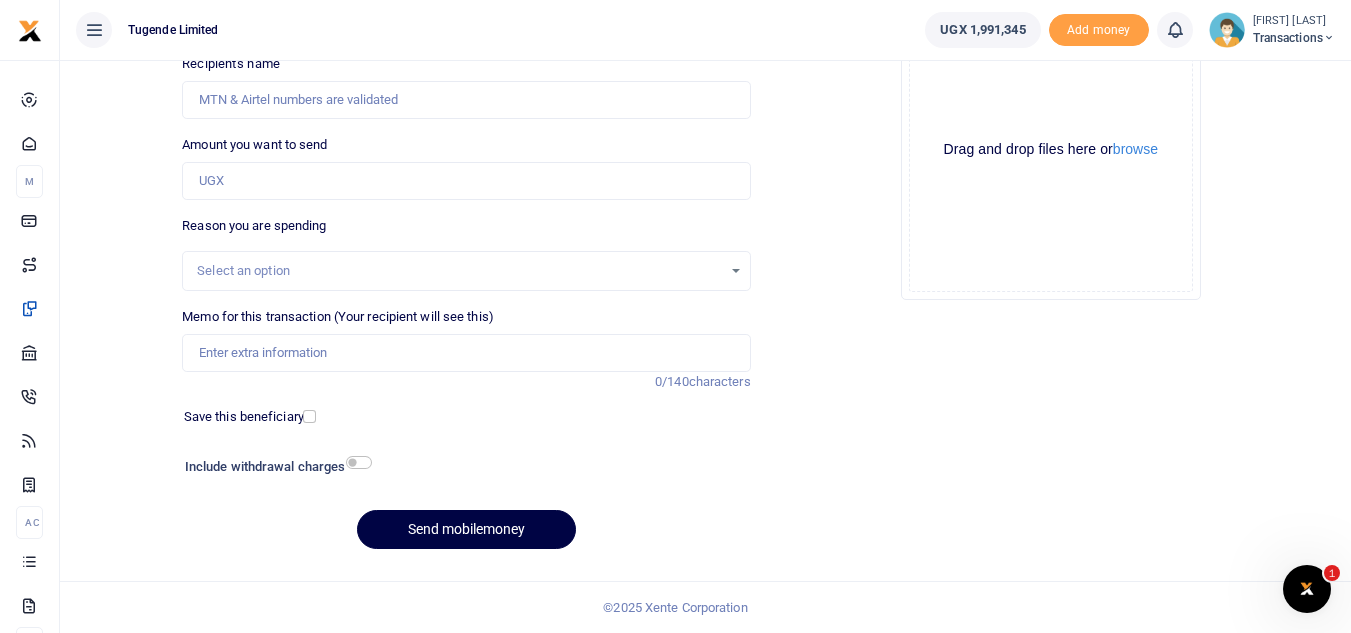 scroll, scrollTop: 233, scrollLeft: 0, axis: vertical 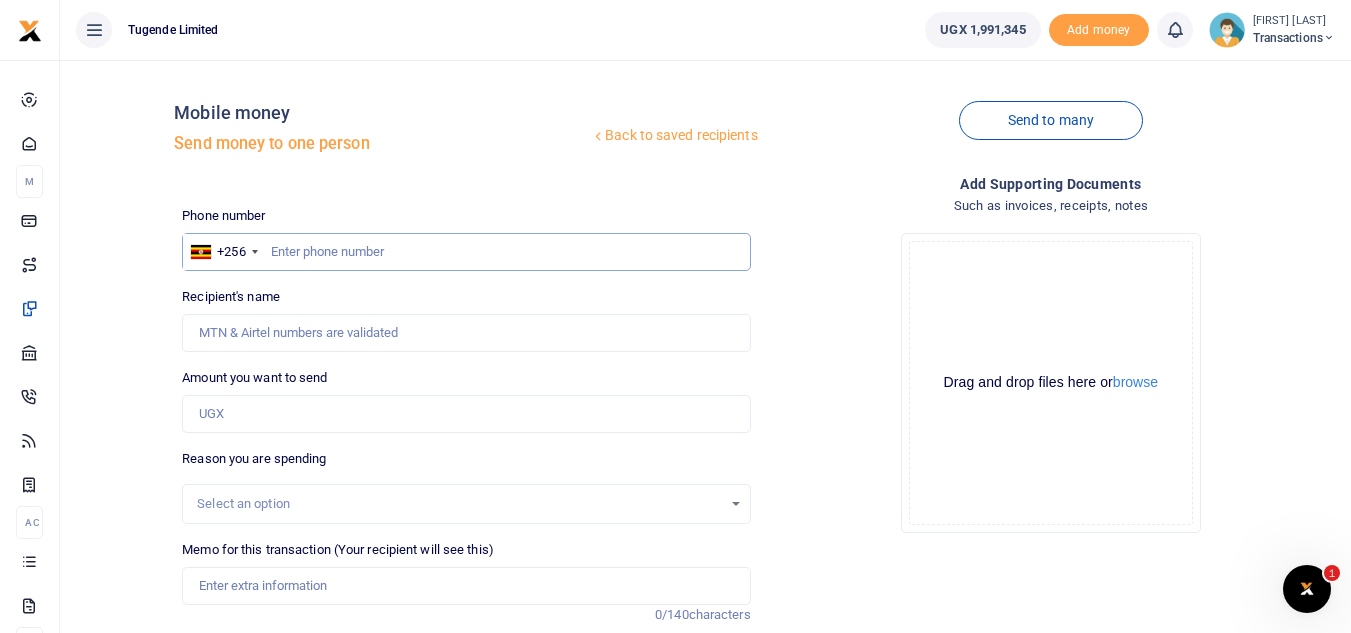 click at bounding box center (466, 252) 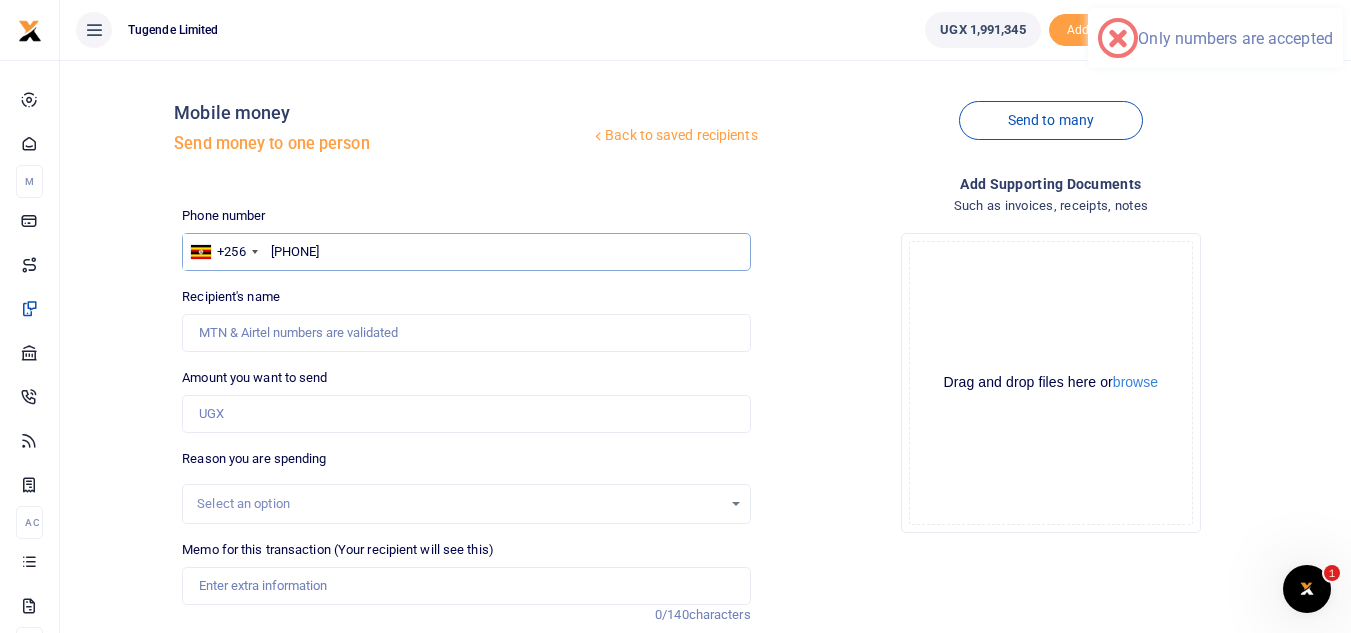 click on "780 679995" at bounding box center (466, 252) 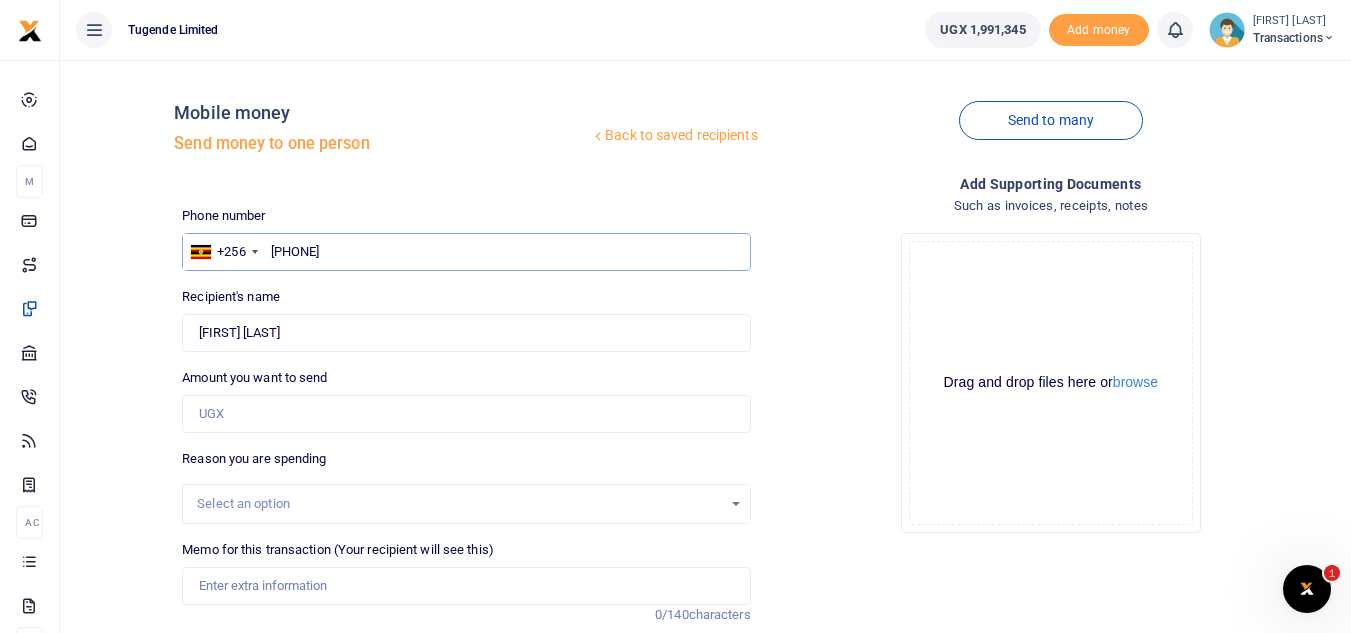 type on "780679995" 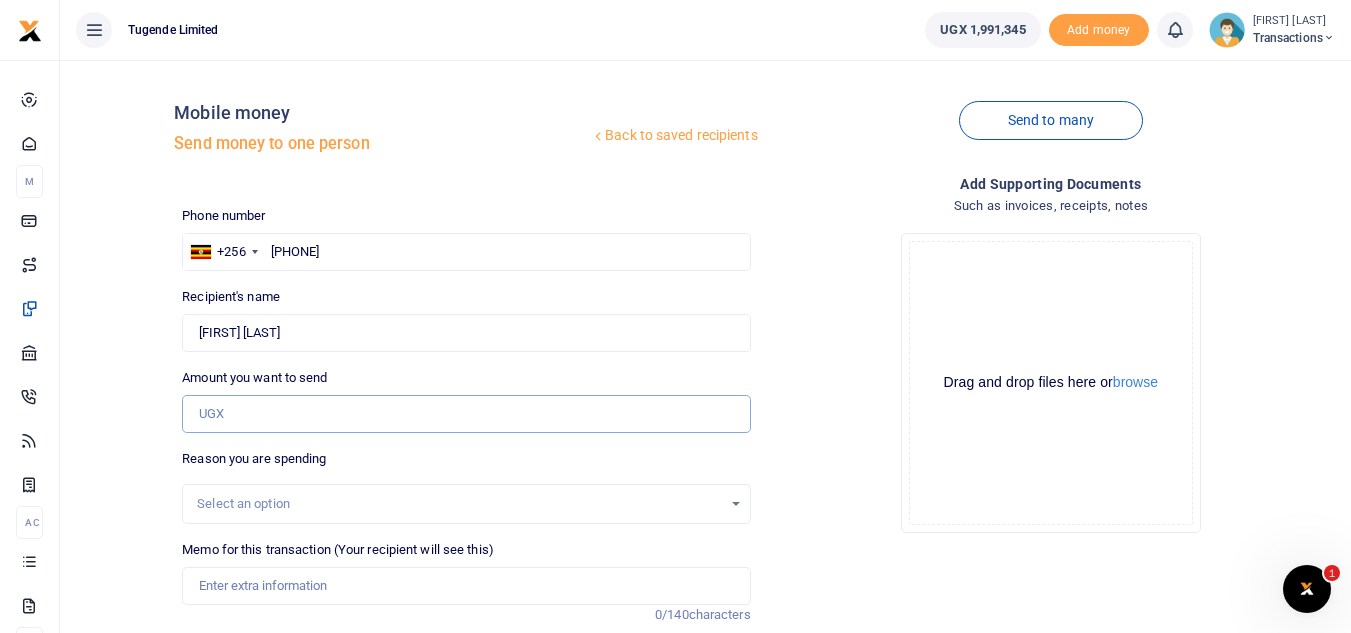 click on "Amount you want to send" at bounding box center (466, 414) 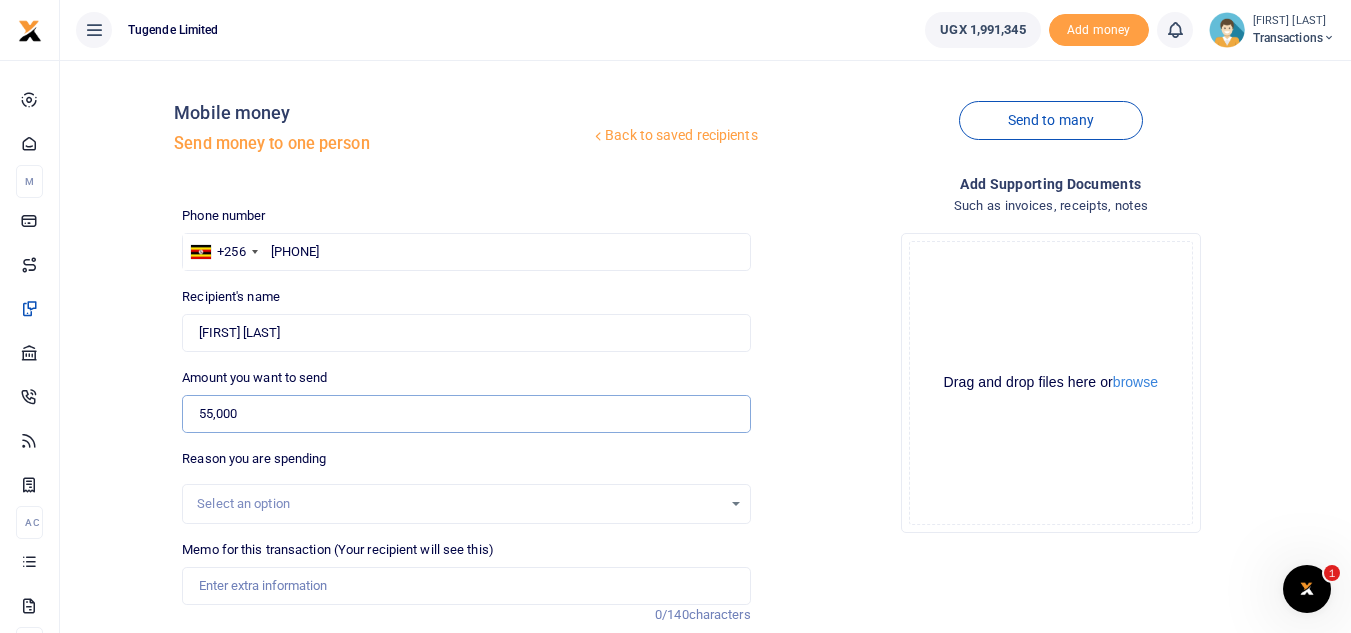type on "55,000" 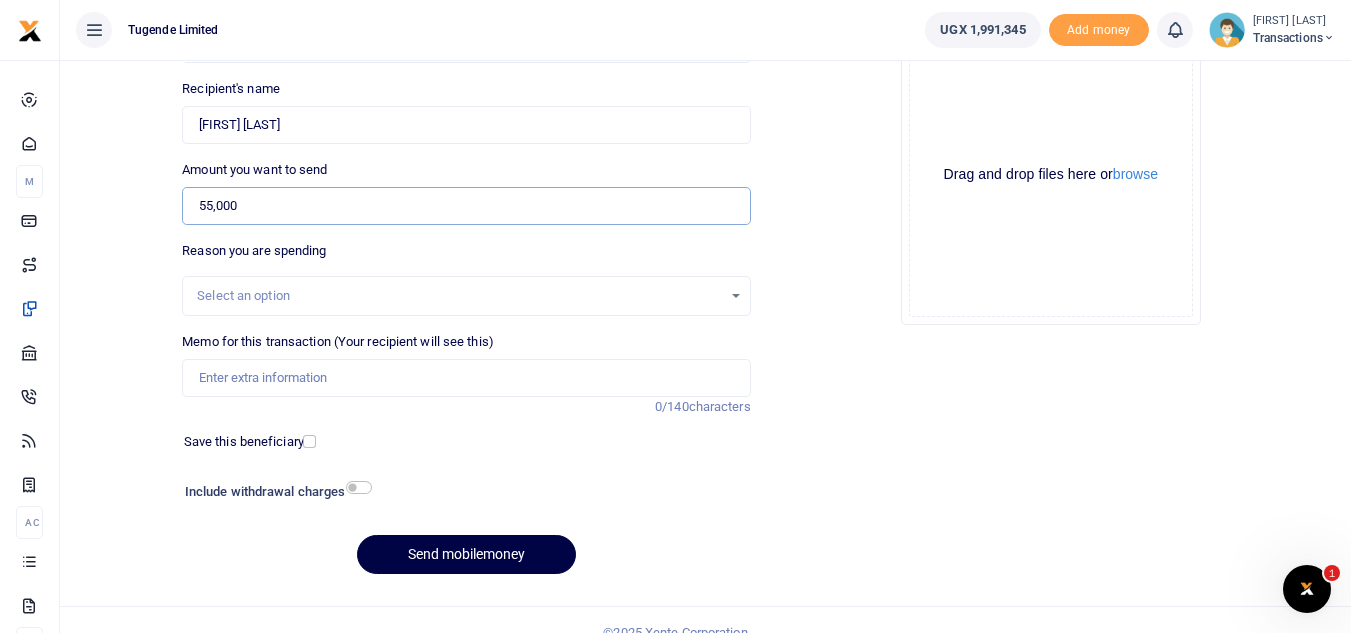 scroll, scrollTop: 209, scrollLeft: 0, axis: vertical 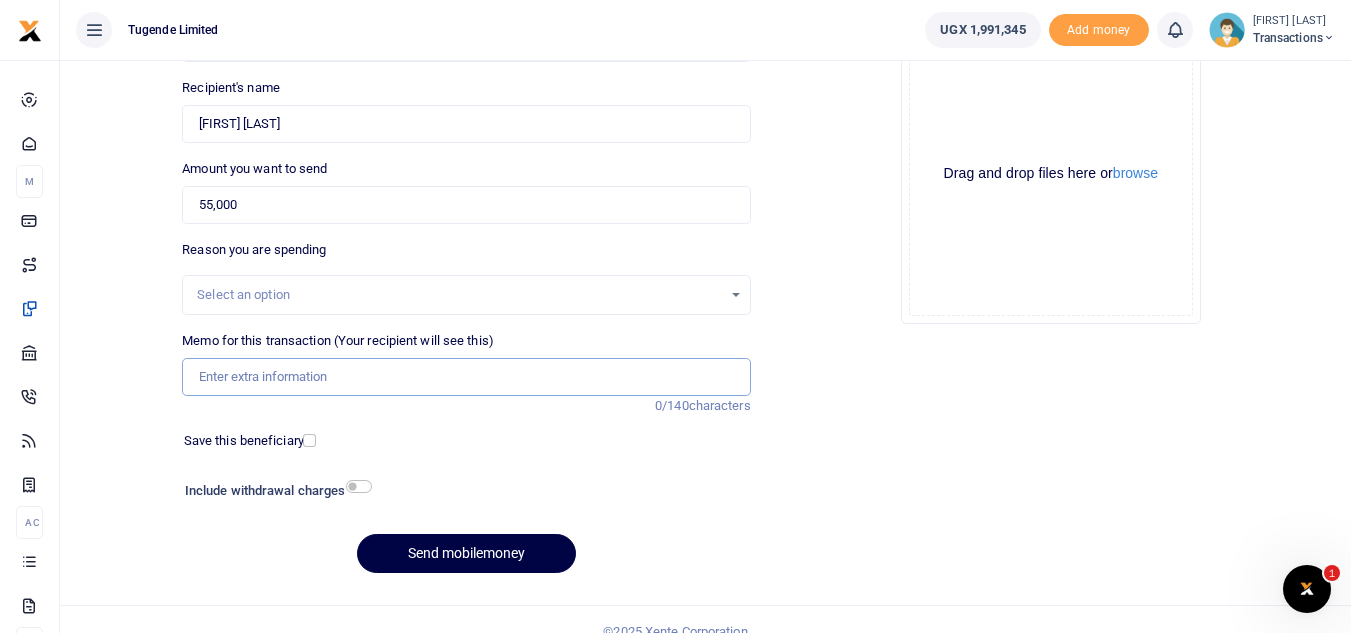 click on "Memo for this transaction (Your recipient will see this)" at bounding box center (466, 377) 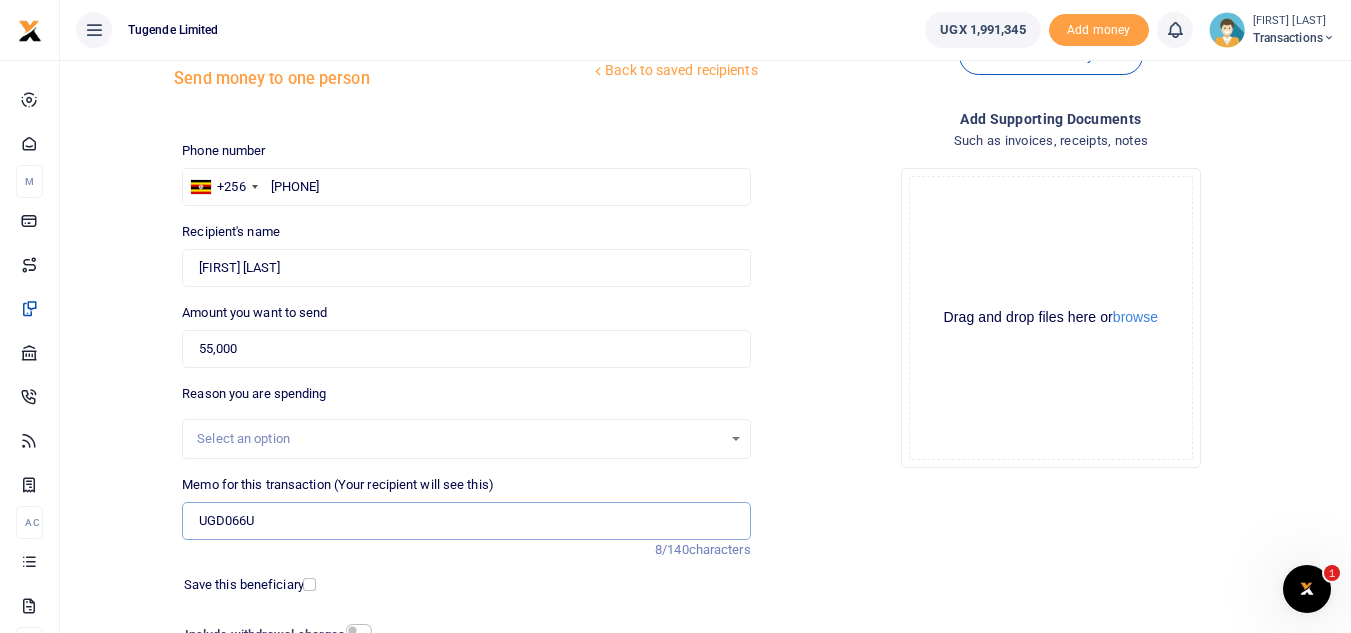 scroll, scrollTop: 233, scrollLeft: 0, axis: vertical 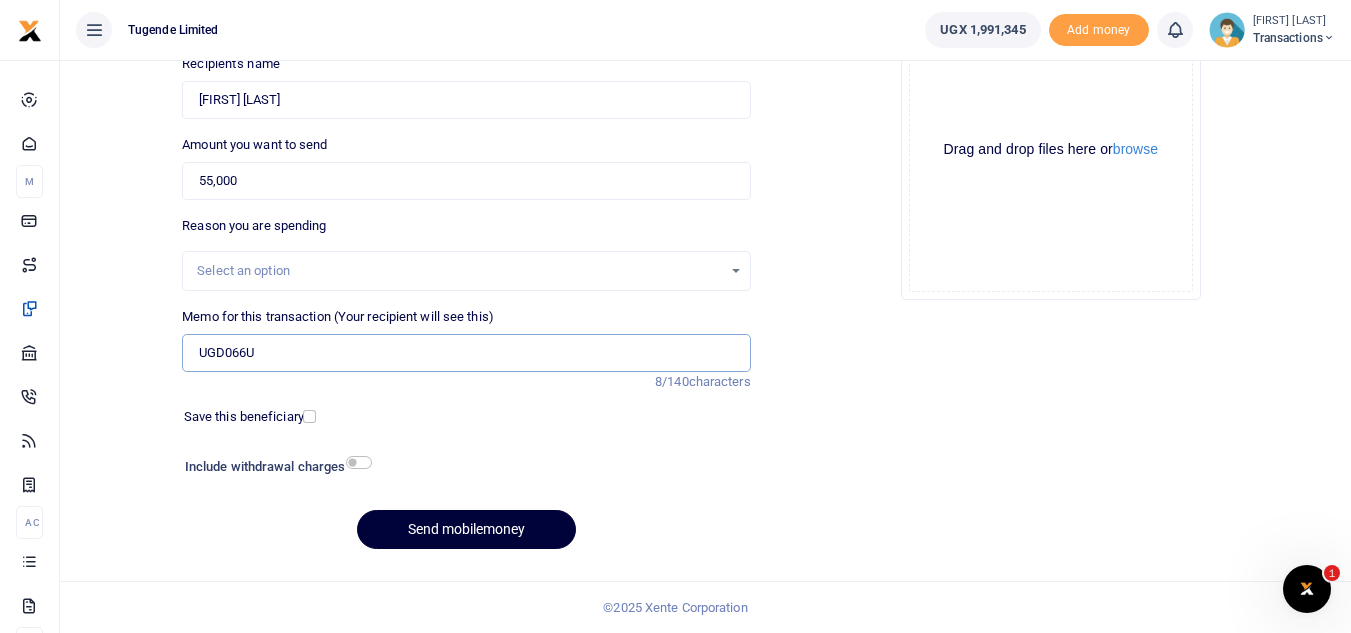type on "UGD066U" 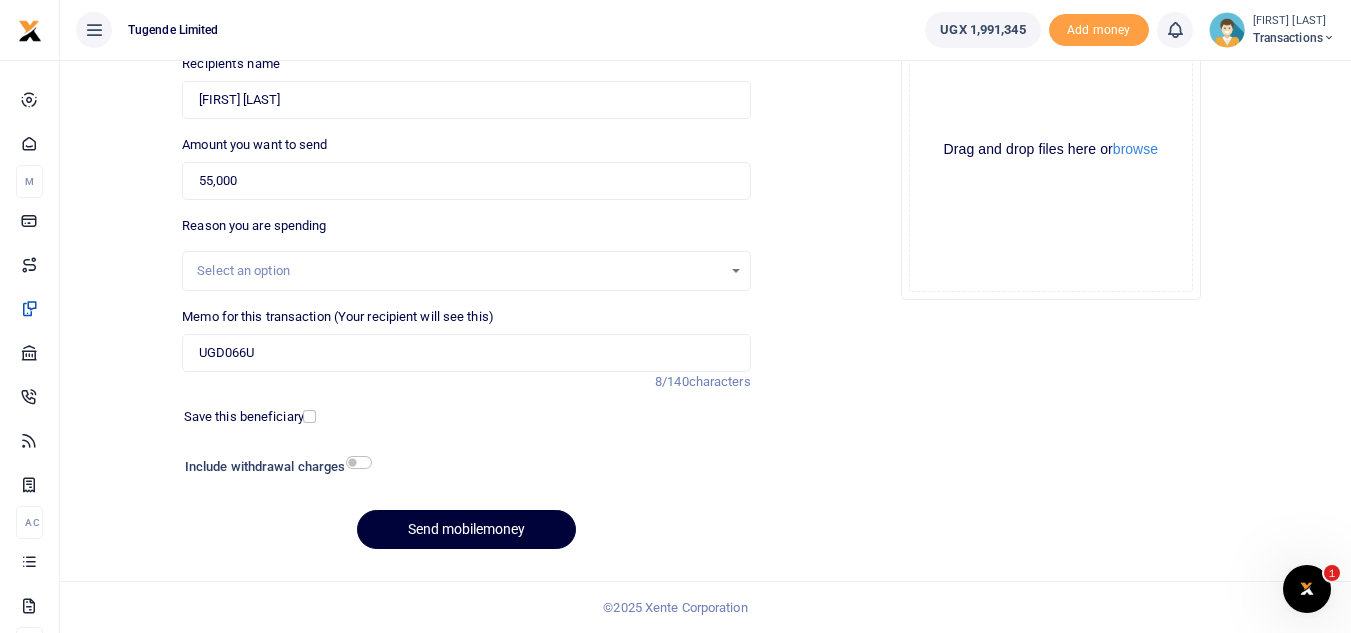 click on "Send mobilemoney" at bounding box center [466, 529] 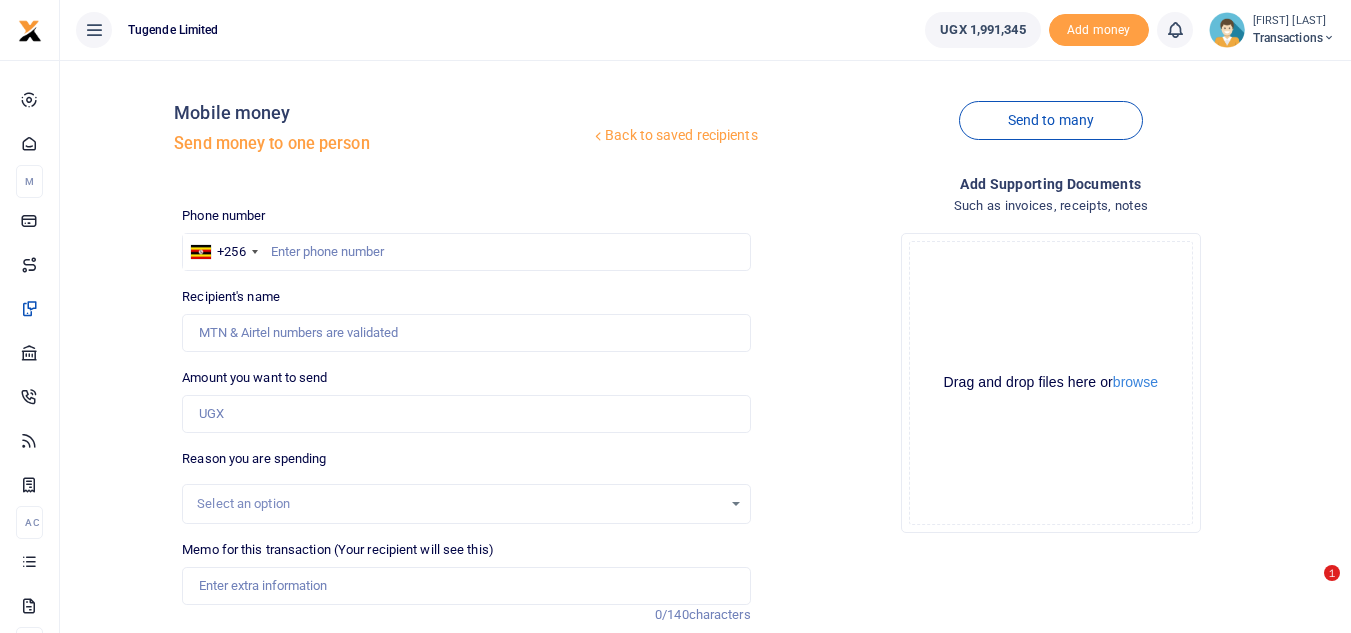 scroll, scrollTop: 233, scrollLeft: 0, axis: vertical 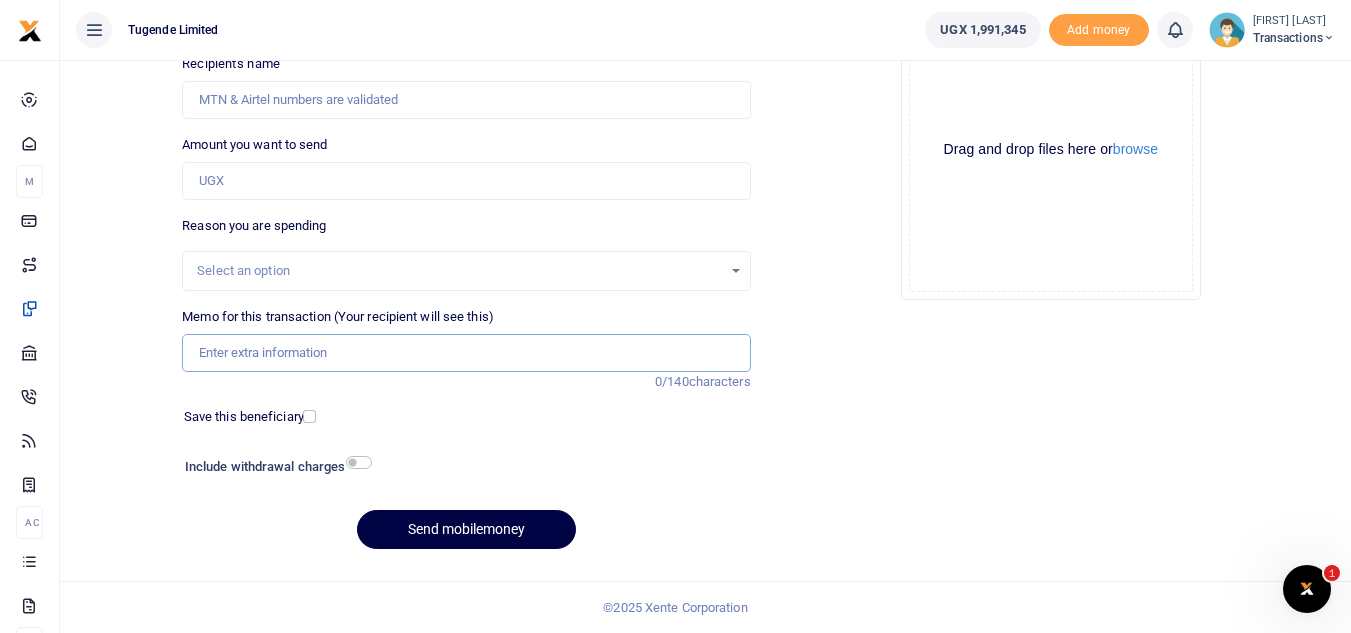 click on "Memo for this transaction (Your recipient will see this)" at bounding box center [466, 353] 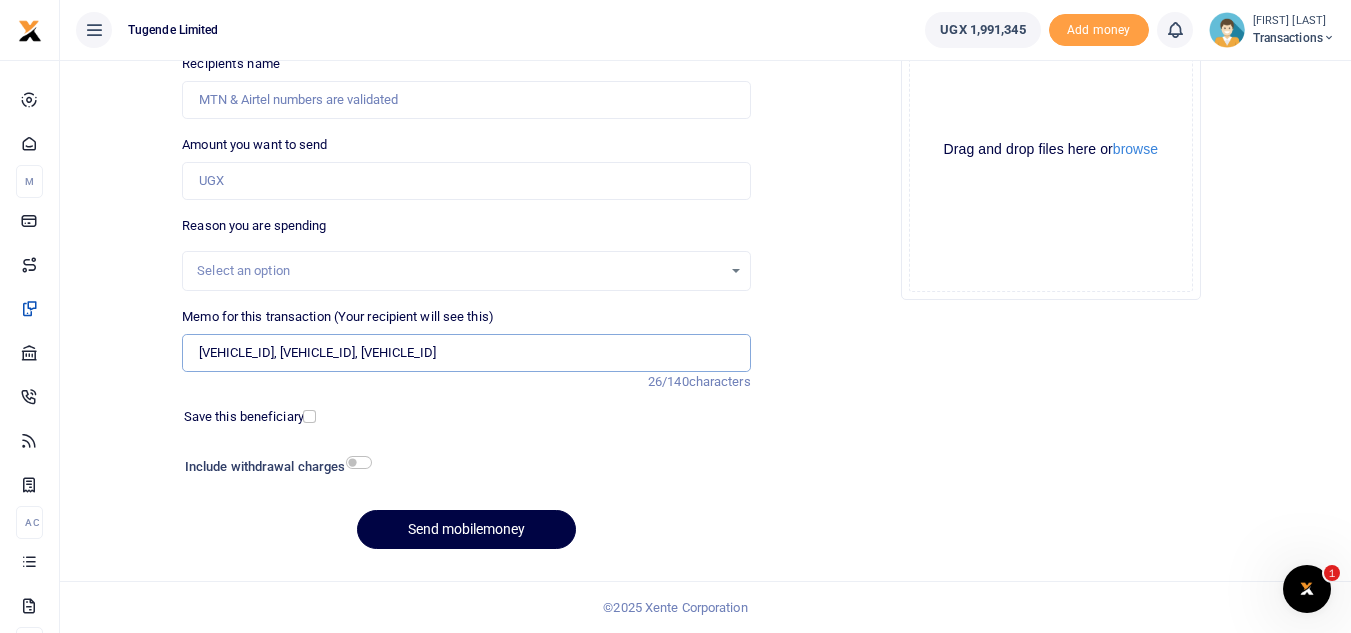 click on "[VEHICLE_ID], [VEHICLE_ID], [VEHICLE_ID]" at bounding box center [466, 353] 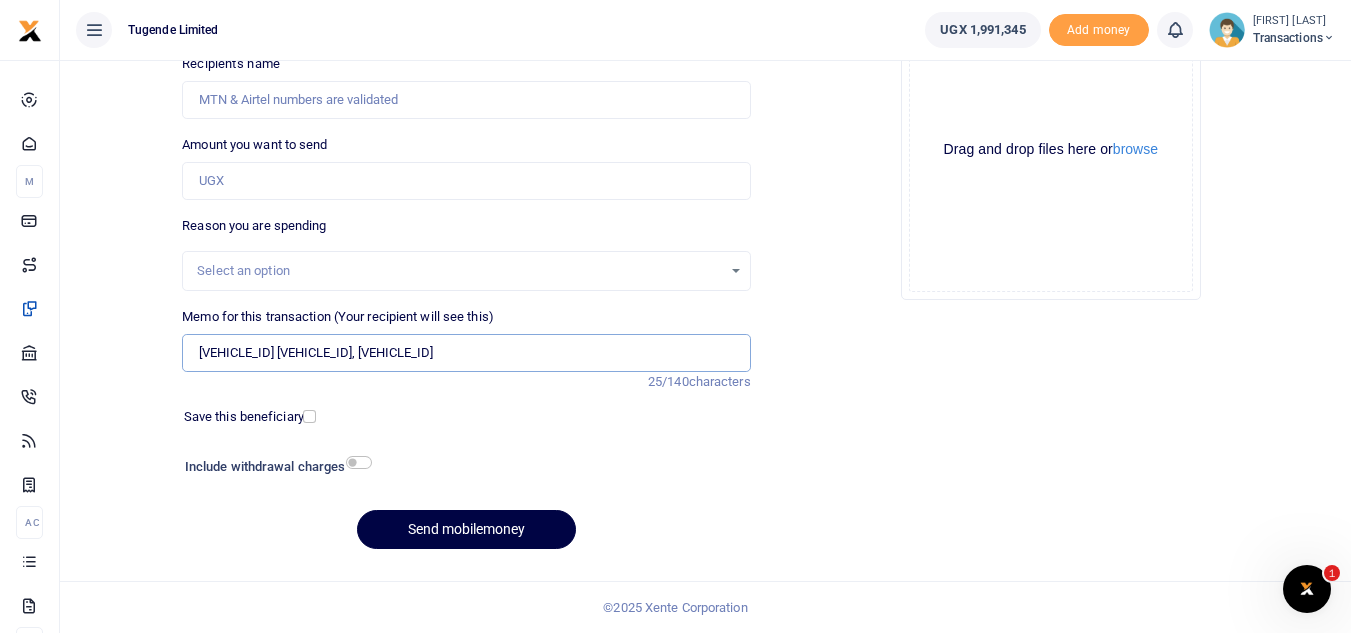click on "[VEHICLE_ID] [VEHICLE_ID], [VEHICLE_ID]" at bounding box center [466, 353] 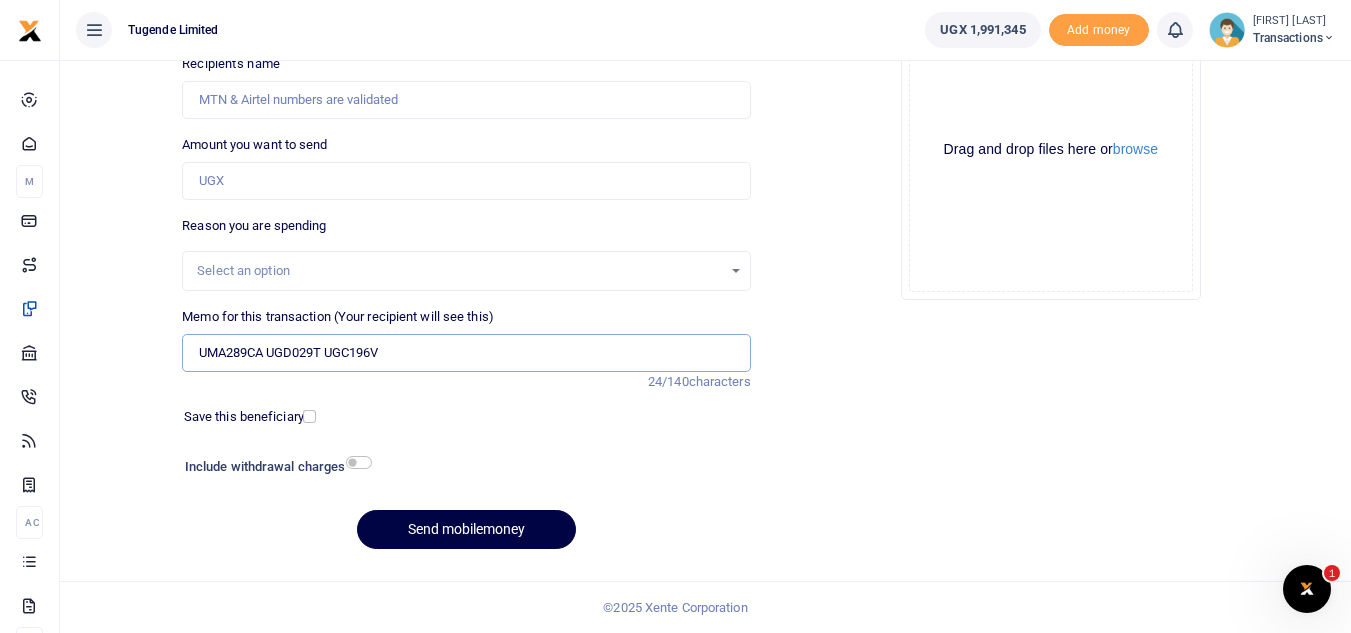 type on "UMA289CA UGD029T UGC196V" 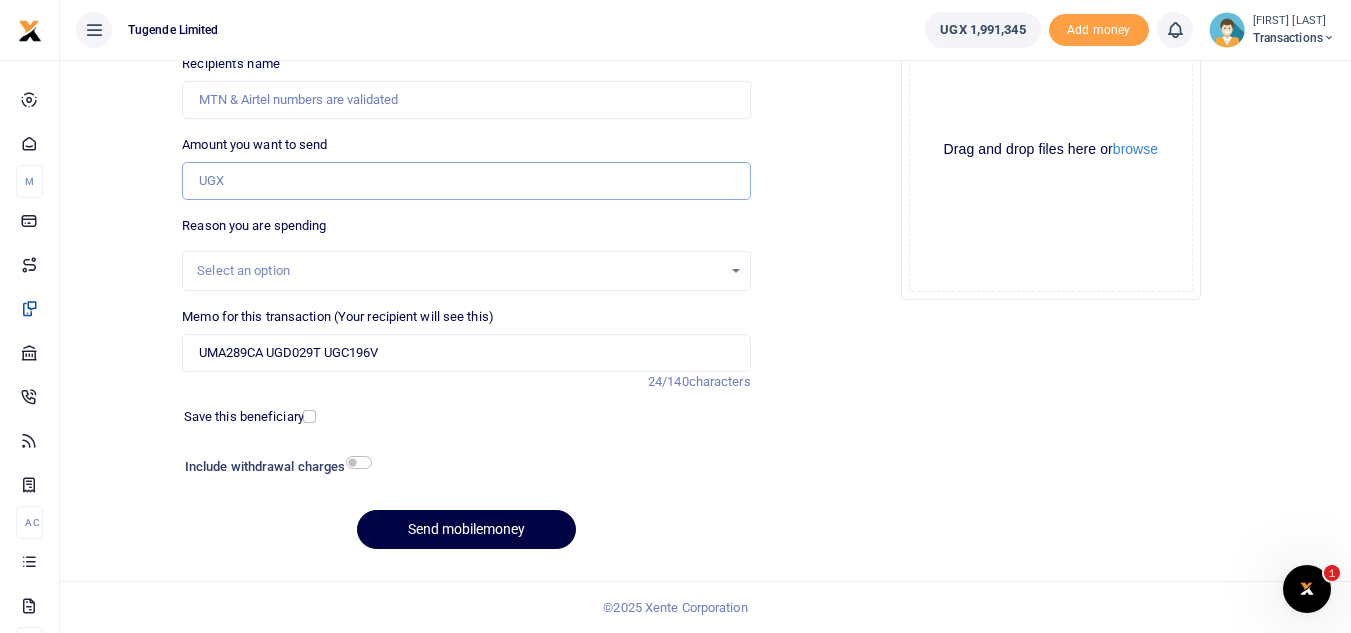 click on "Amount you want to send" at bounding box center (466, 181) 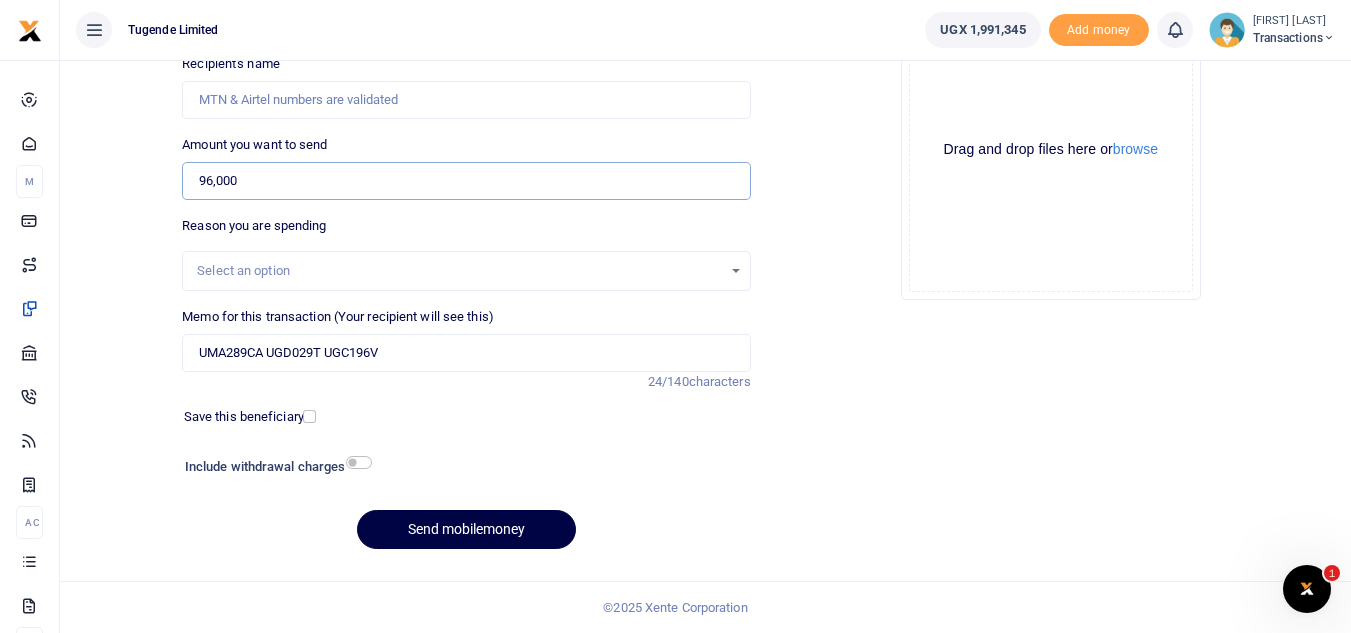 type on "96,000" 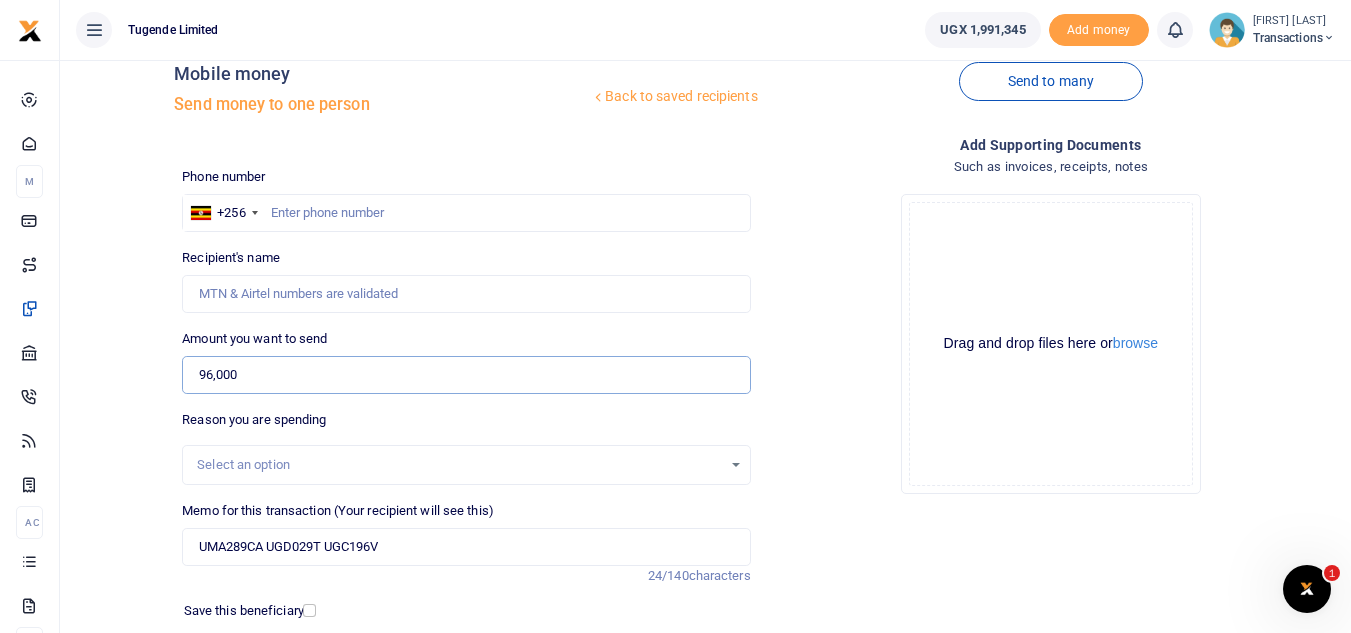 scroll, scrollTop: 38, scrollLeft: 0, axis: vertical 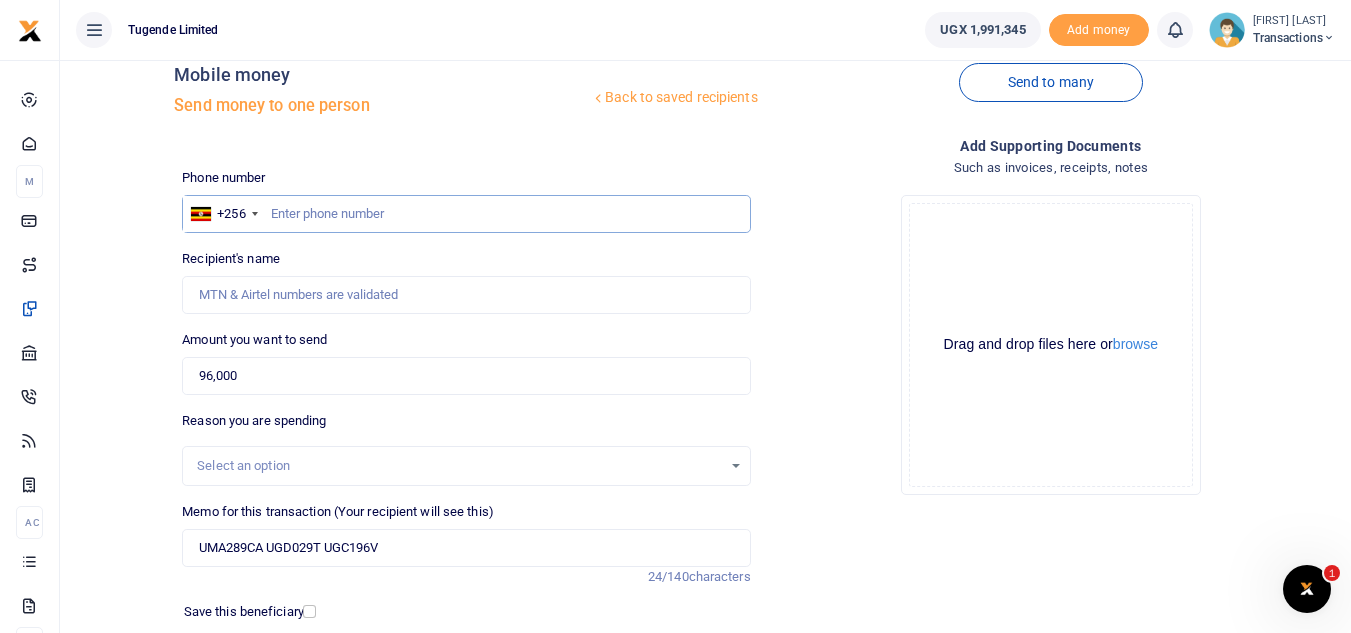 click at bounding box center (466, 214) 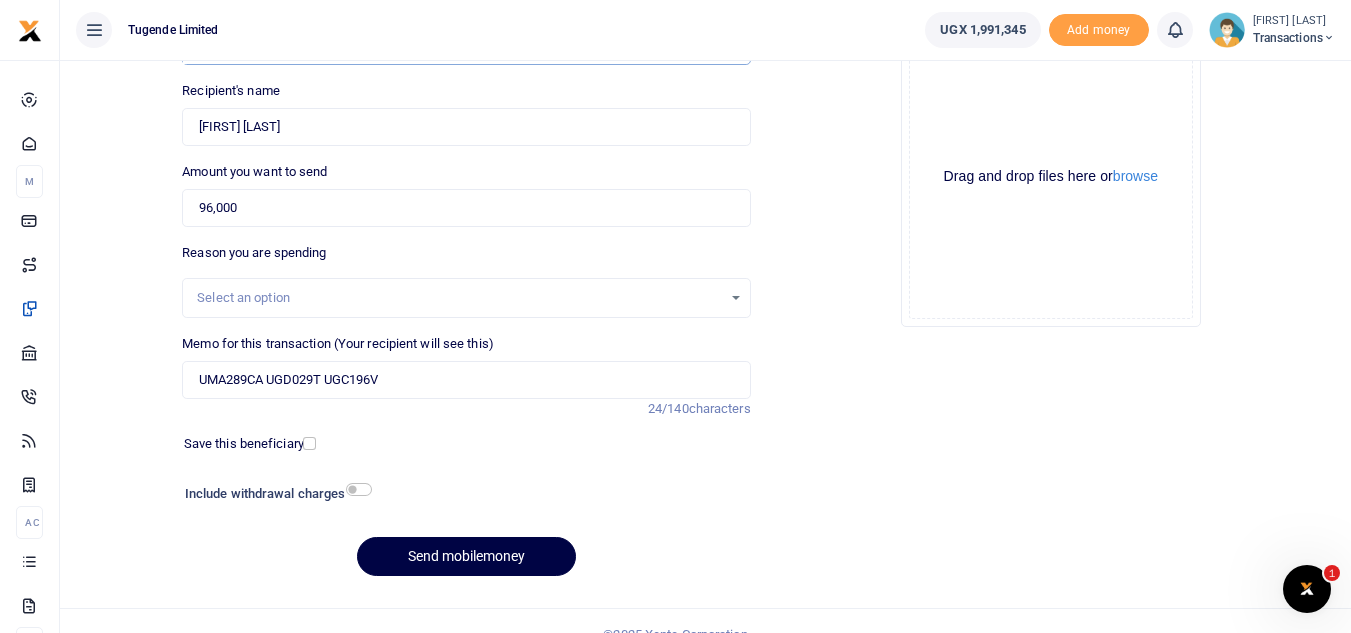 scroll, scrollTop: 233, scrollLeft: 0, axis: vertical 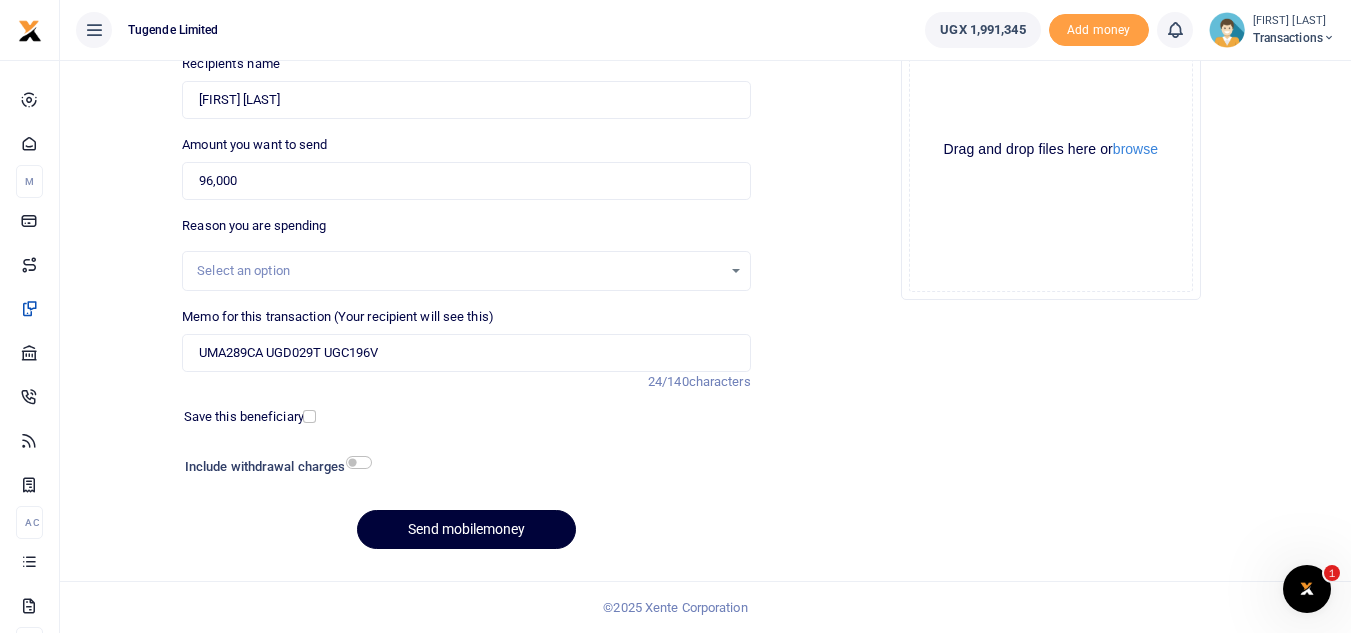 type on "[PHONE]" 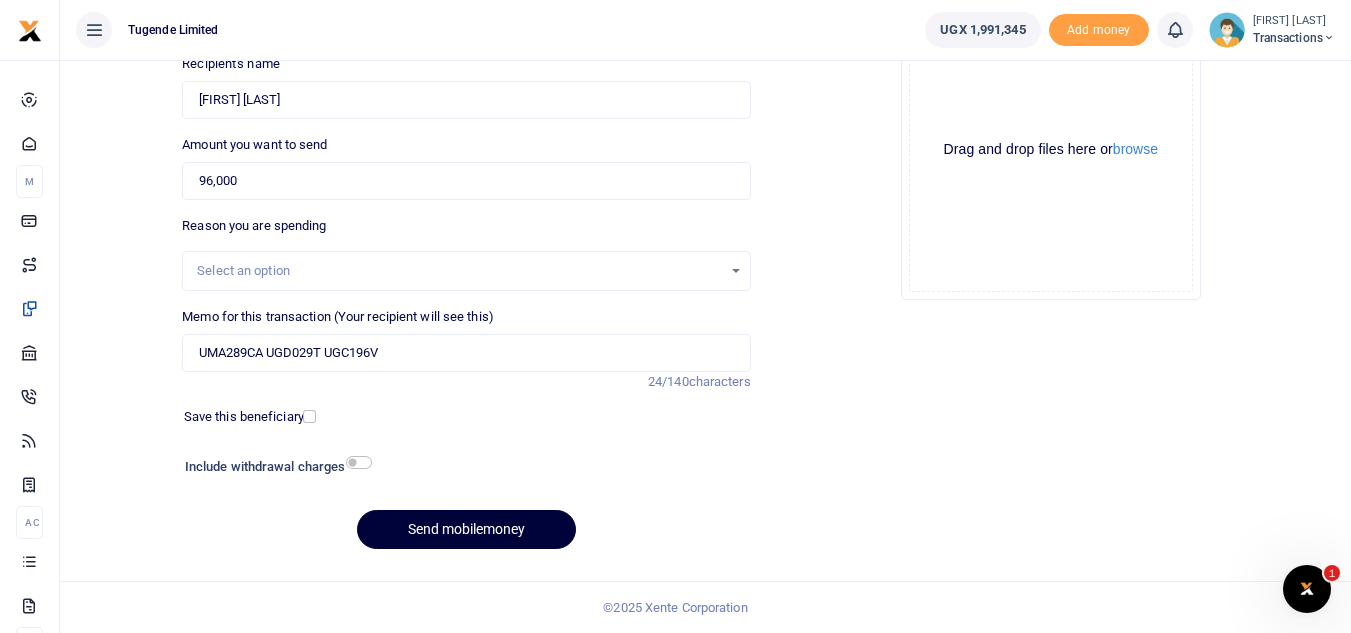 click on "Send mobilemoney" at bounding box center [466, 529] 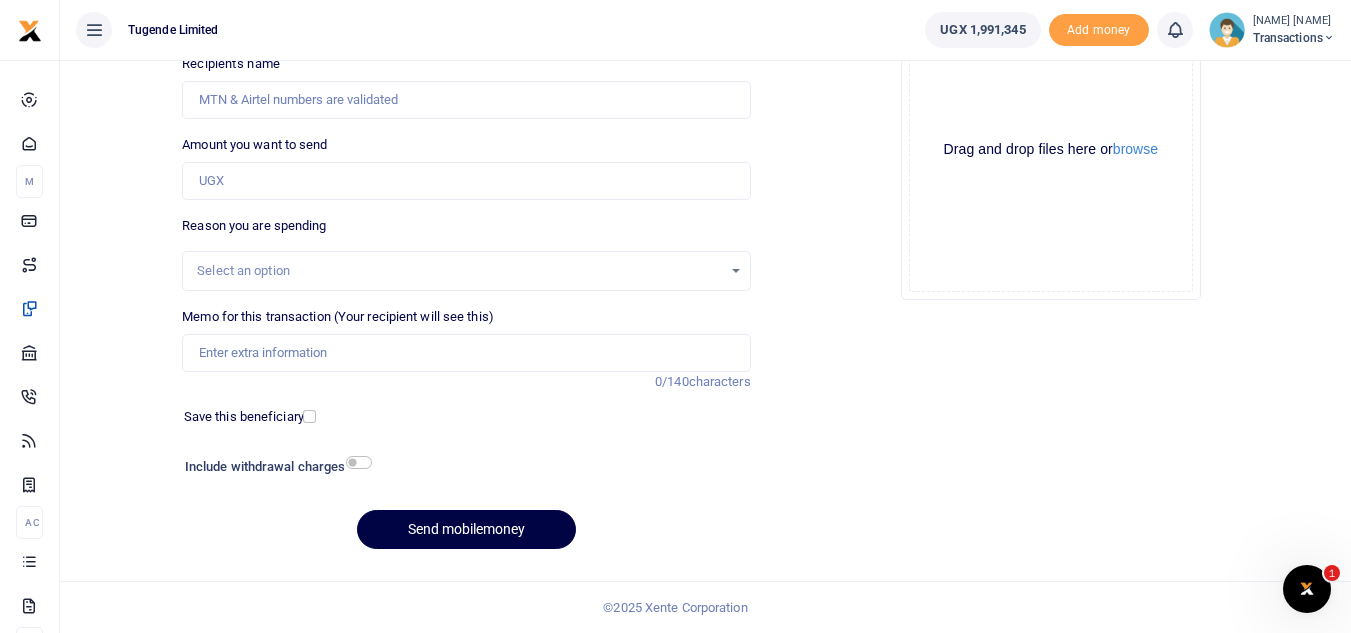 scroll, scrollTop: 233, scrollLeft: 0, axis: vertical 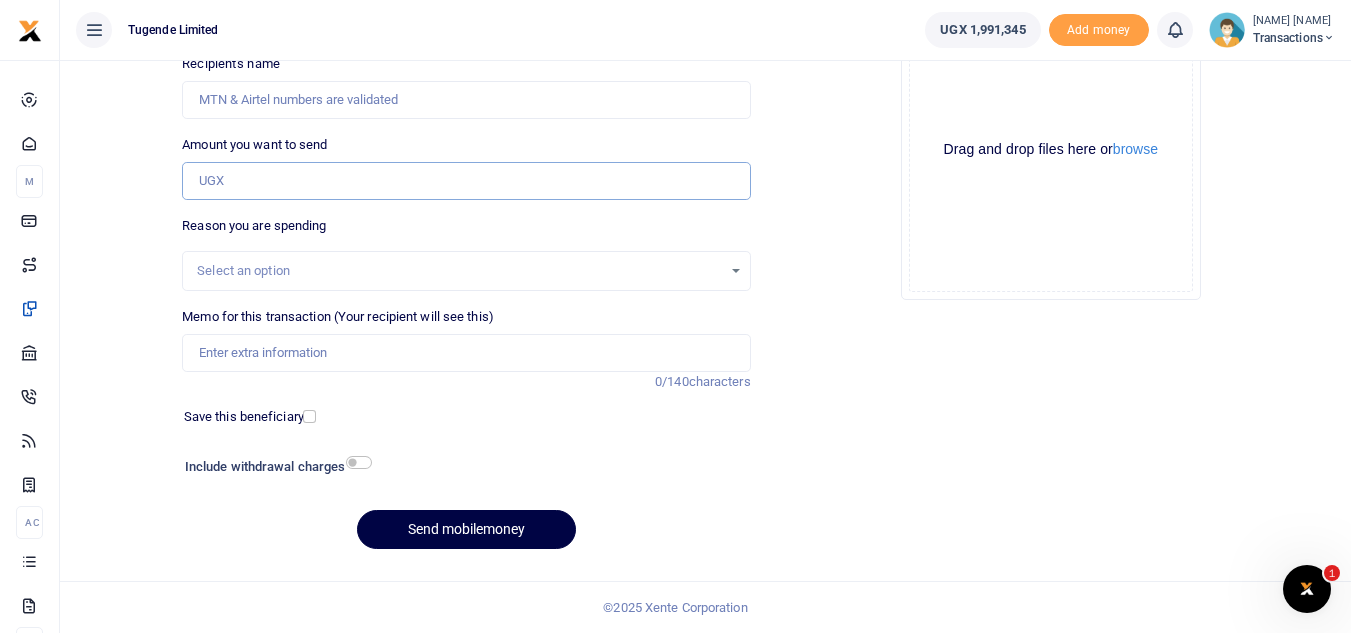 click on "Amount you want to send" at bounding box center [466, 181] 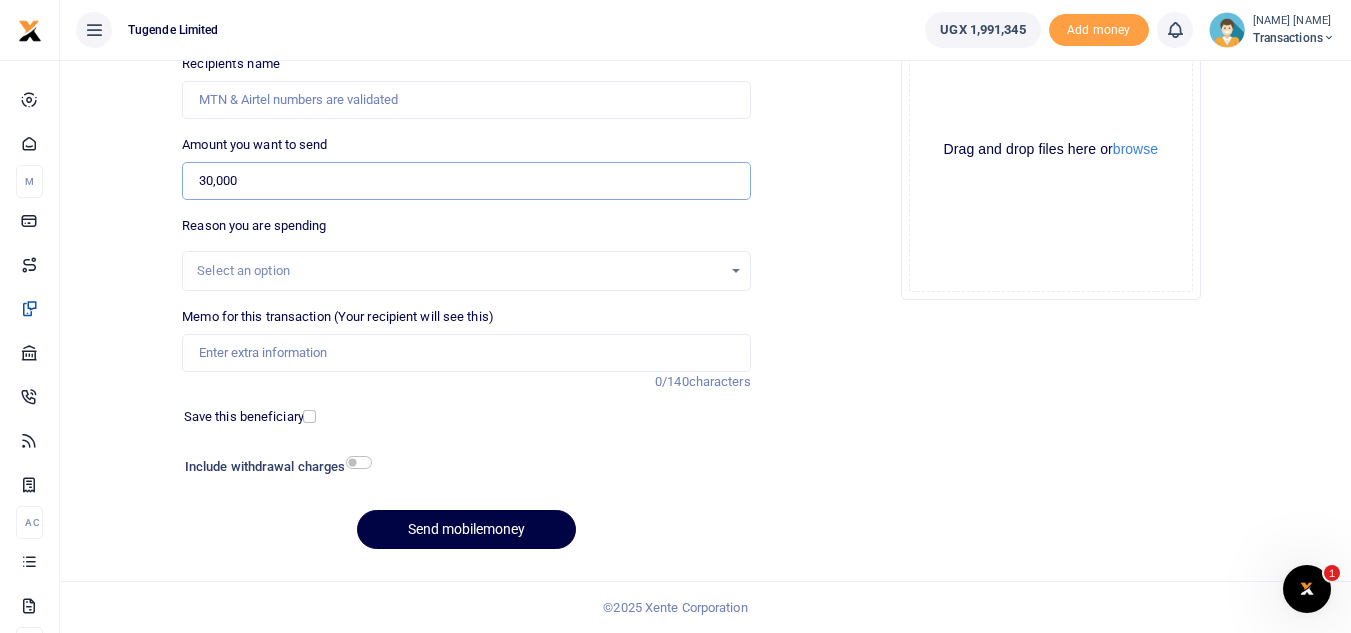 type on "30,000" 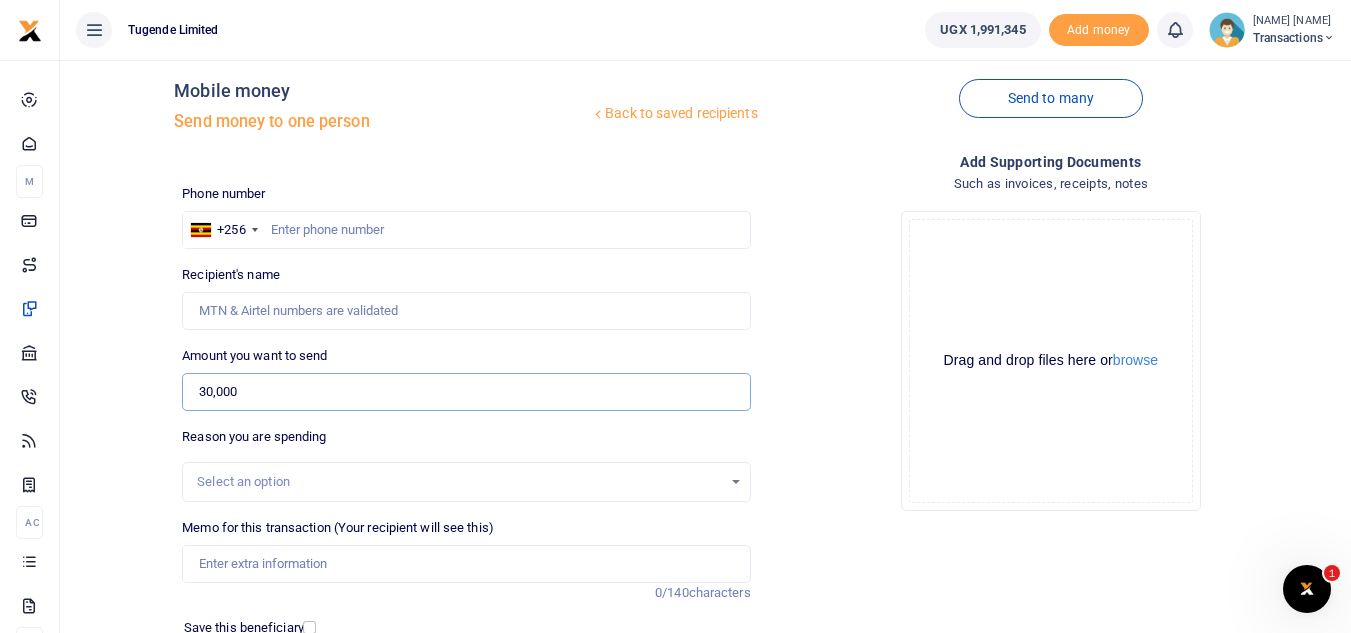 scroll, scrollTop: 21, scrollLeft: 0, axis: vertical 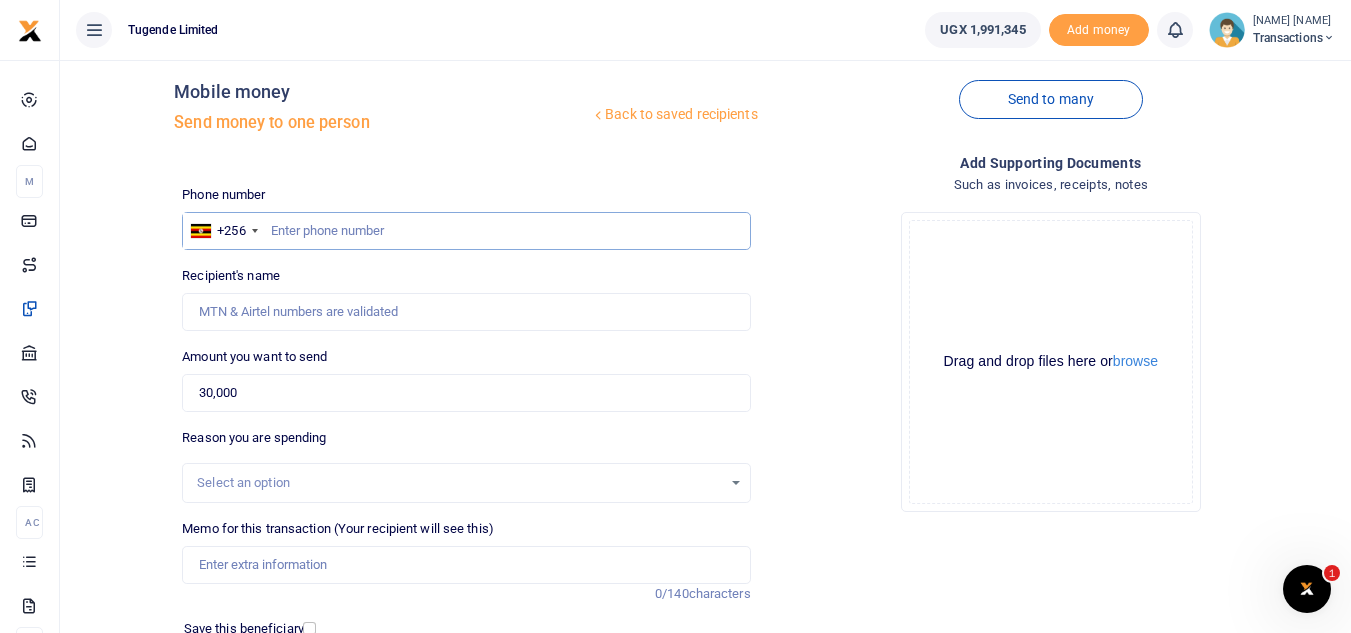click at bounding box center (466, 231) 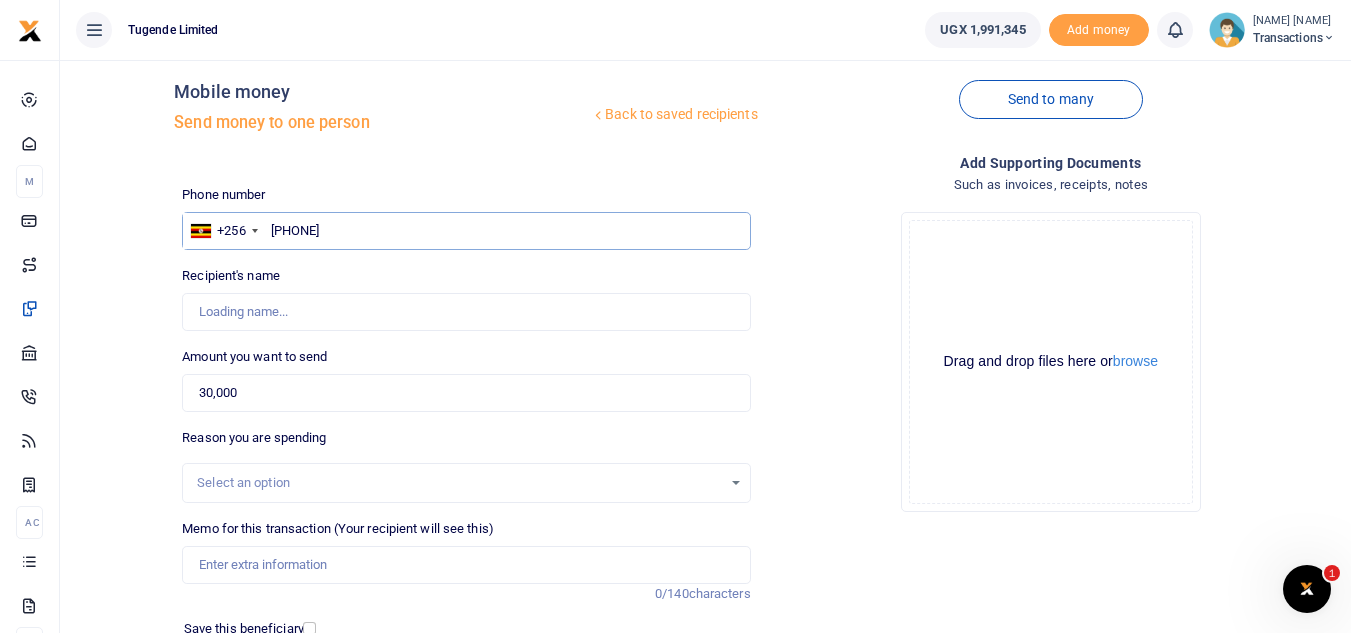 type on "751905611" 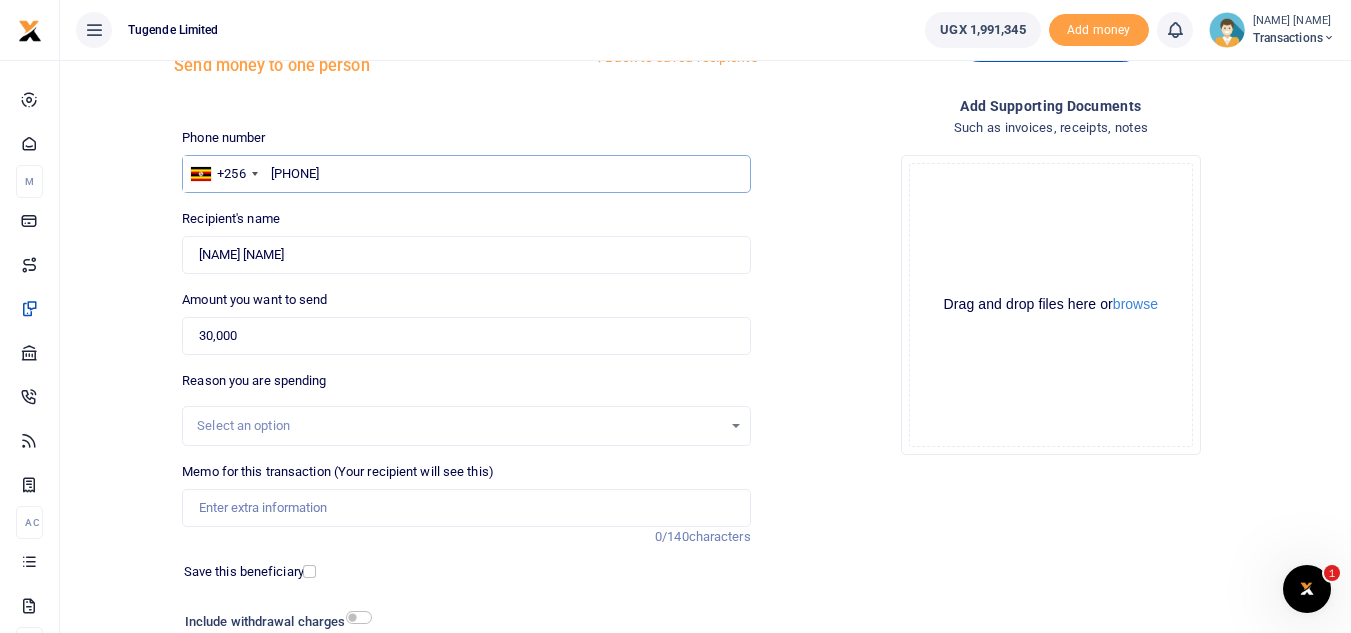 scroll, scrollTop: 81, scrollLeft: 0, axis: vertical 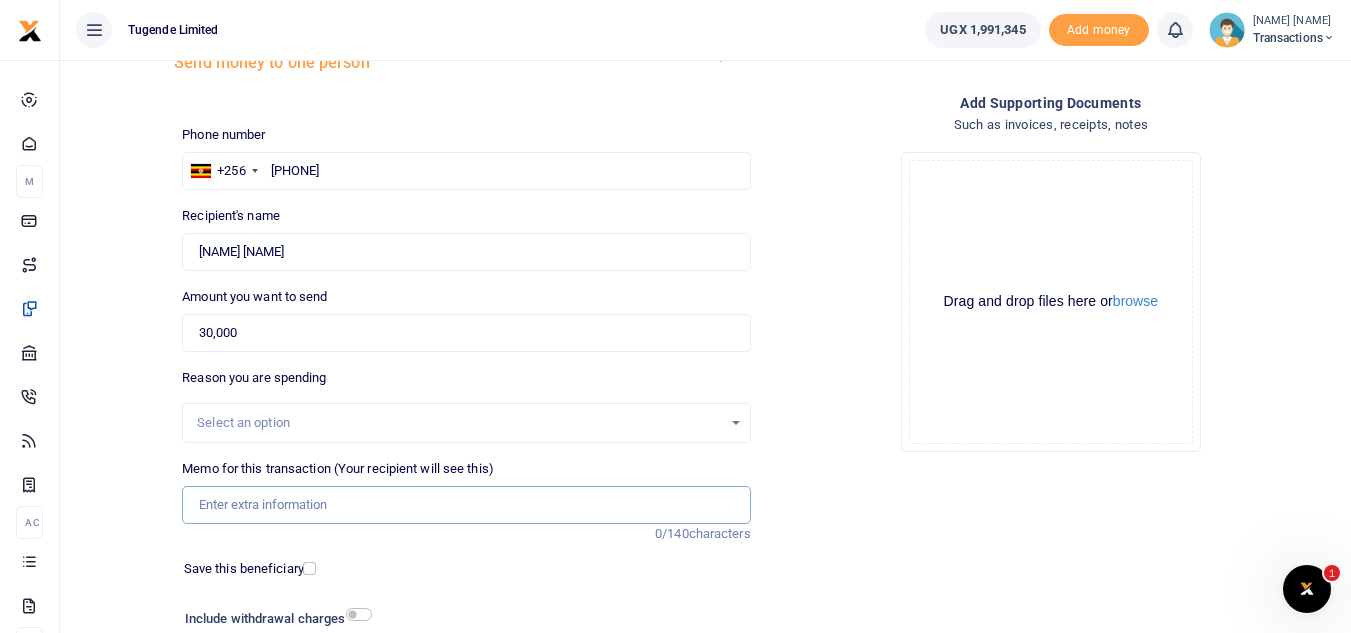 click on "Memo for this transaction (Your recipient will see this)" at bounding box center [466, 505] 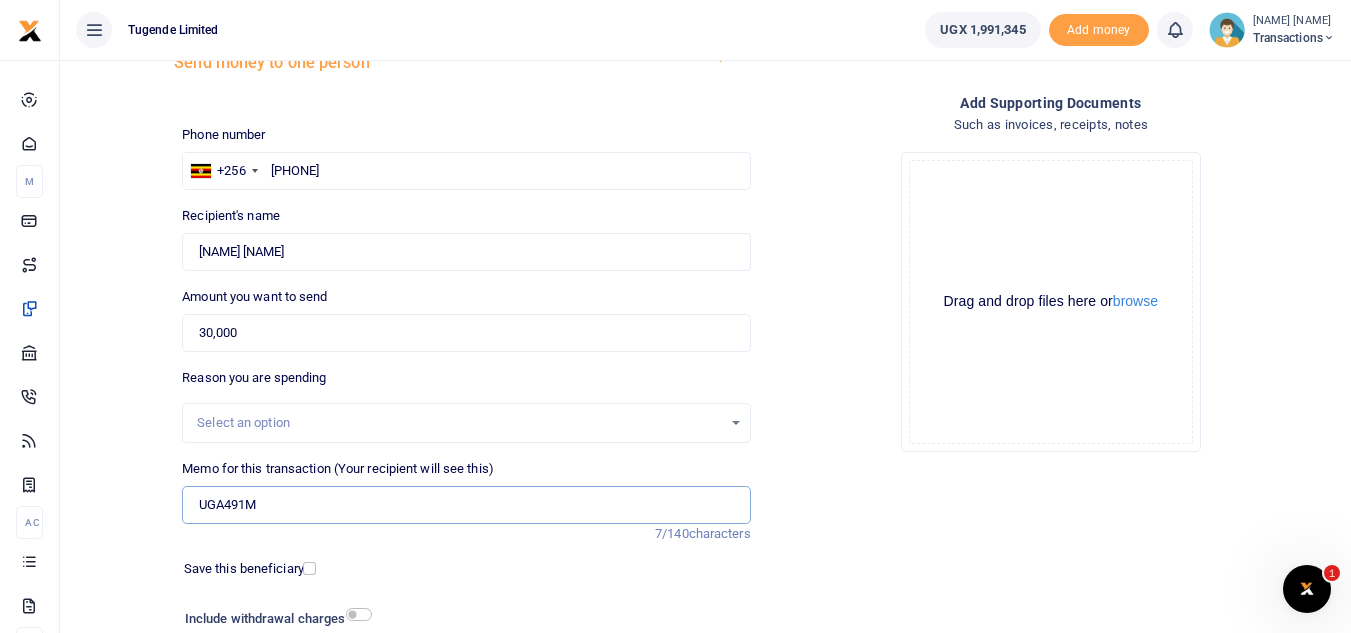 type on "UGA491M" 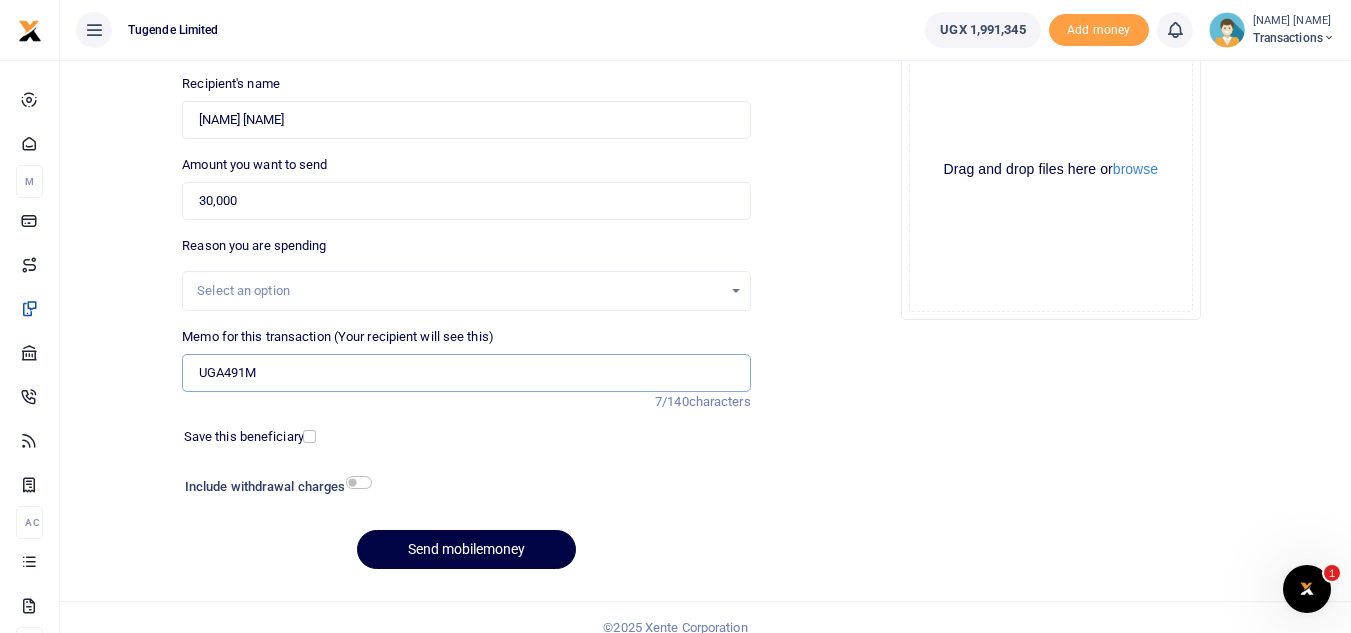scroll, scrollTop: 233, scrollLeft: 0, axis: vertical 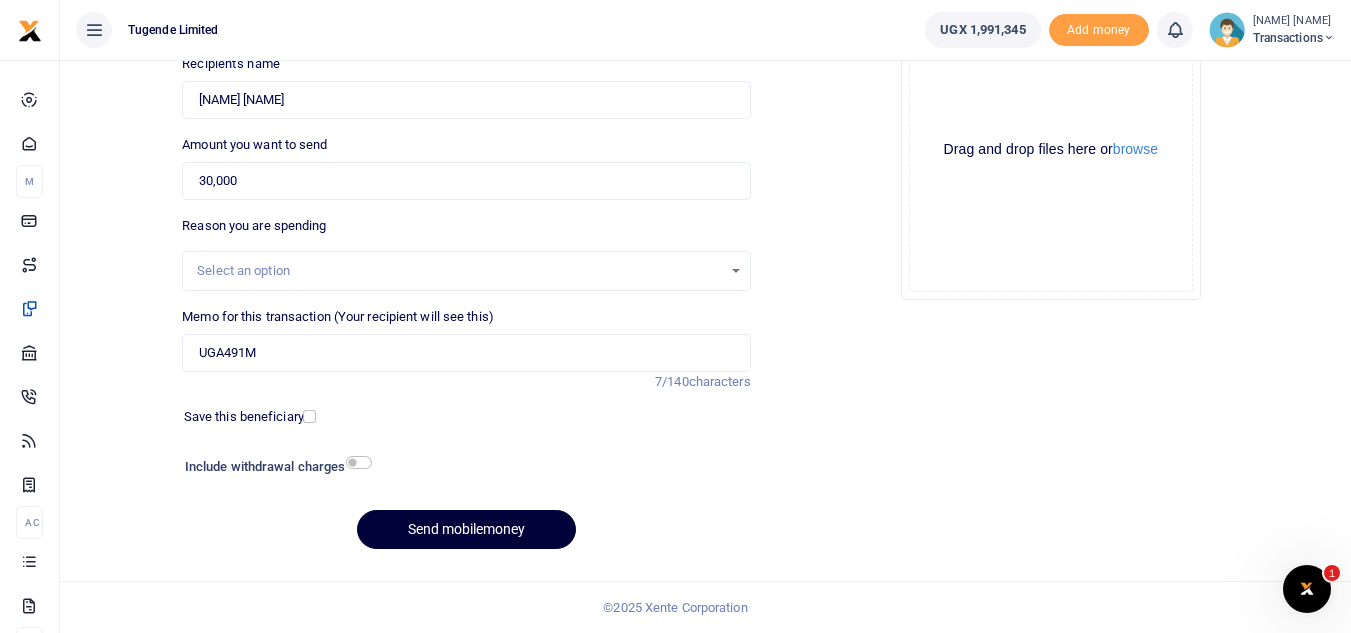 click on "Send mobilemoney" at bounding box center [466, 529] 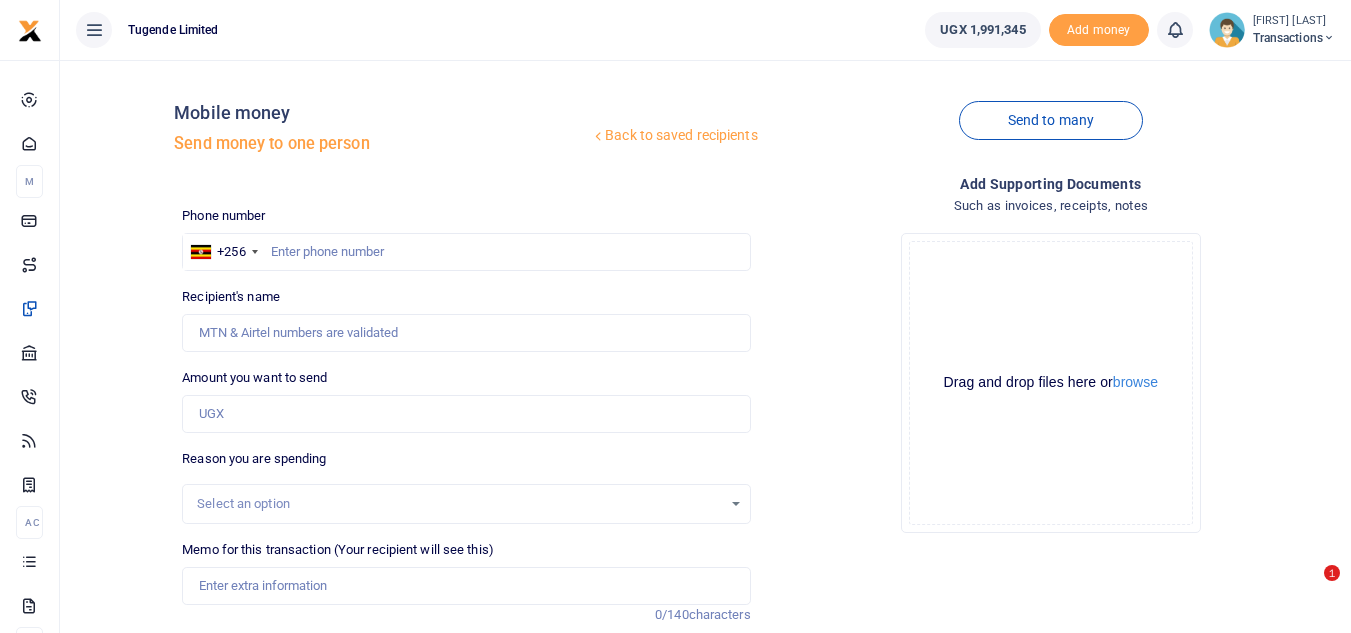 scroll, scrollTop: 233, scrollLeft: 0, axis: vertical 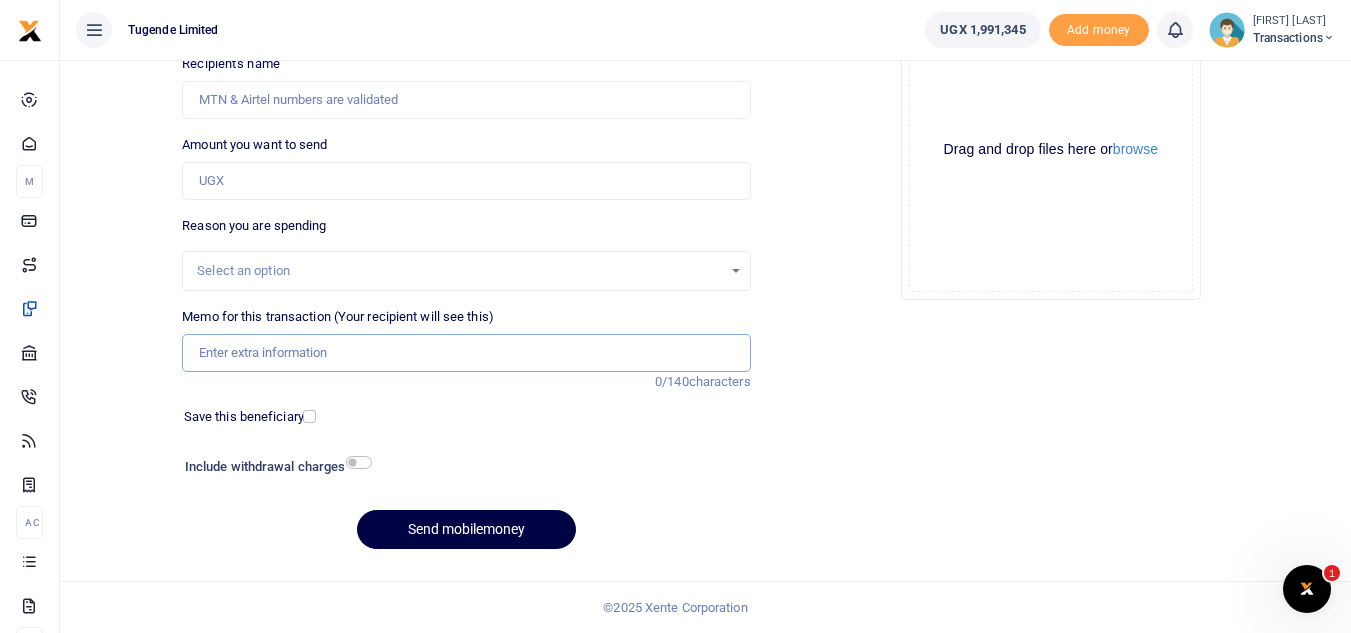 click on "Memo for this transaction (Your recipient will see this)" at bounding box center (466, 353) 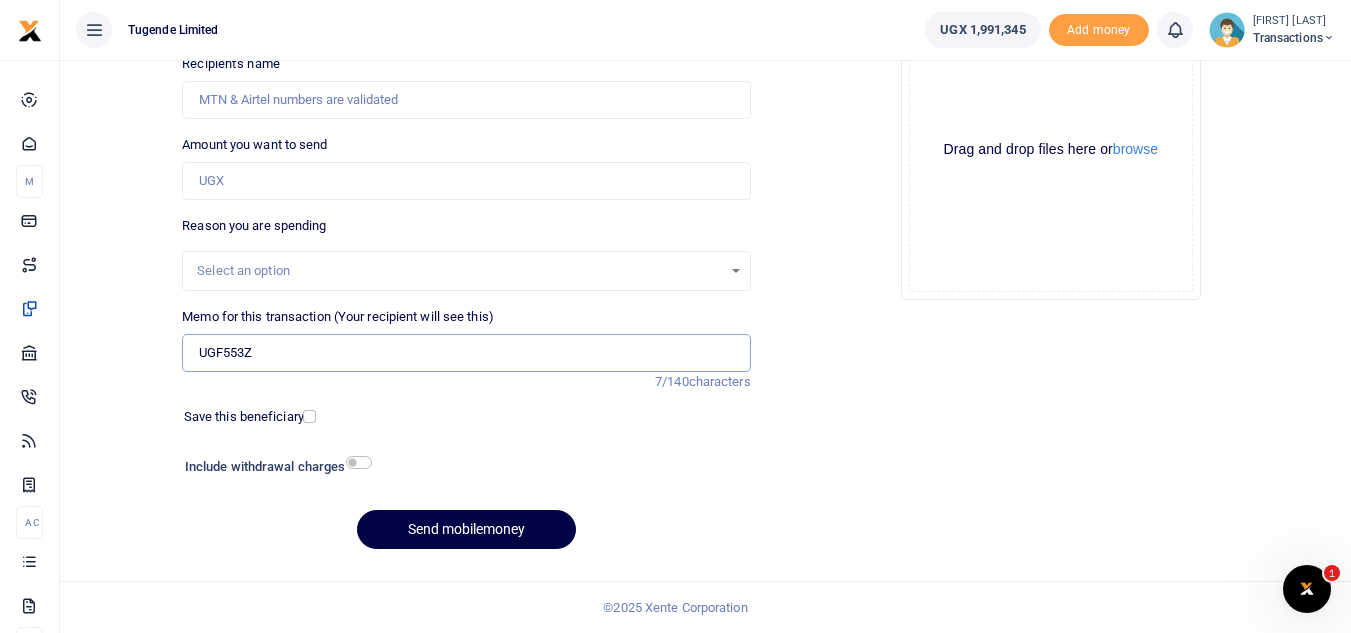 type on "UGF553Z" 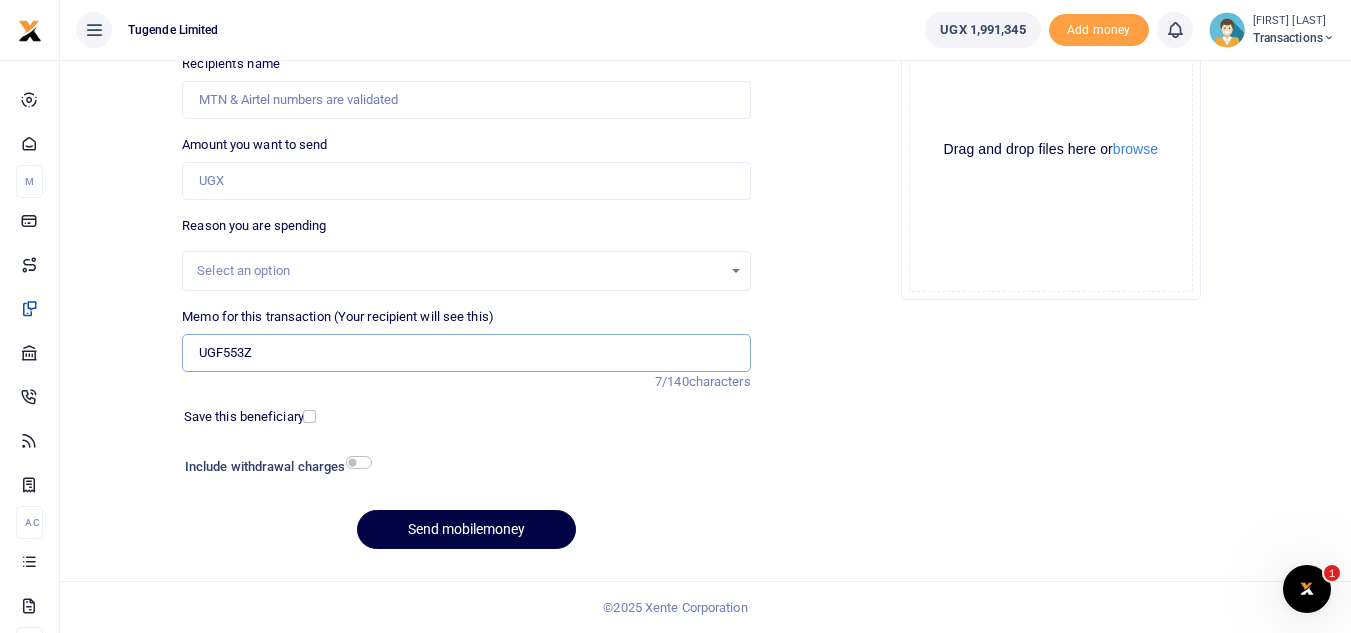 scroll, scrollTop: 0, scrollLeft: 0, axis: both 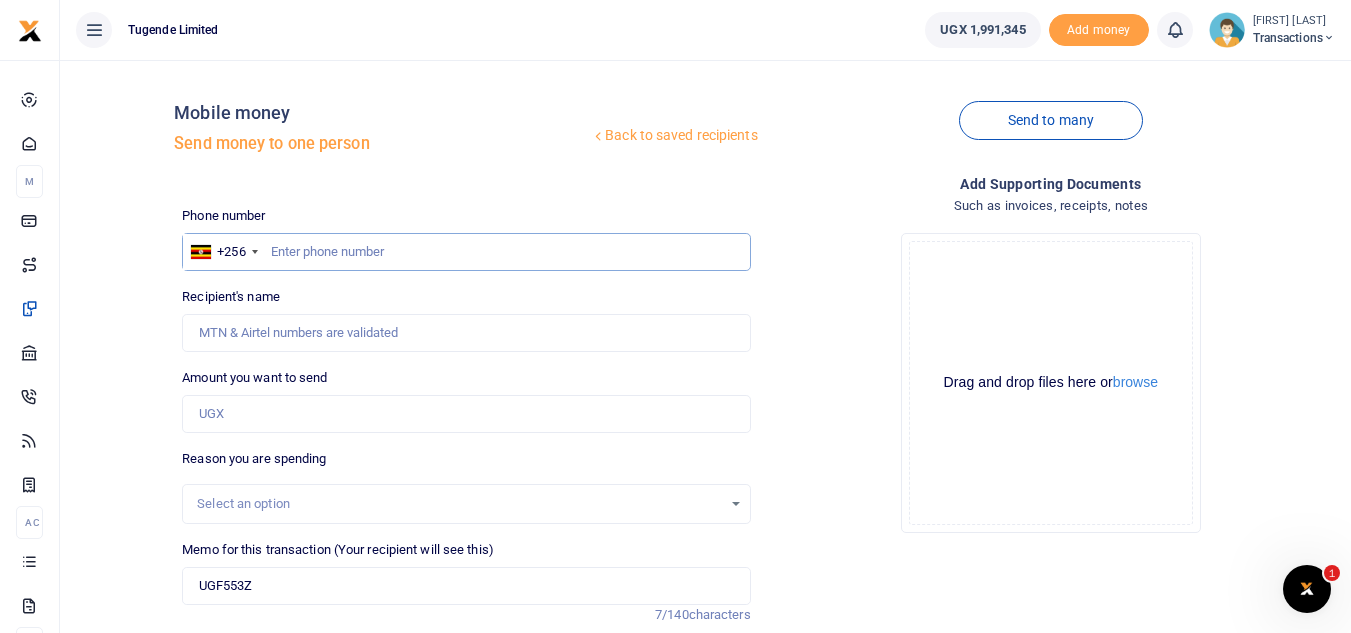 click at bounding box center [466, 252] 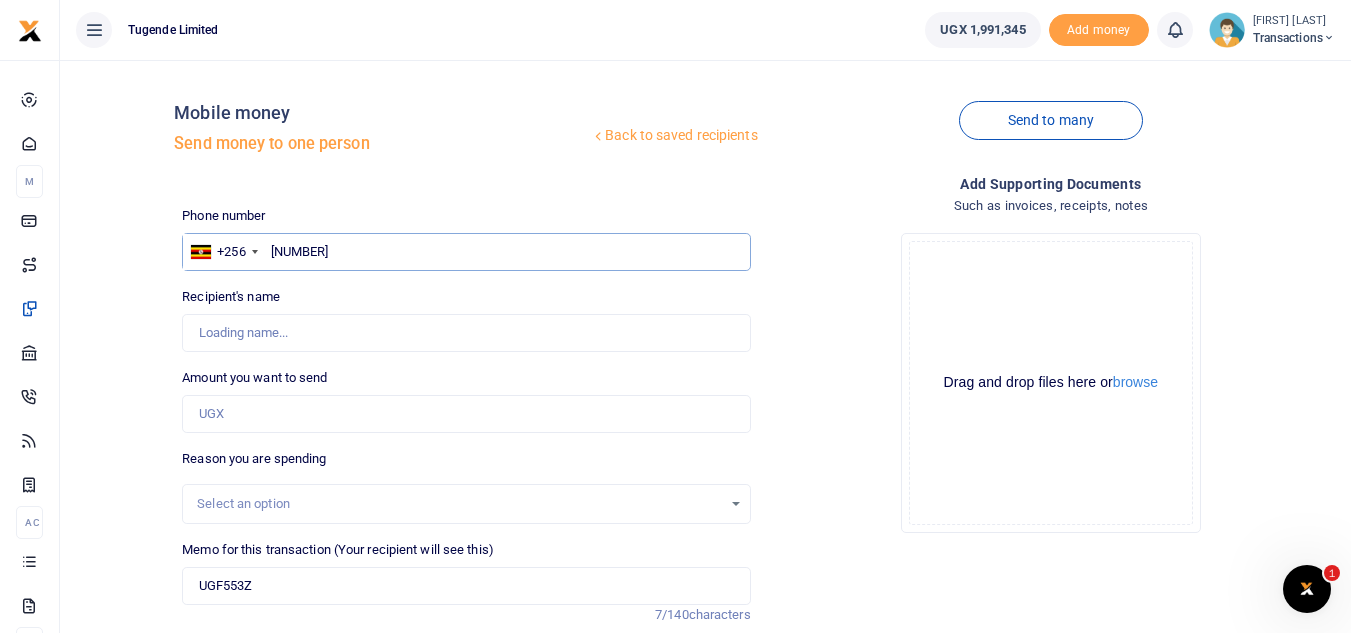 type on "755015176" 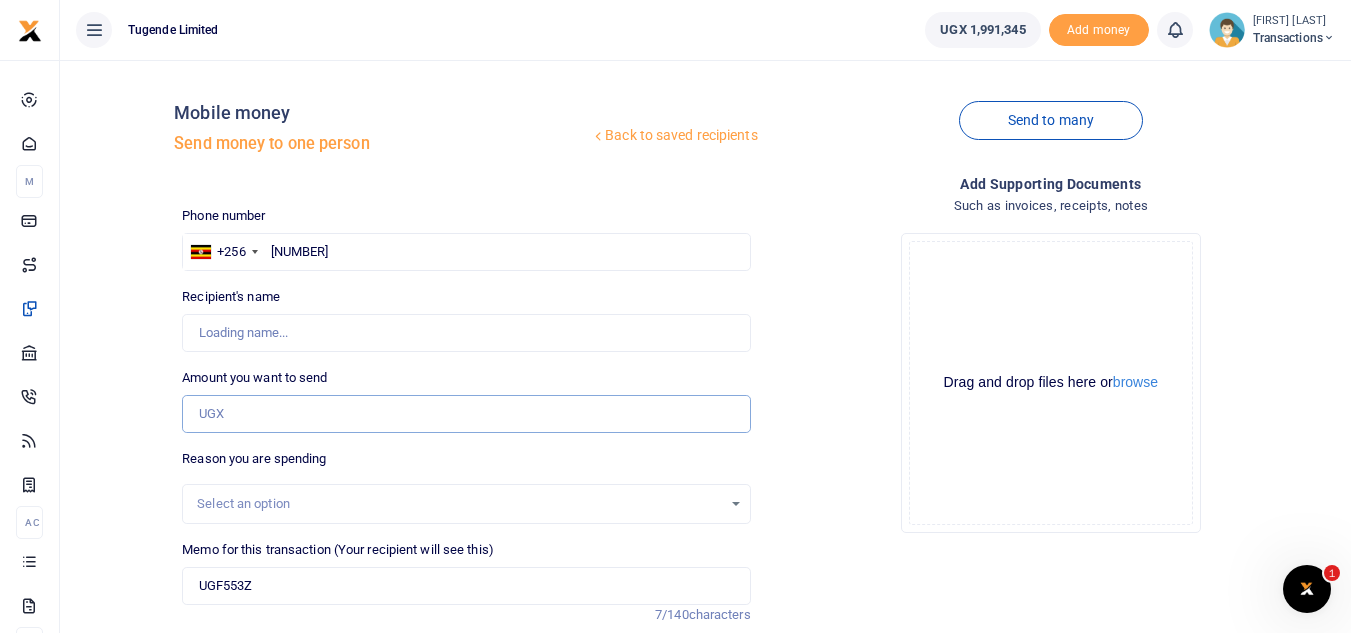 click on "Amount you want to send" at bounding box center [466, 414] 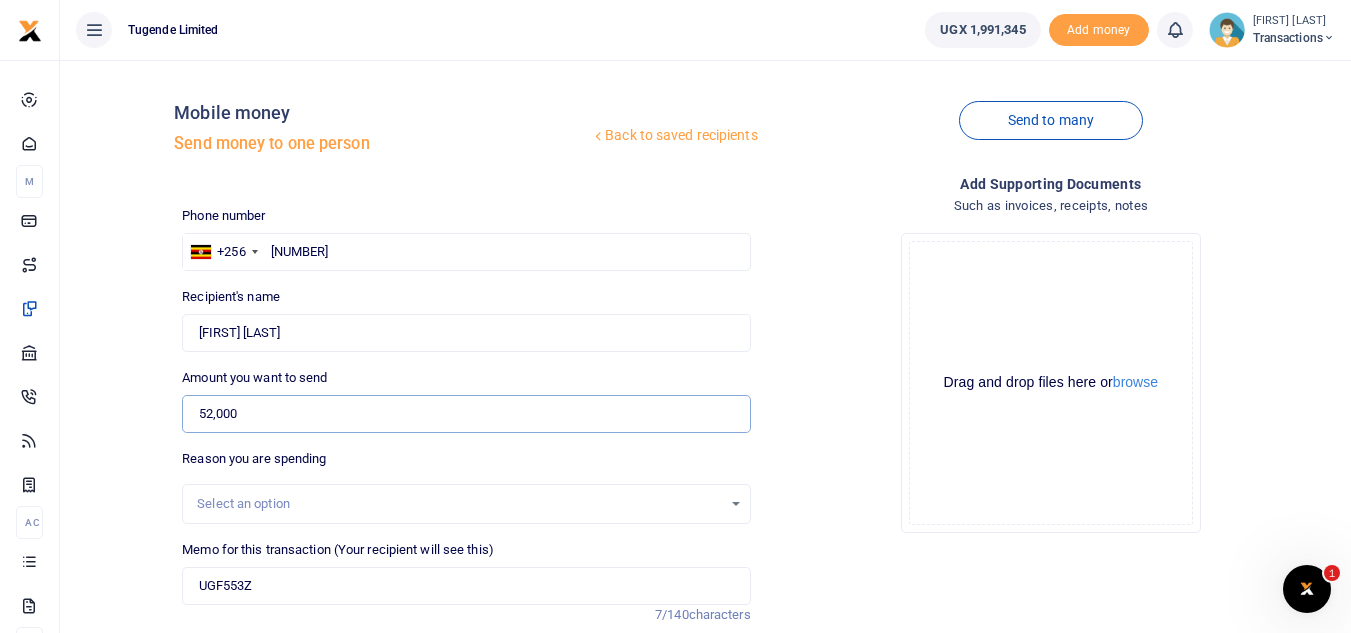 type on "52,000" 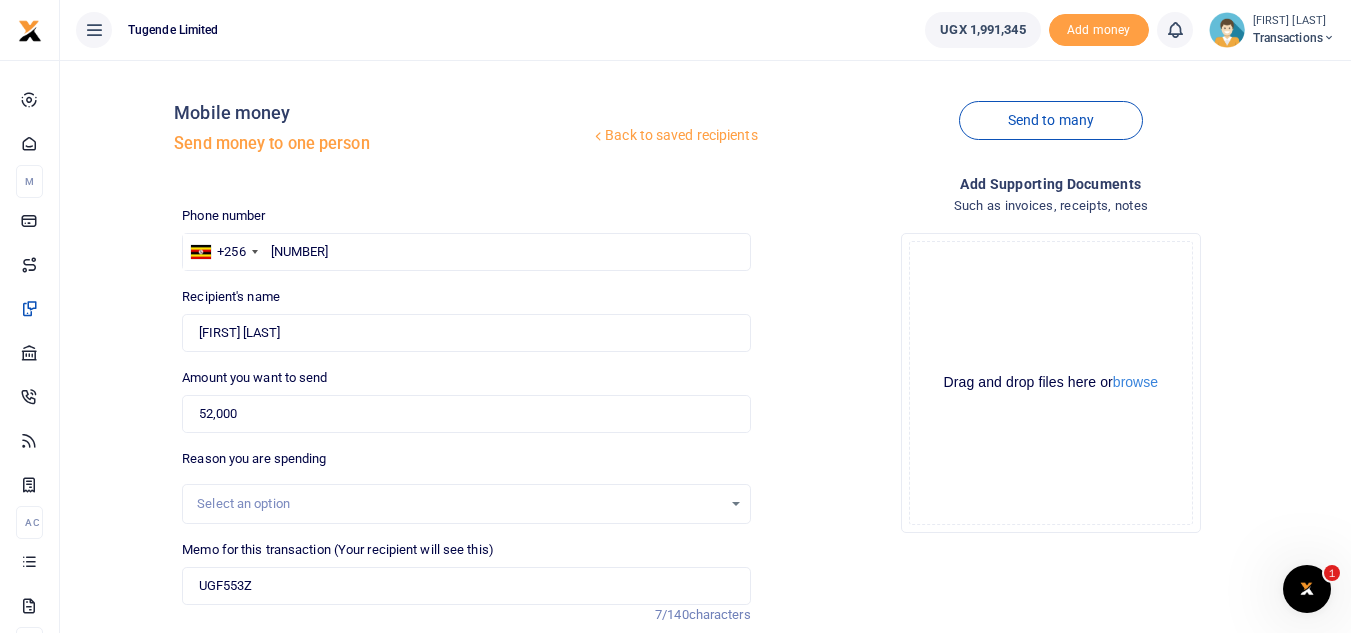 click on "Add supporting Documents
Such as invoices, receipts, notes
Drop your files here Drag and drop files here or  browse Powered by  Uppy" at bounding box center (1051, 486) 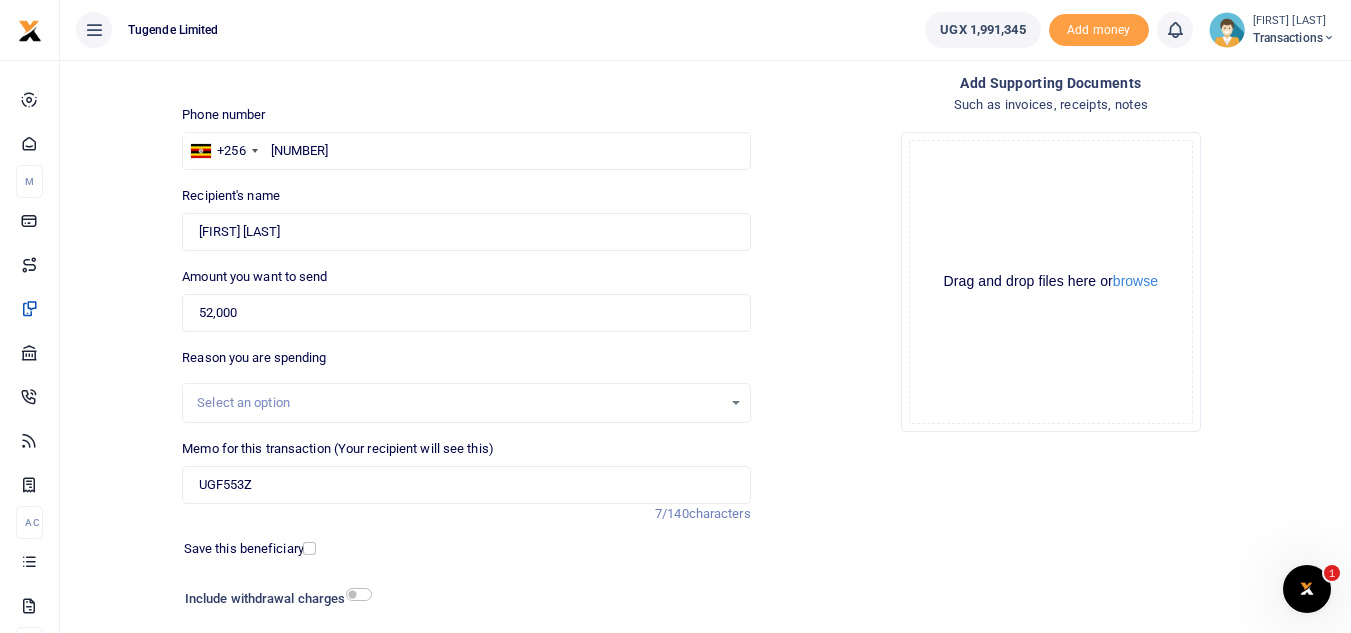 scroll, scrollTop: 233, scrollLeft: 0, axis: vertical 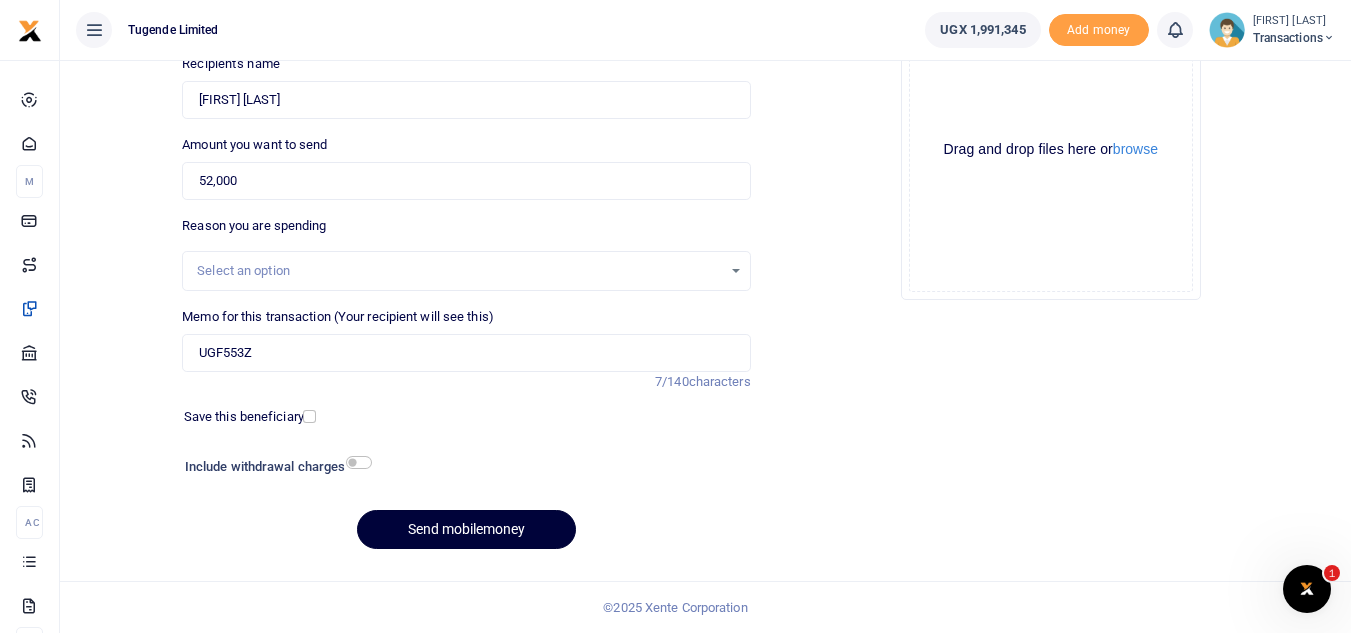 click on "Send mobilemoney" at bounding box center (466, 529) 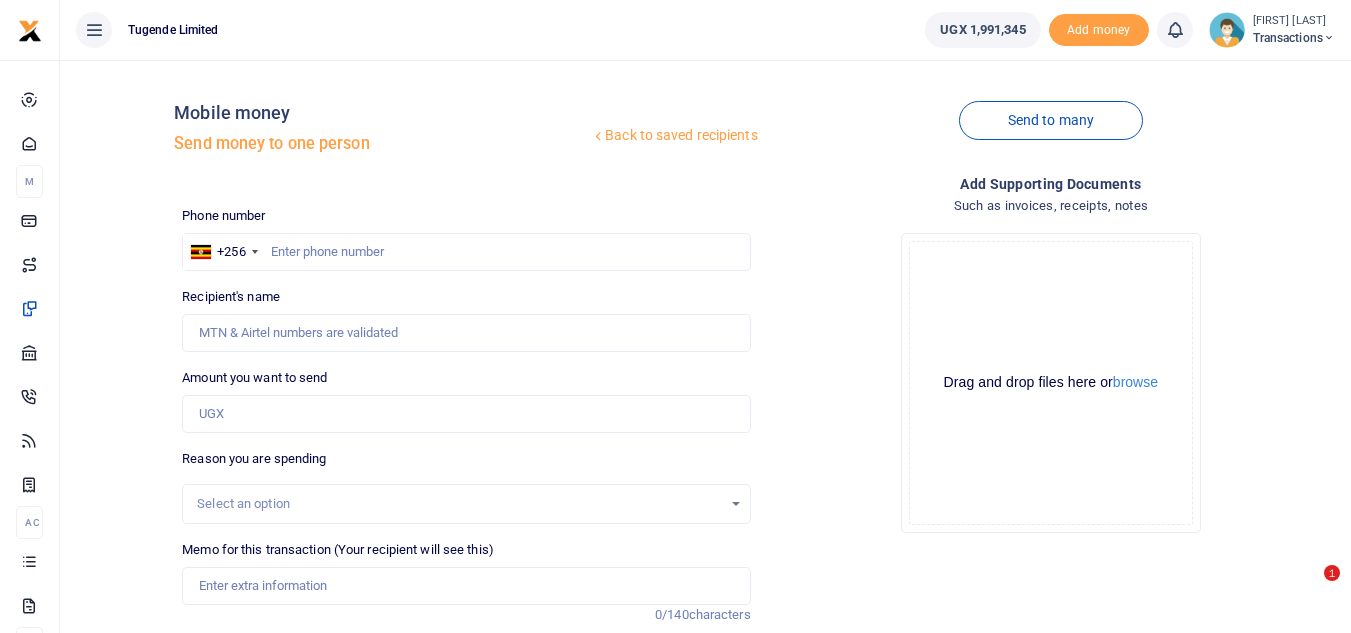 scroll, scrollTop: 233, scrollLeft: 0, axis: vertical 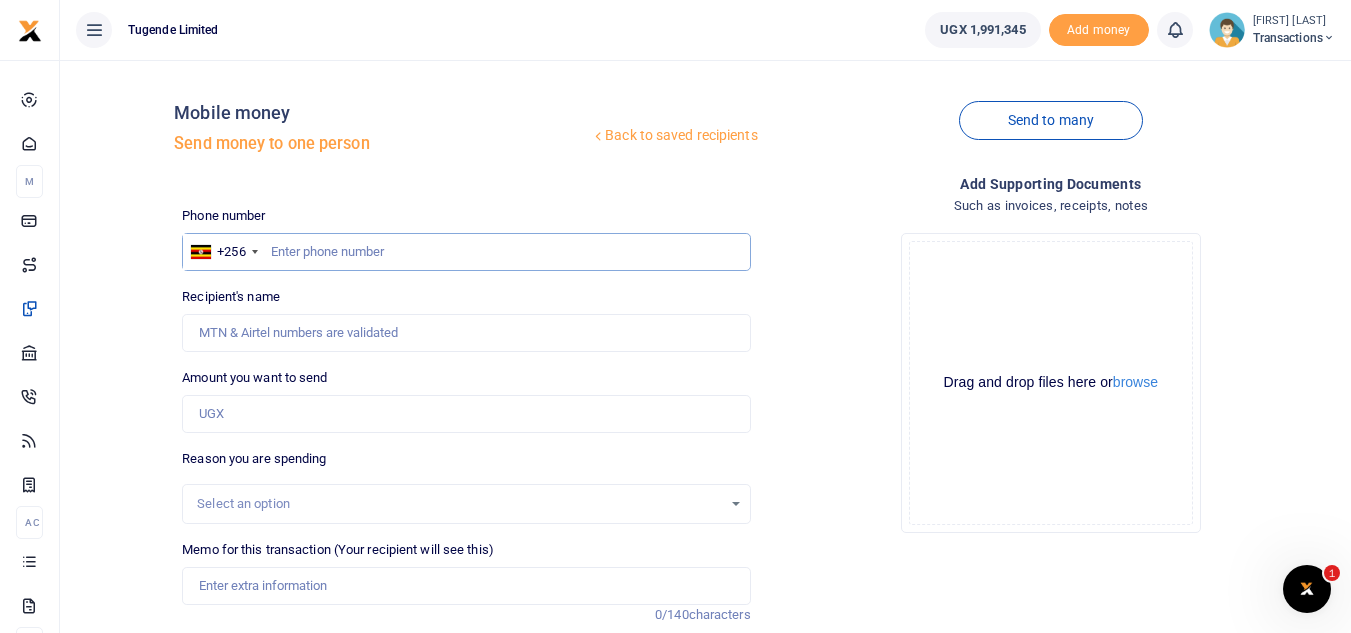 click at bounding box center [466, 252] 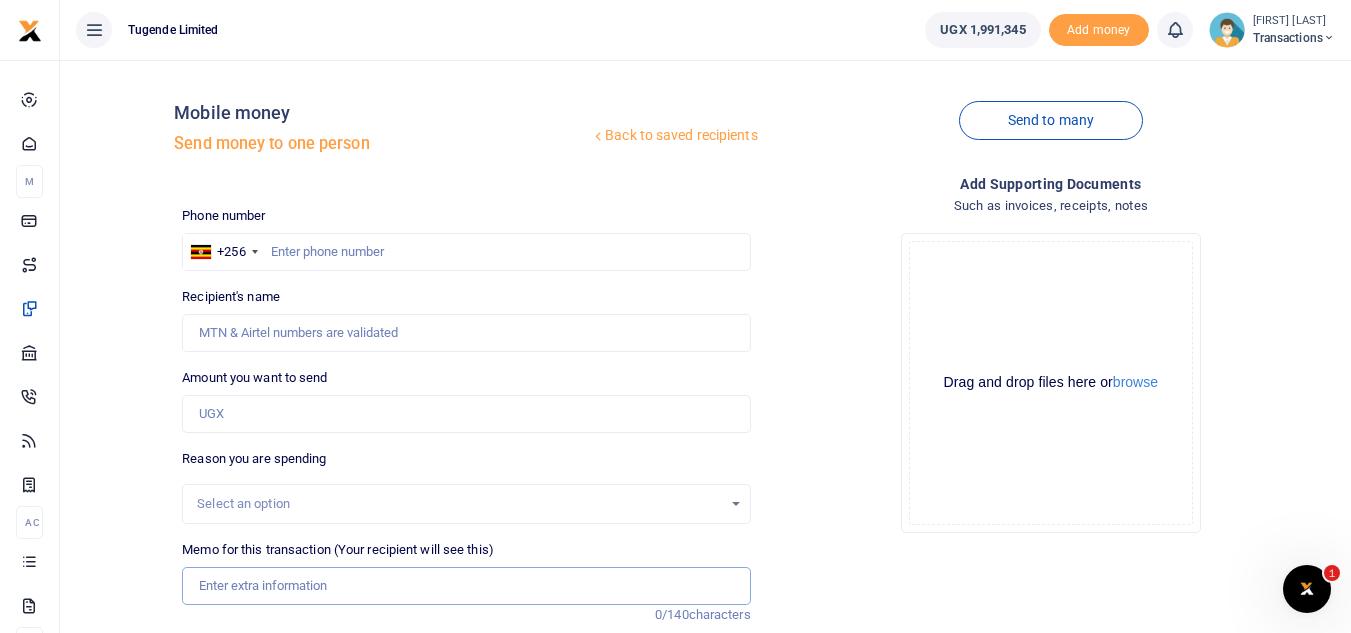 click on "Memo for this transaction (Your recipient will see this)" at bounding box center (466, 586) 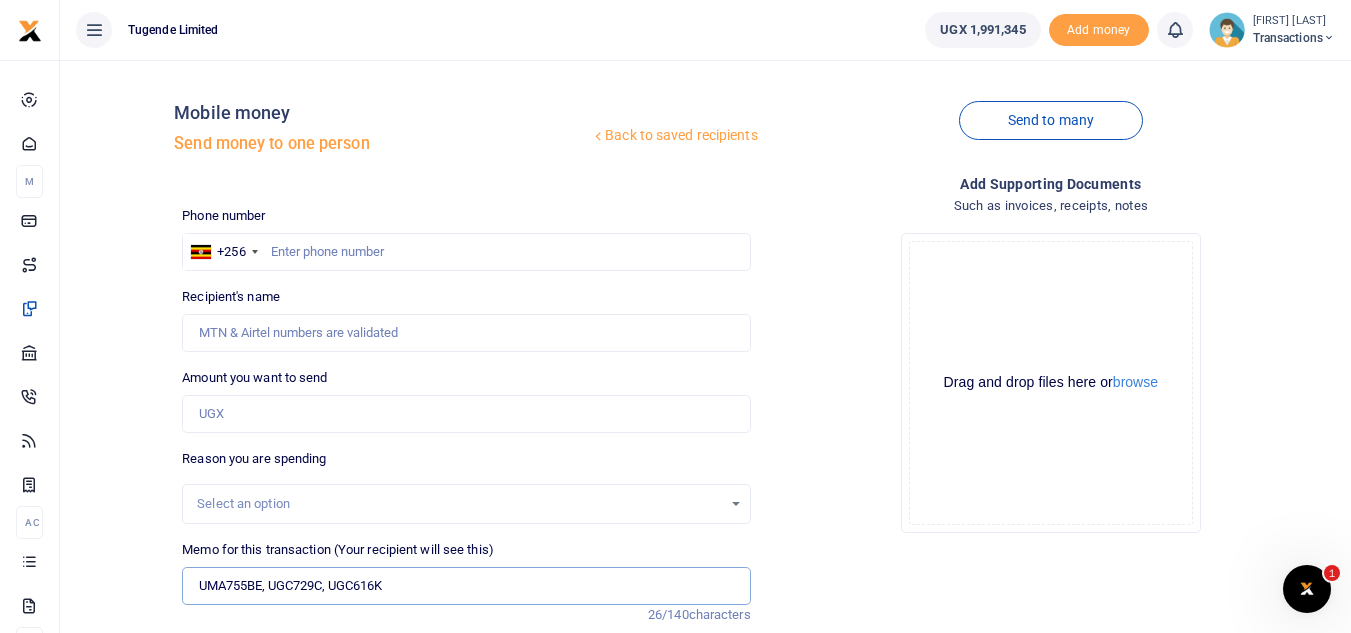 click on "UMA755BE, UGC729C, UGC616K" at bounding box center (466, 586) 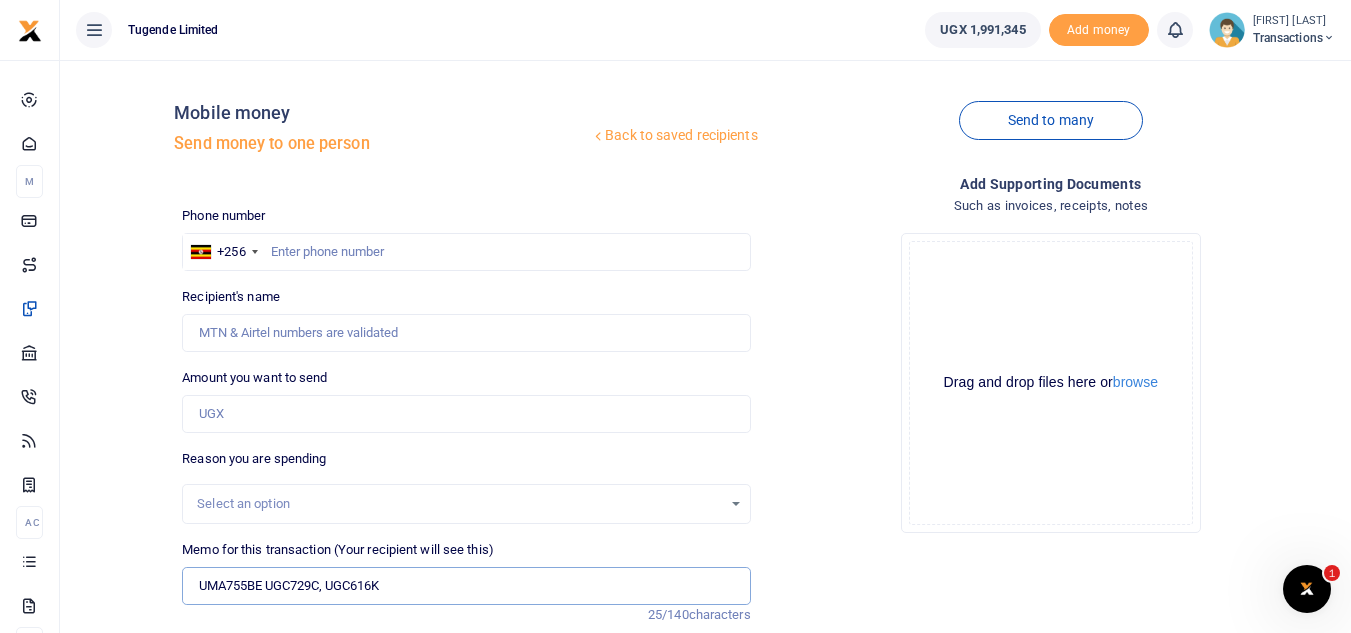 click on "UMA755BE UGC729C, UGC616K" at bounding box center (466, 586) 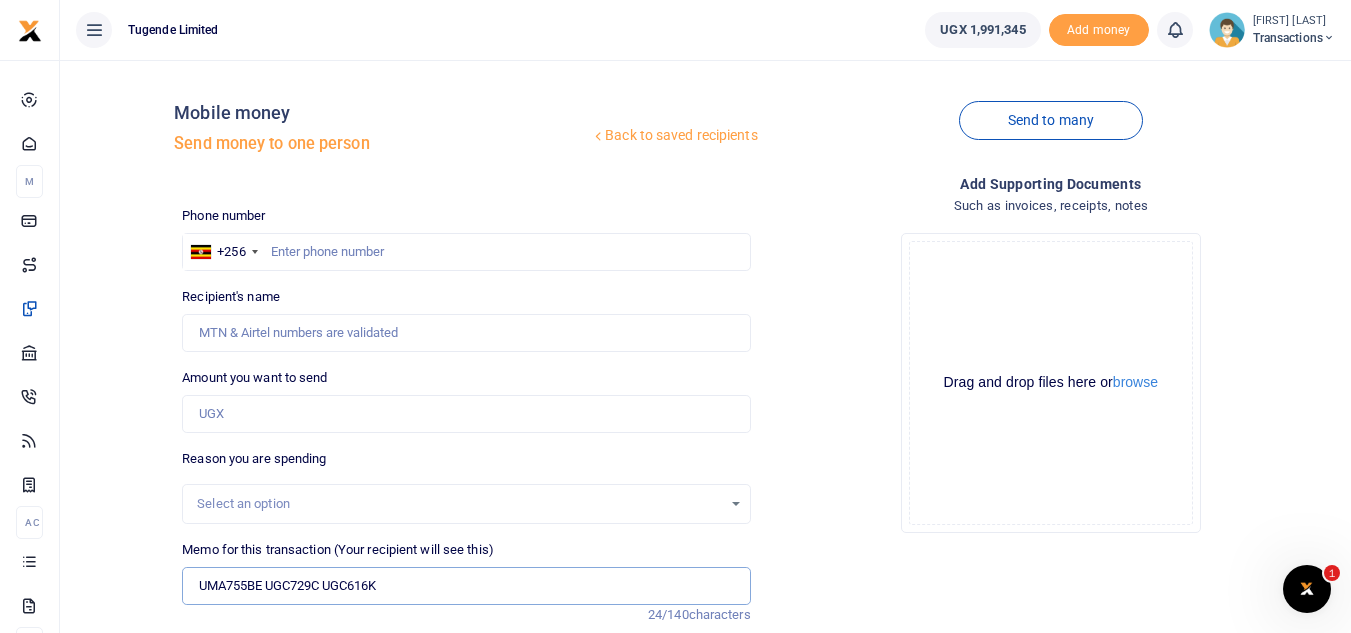 type on "UMA755BE UGC729C UGC616K" 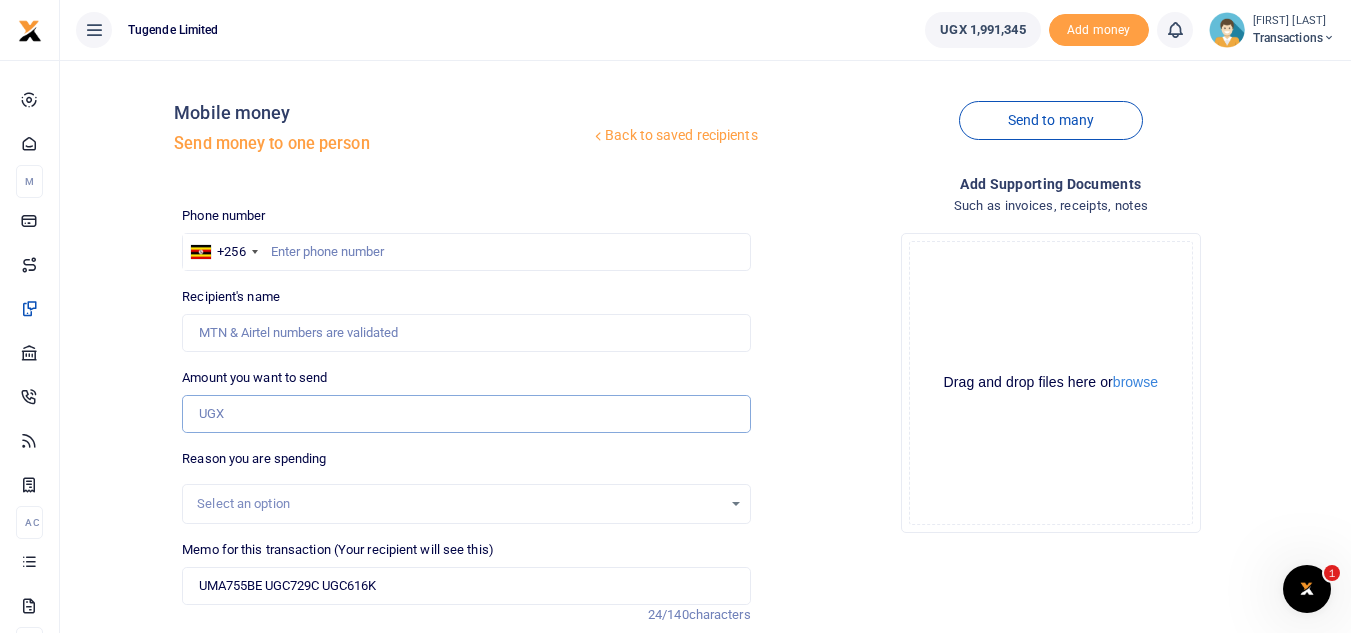click on "Amount you want to send" at bounding box center [466, 414] 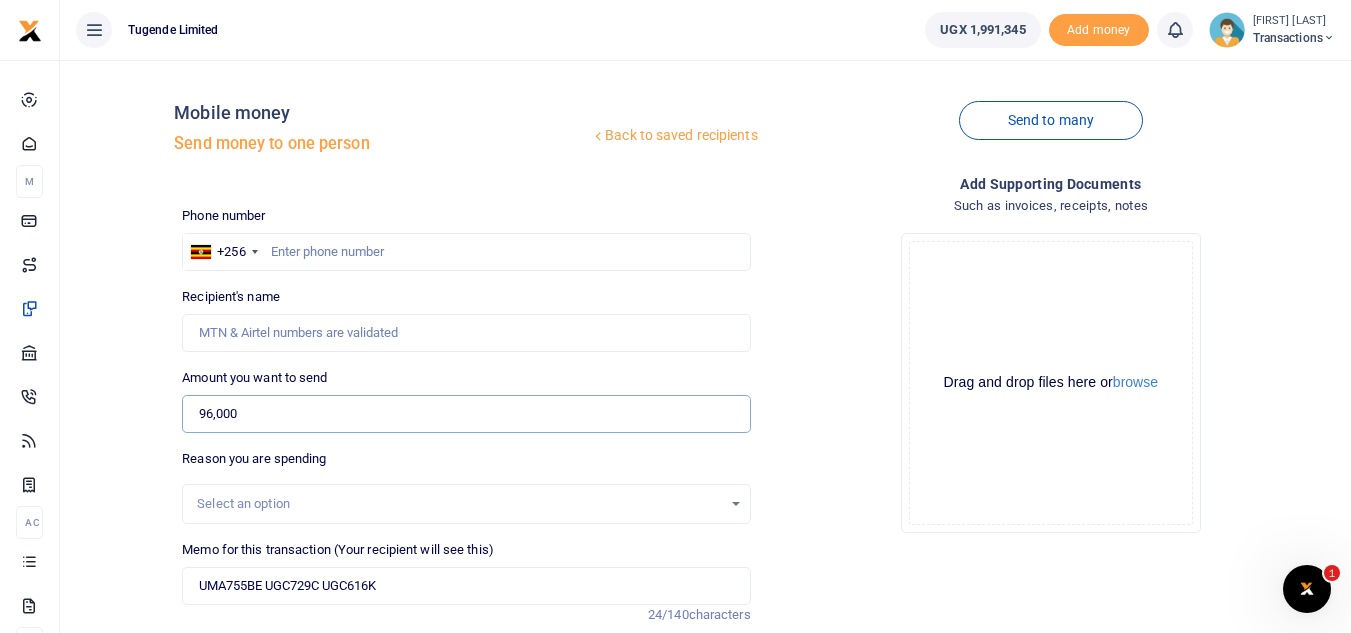 type on "96,000" 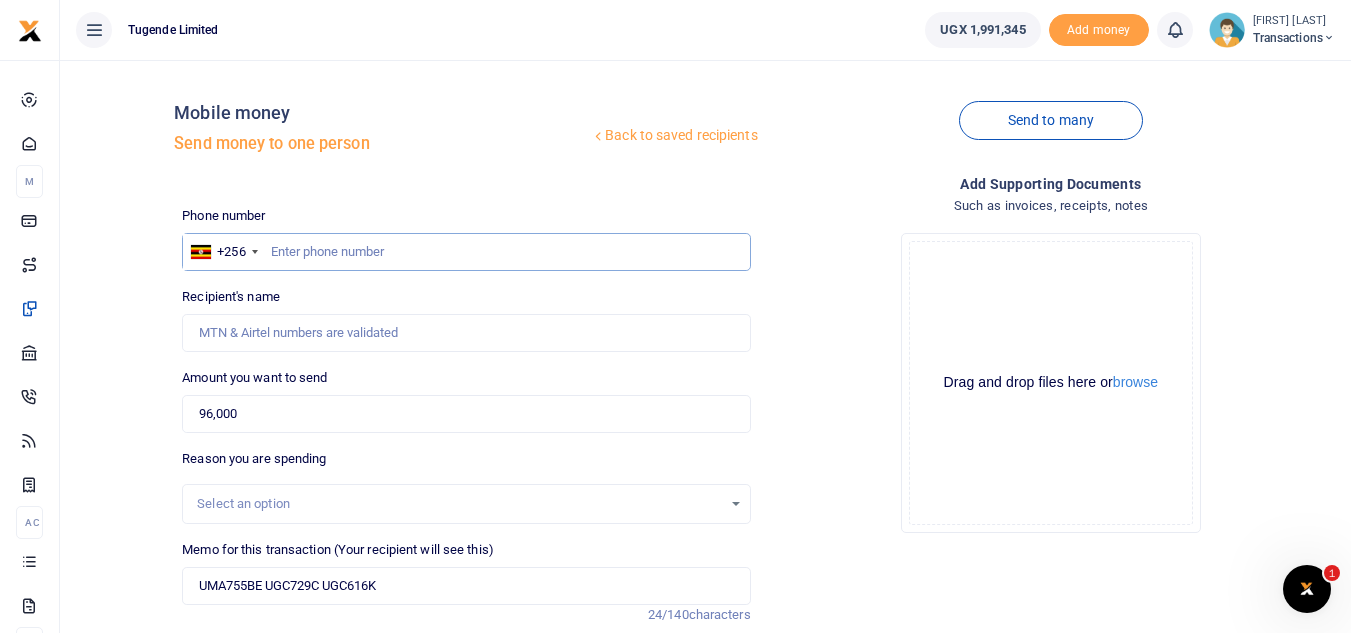 click at bounding box center [466, 252] 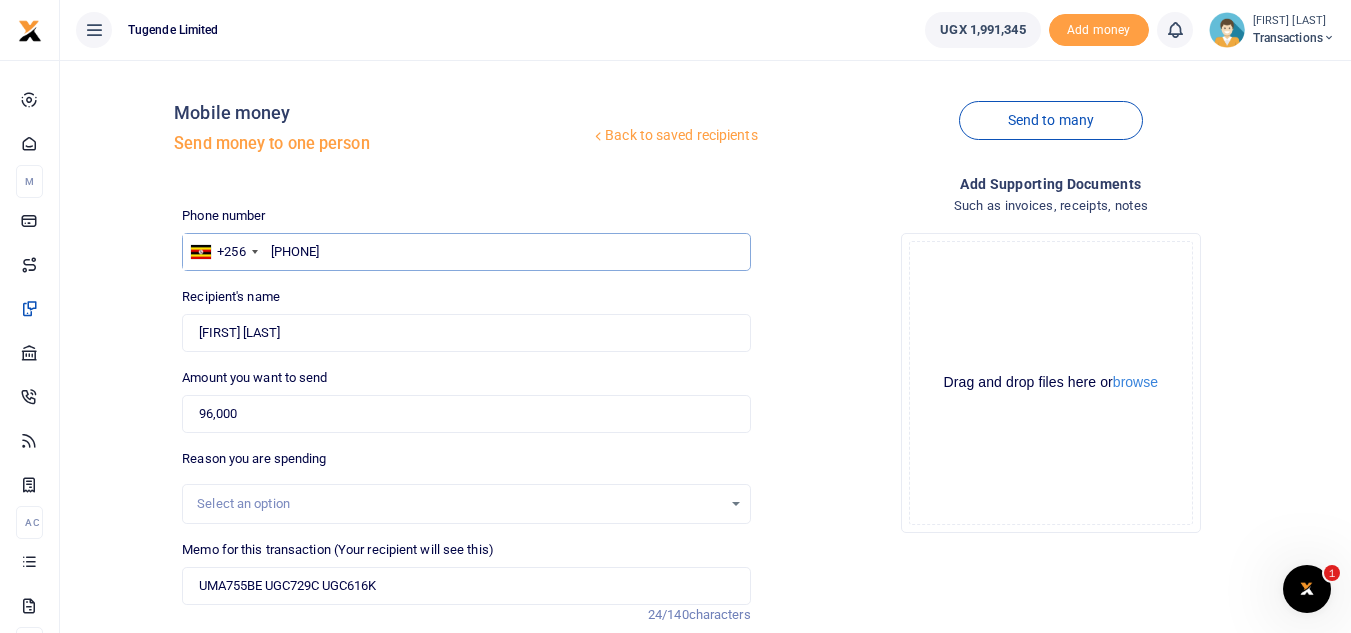 scroll, scrollTop: 233, scrollLeft: 0, axis: vertical 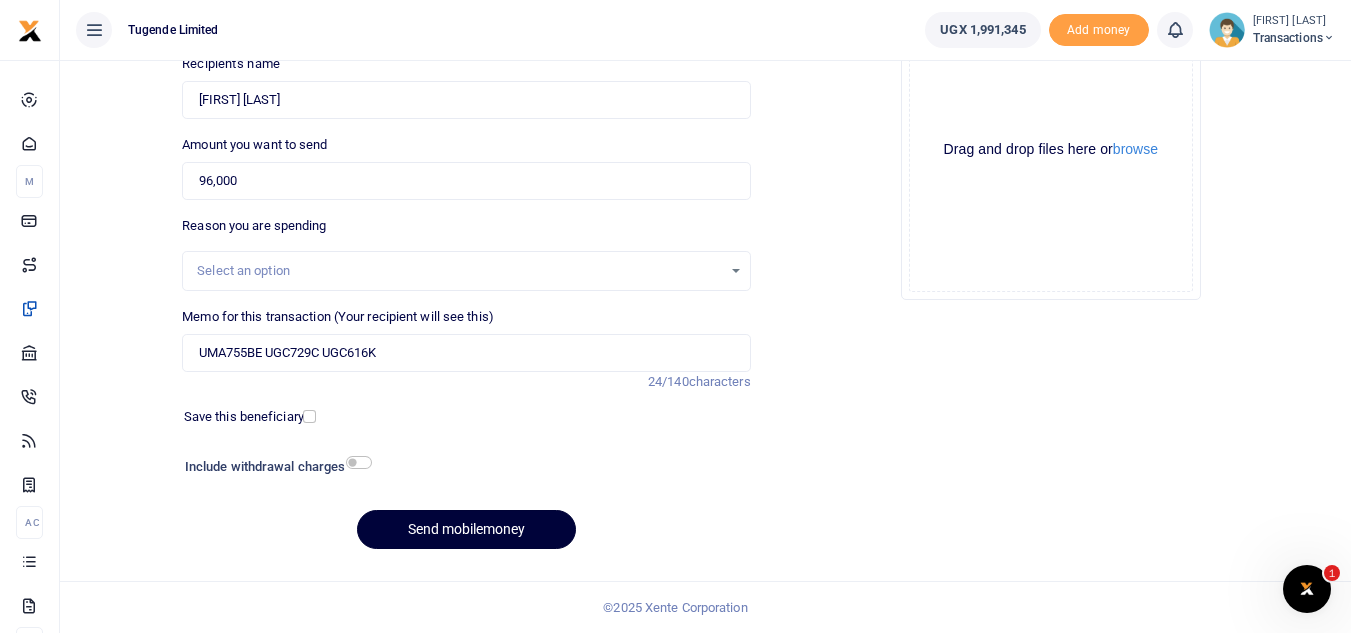 type on "751290349" 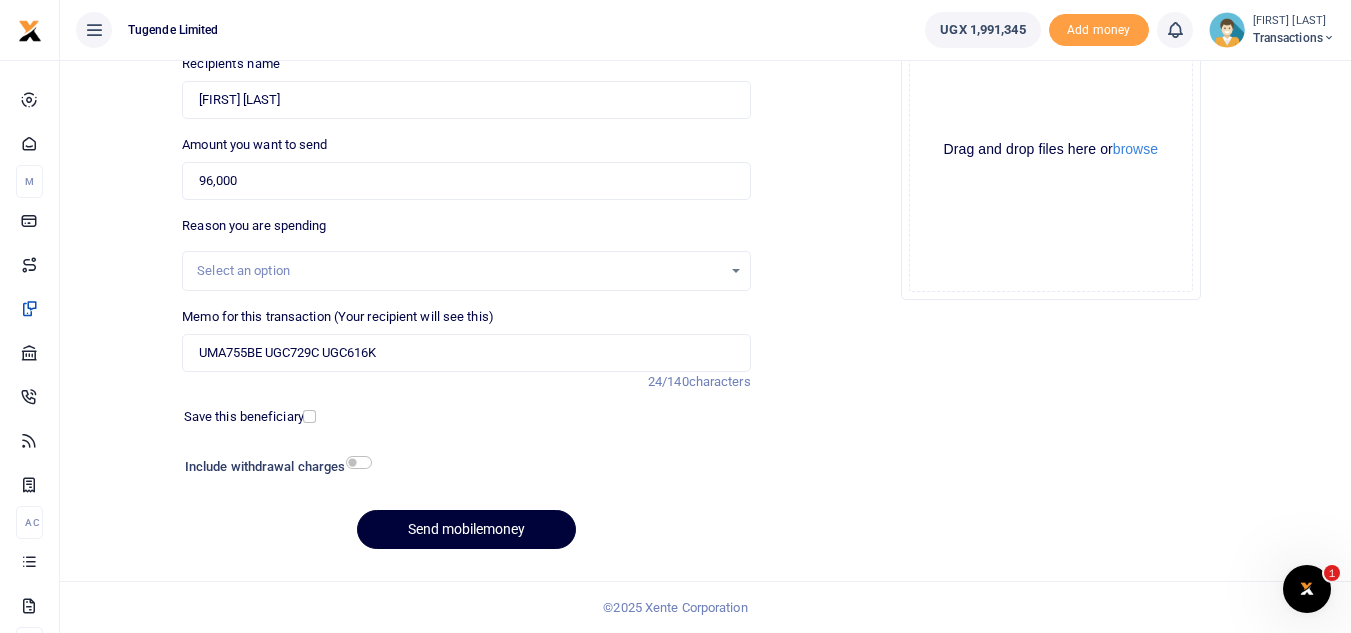 click on "Send mobilemoney" at bounding box center [466, 529] 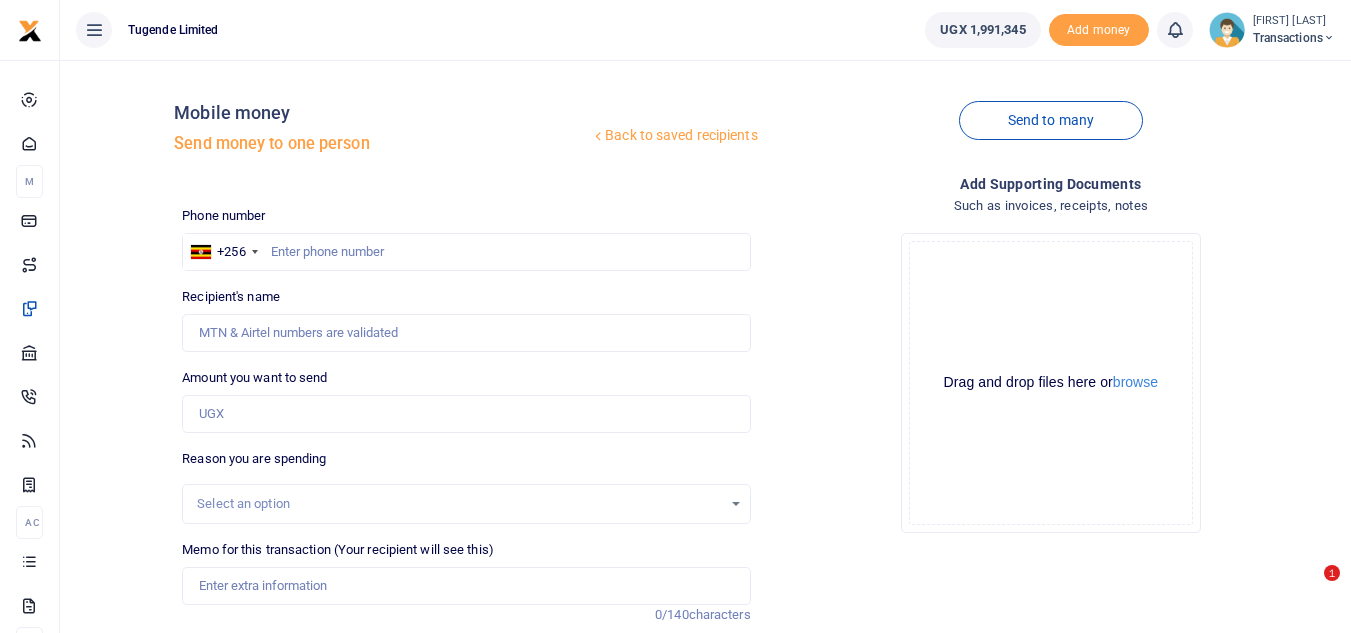 scroll, scrollTop: 233, scrollLeft: 0, axis: vertical 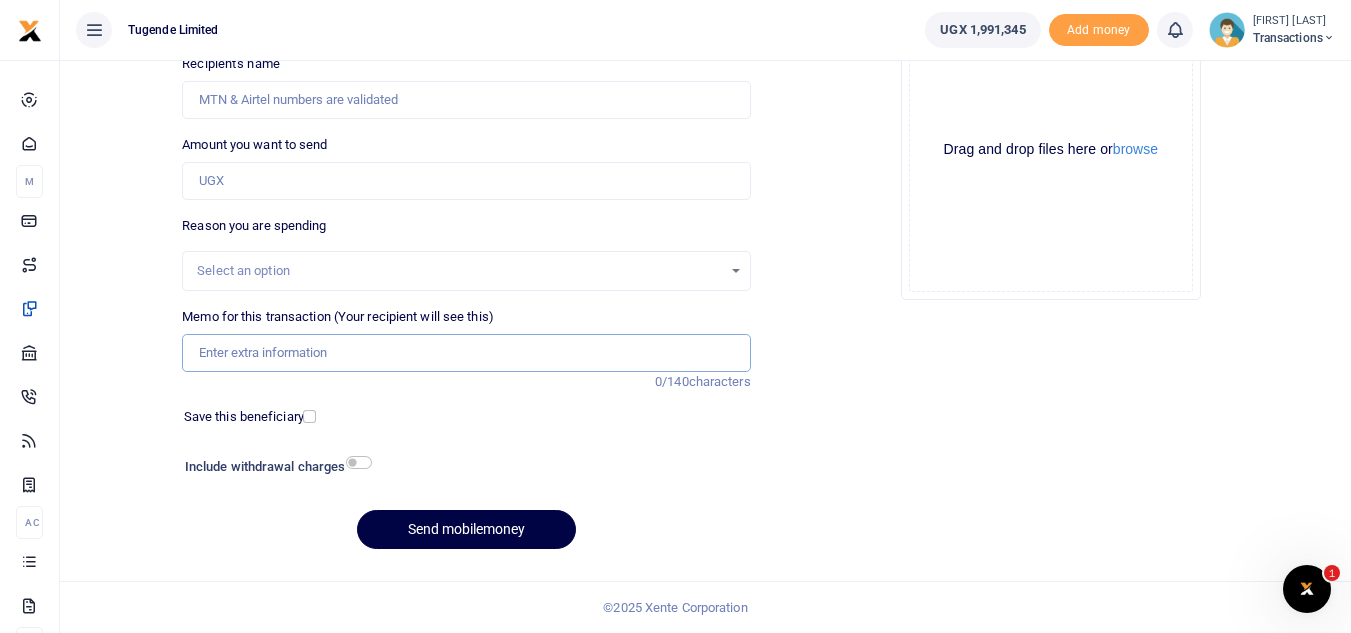click on "Memo for this transaction (Your recipient will see this)" at bounding box center (466, 353) 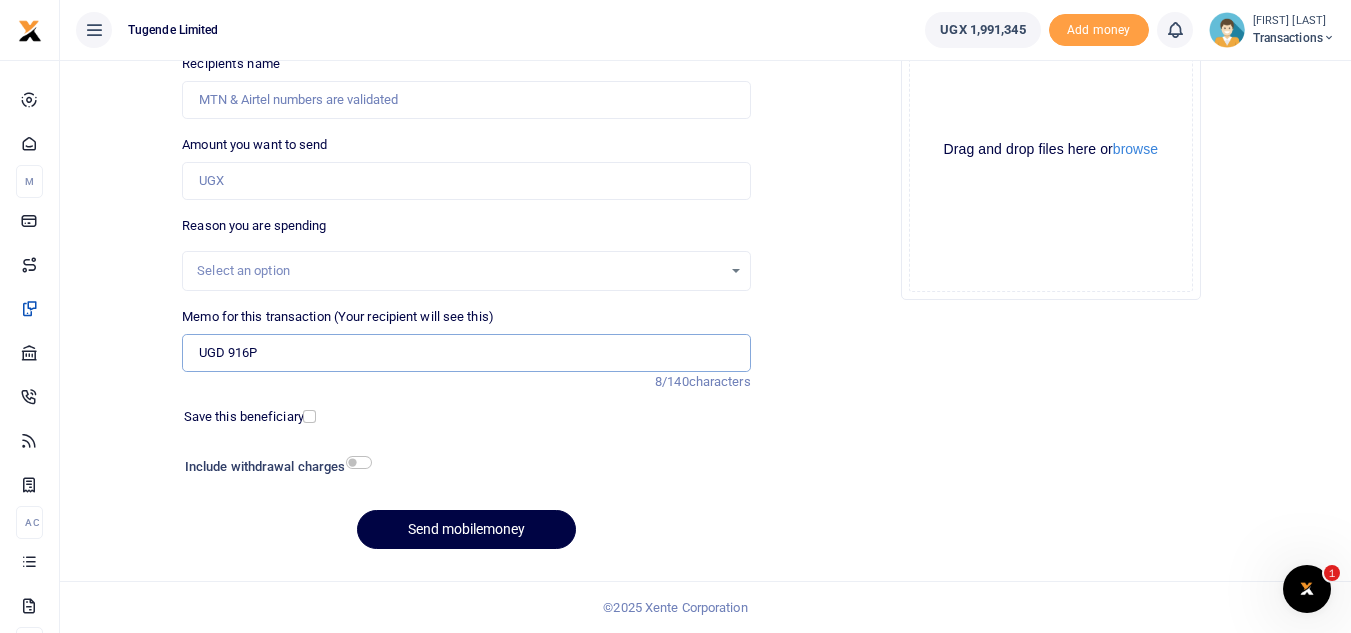 type on "UGD 916P" 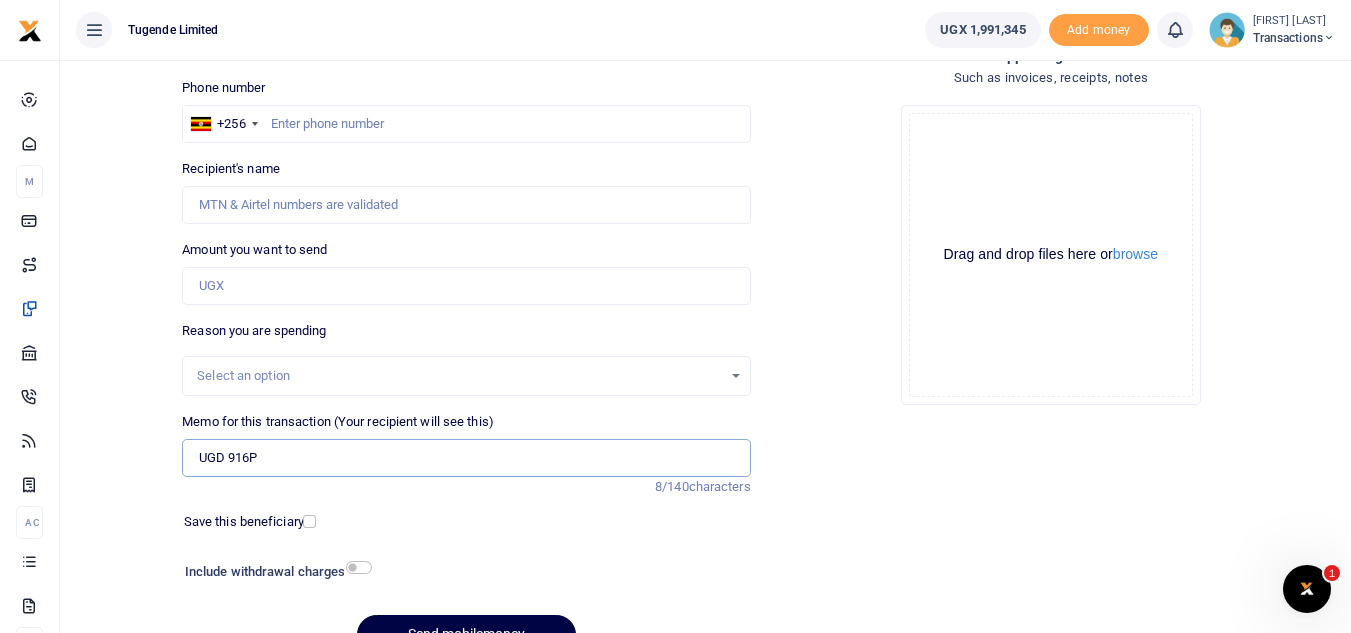 scroll, scrollTop: 125, scrollLeft: 0, axis: vertical 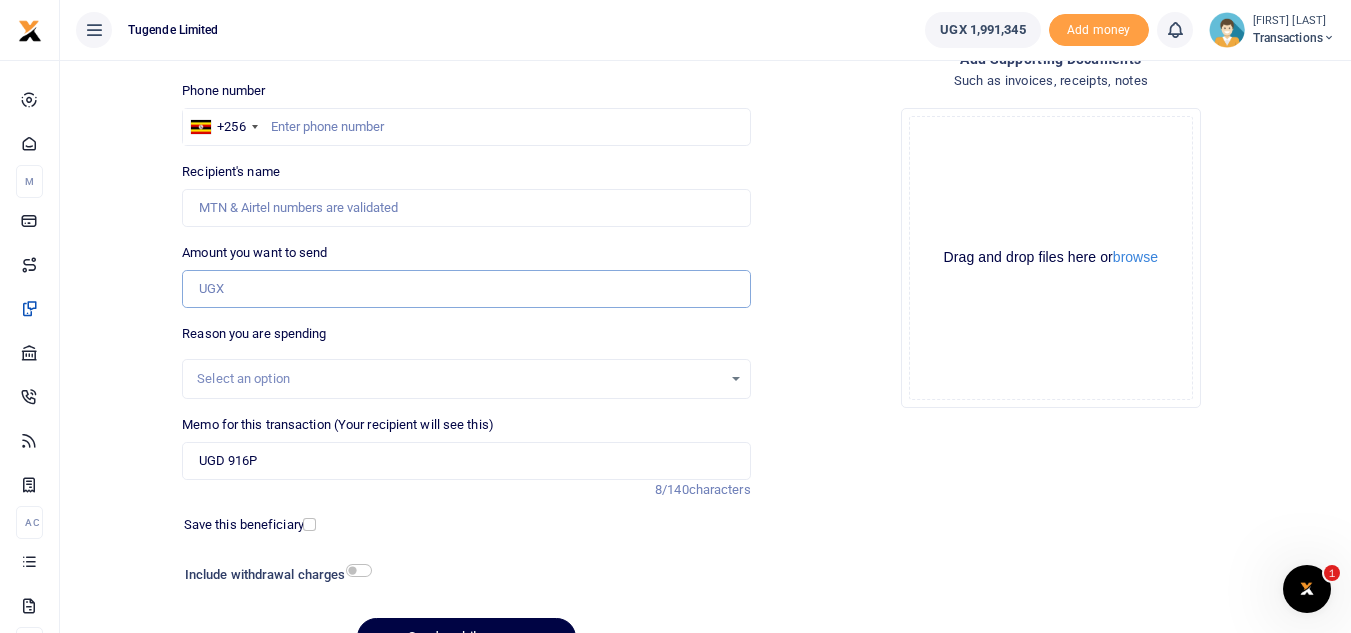 click on "Amount you want to send" at bounding box center (466, 289) 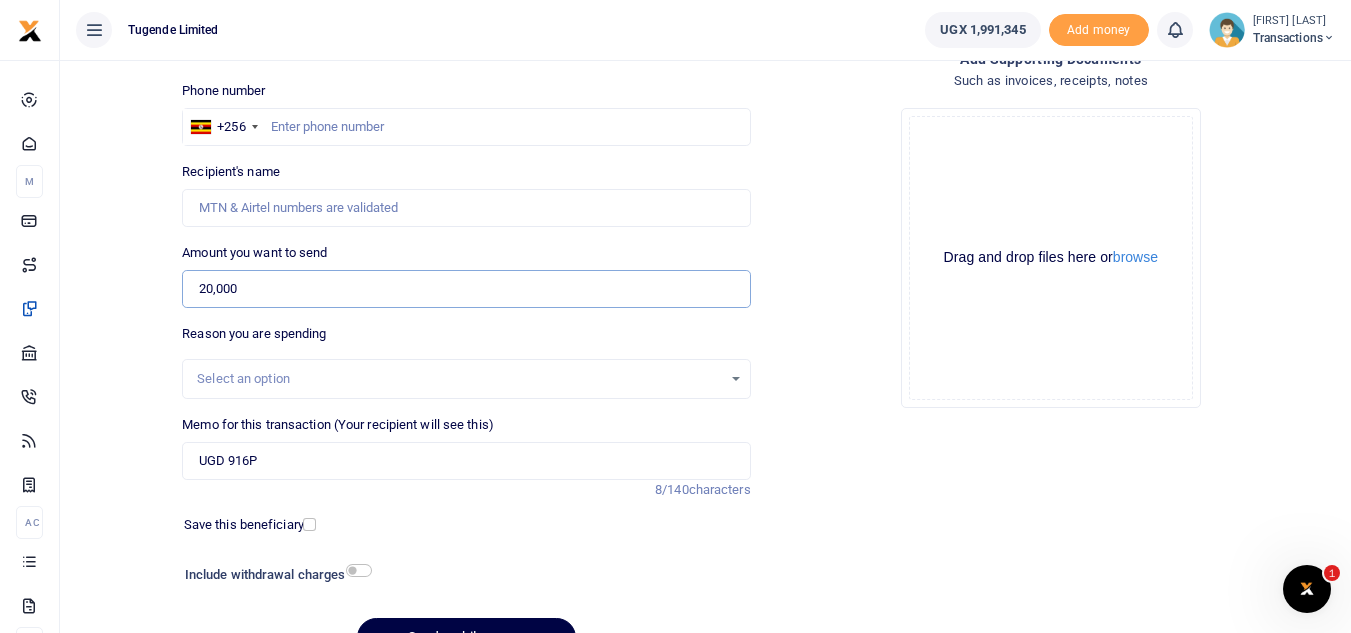 type on "20,000" 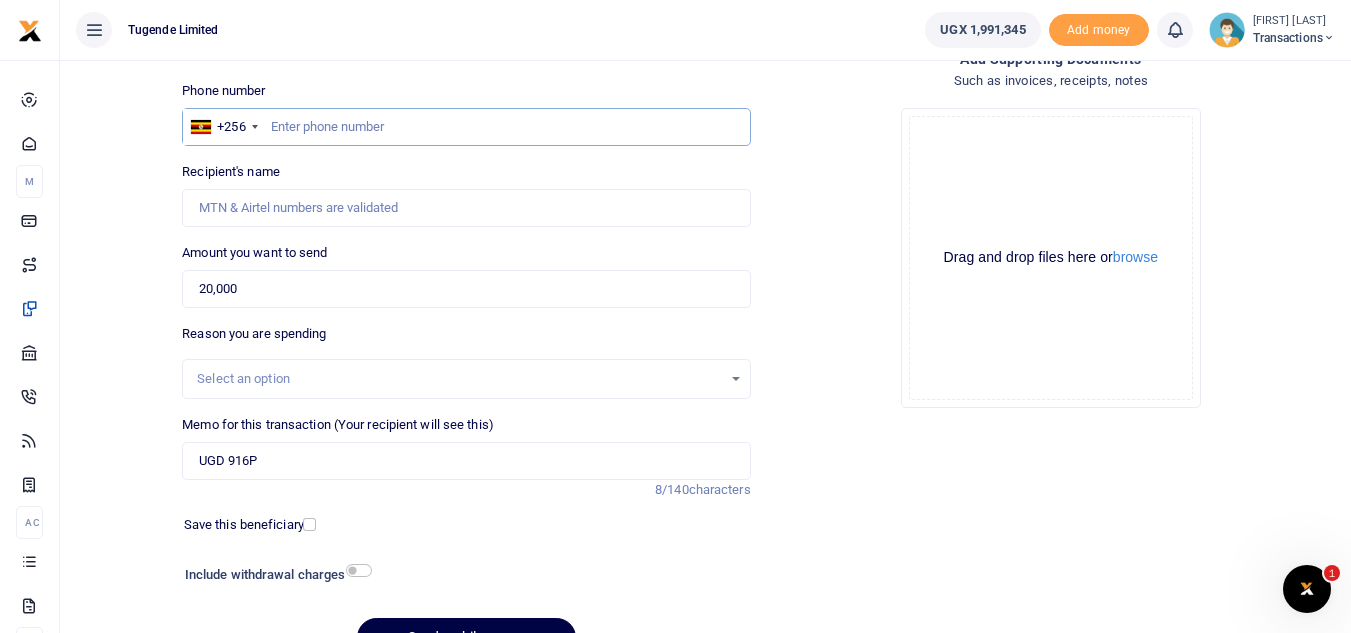 click at bounding box center [466, 127] 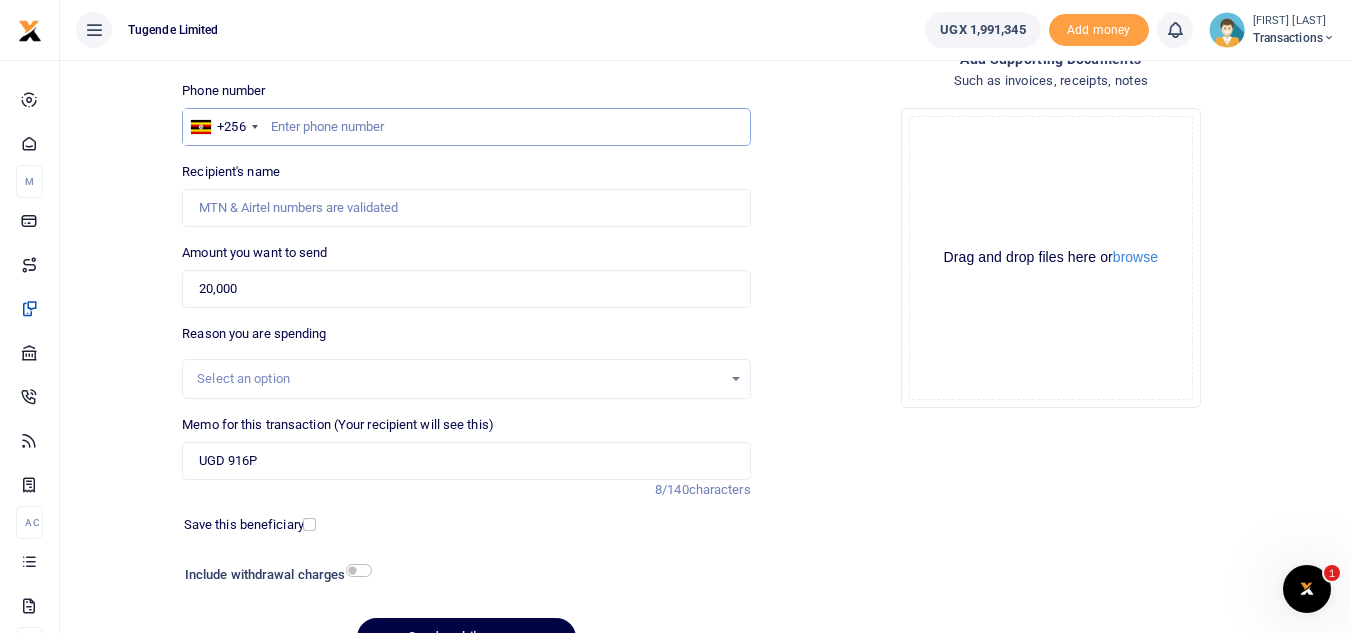 paste on "750497013" 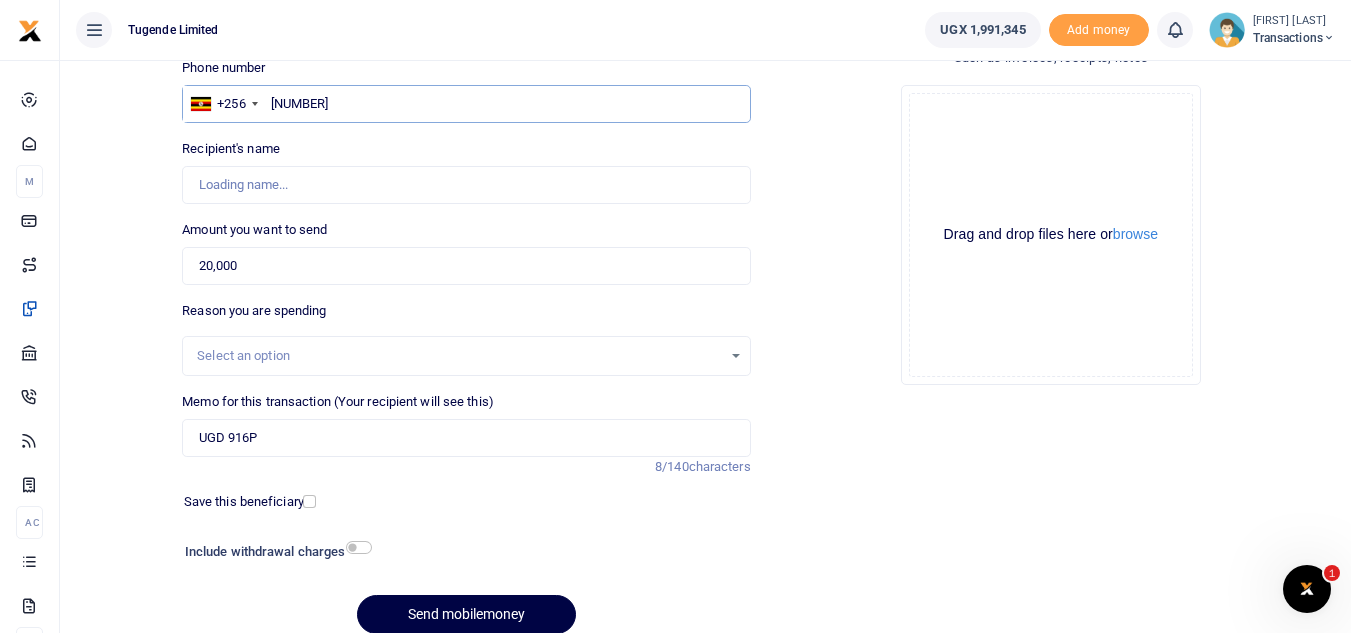 scroll, scrollTop: 147, scrollLeft: 0, axis: vertical 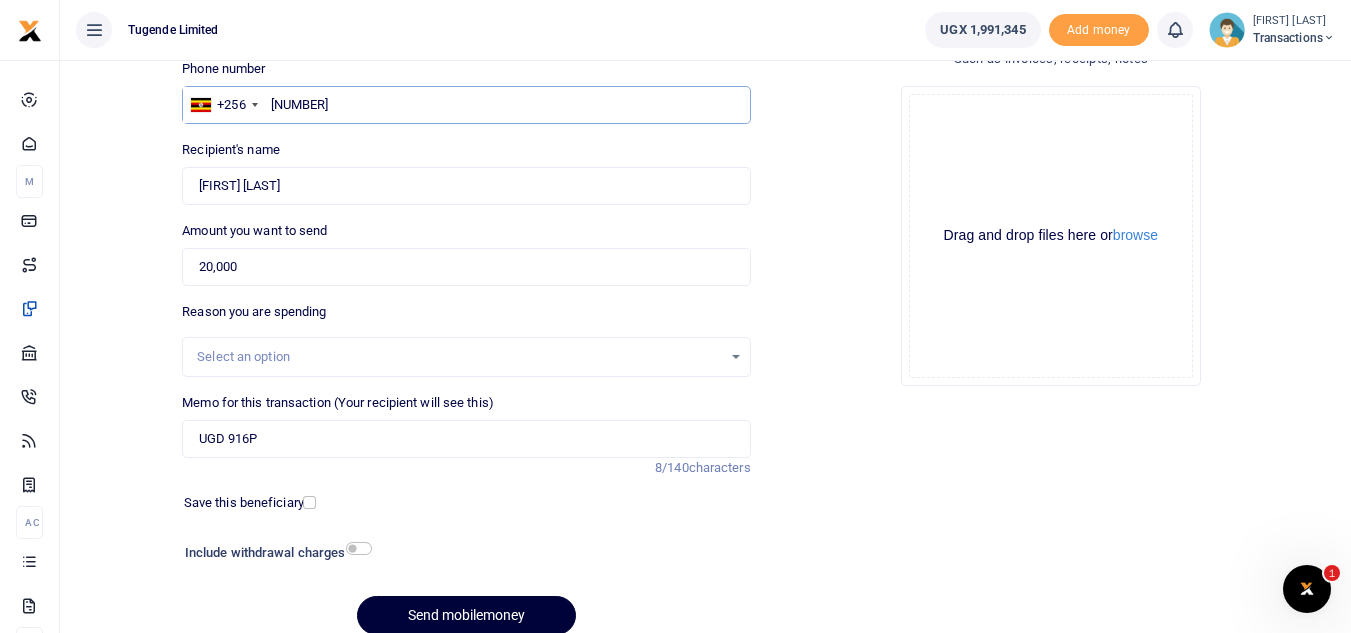 type on "750497013" 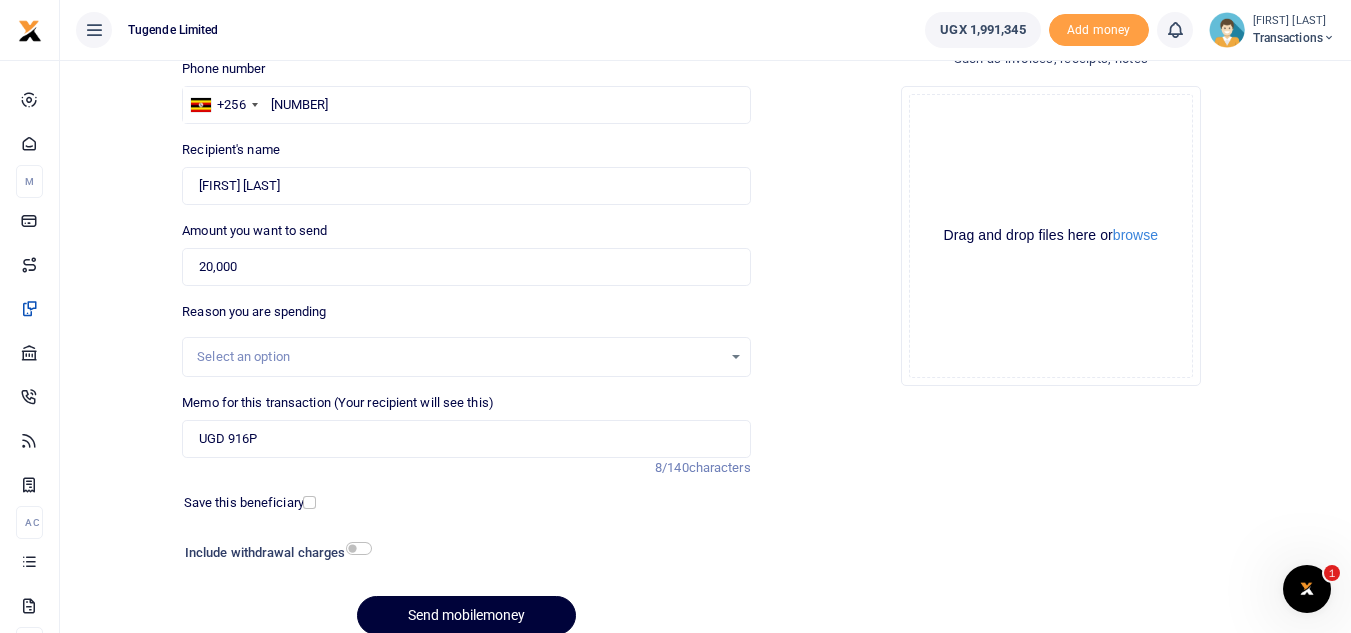 click on "Send mobilemoney" at bounding box center (466, 615) 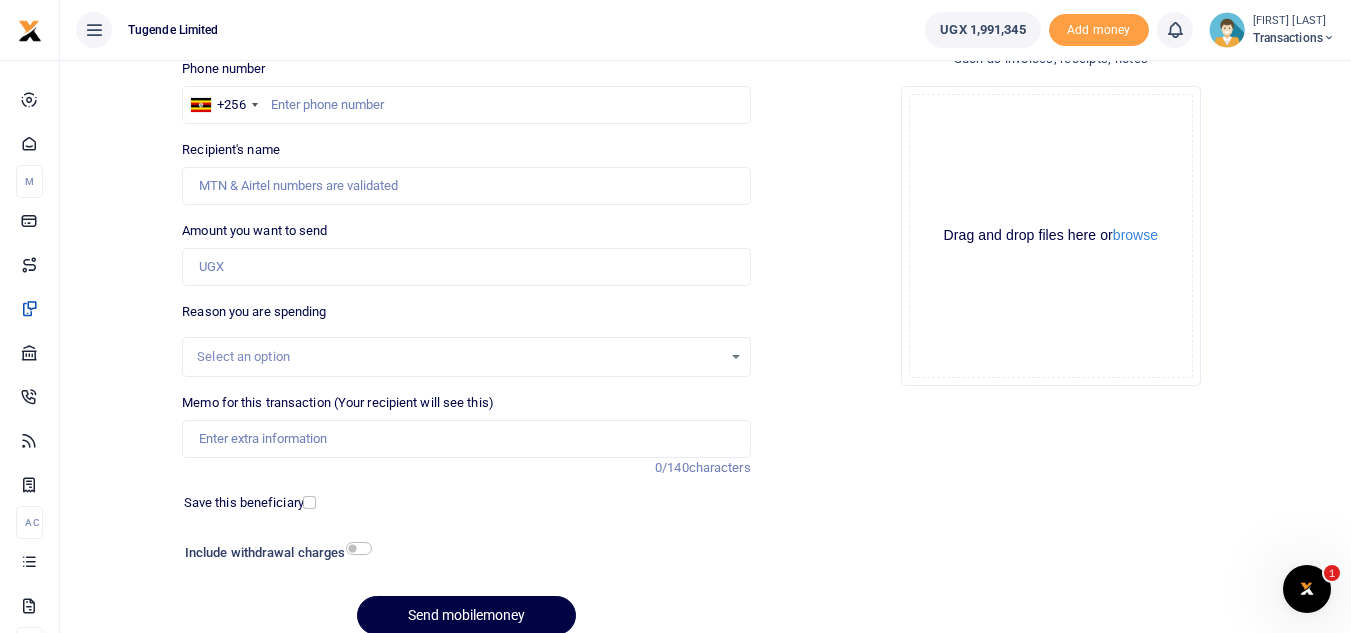 scroll, scrollTop: 147, scrollLeft: 0, axis: vertical 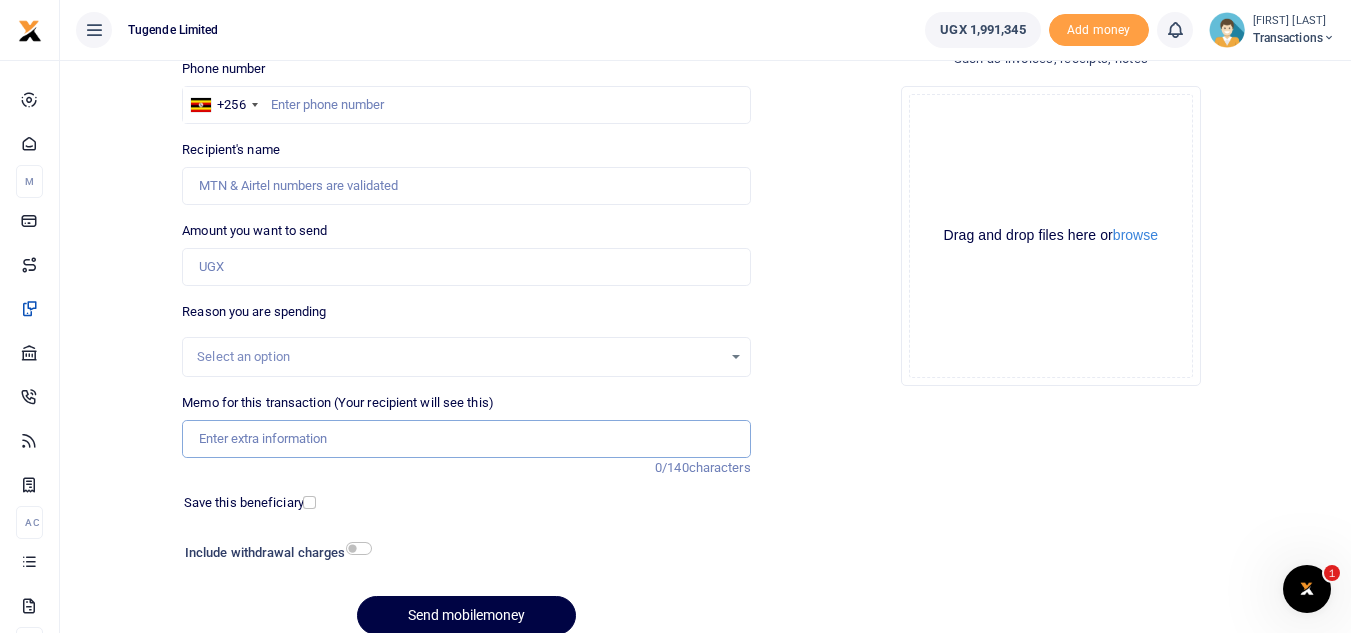 click on "Memo for this transaction (Your recipient will see this)" at bounding box center [466, 439] 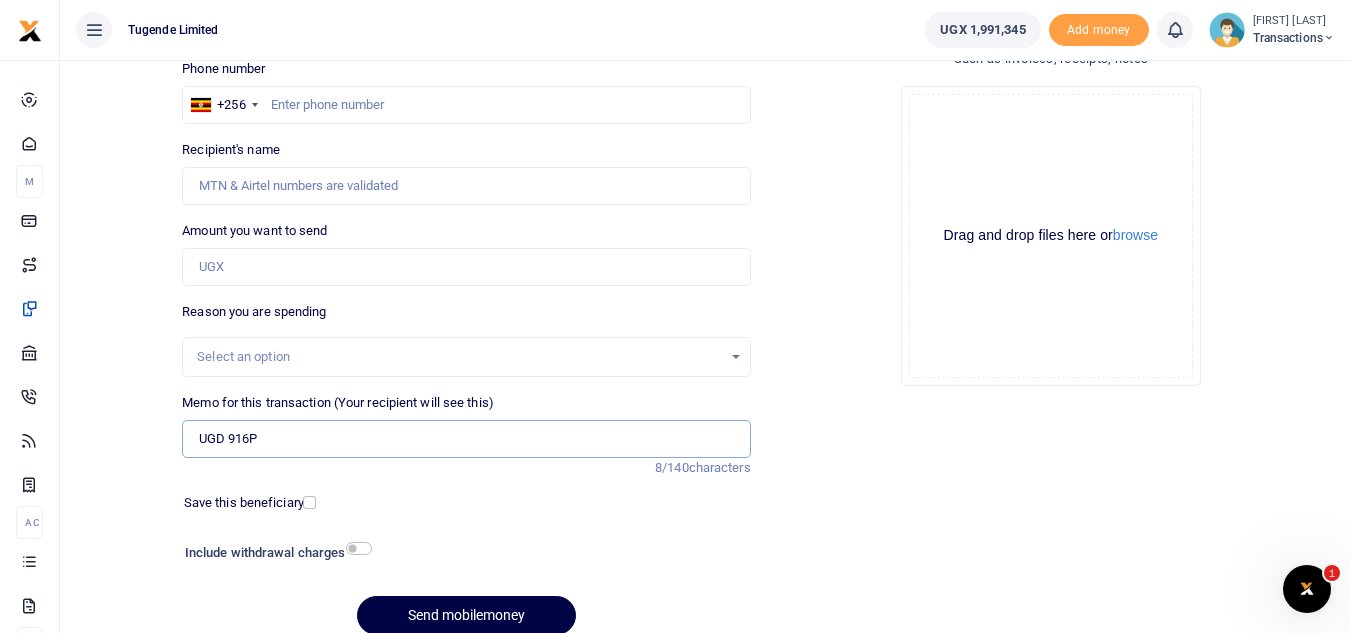 type on "UGD 916P" 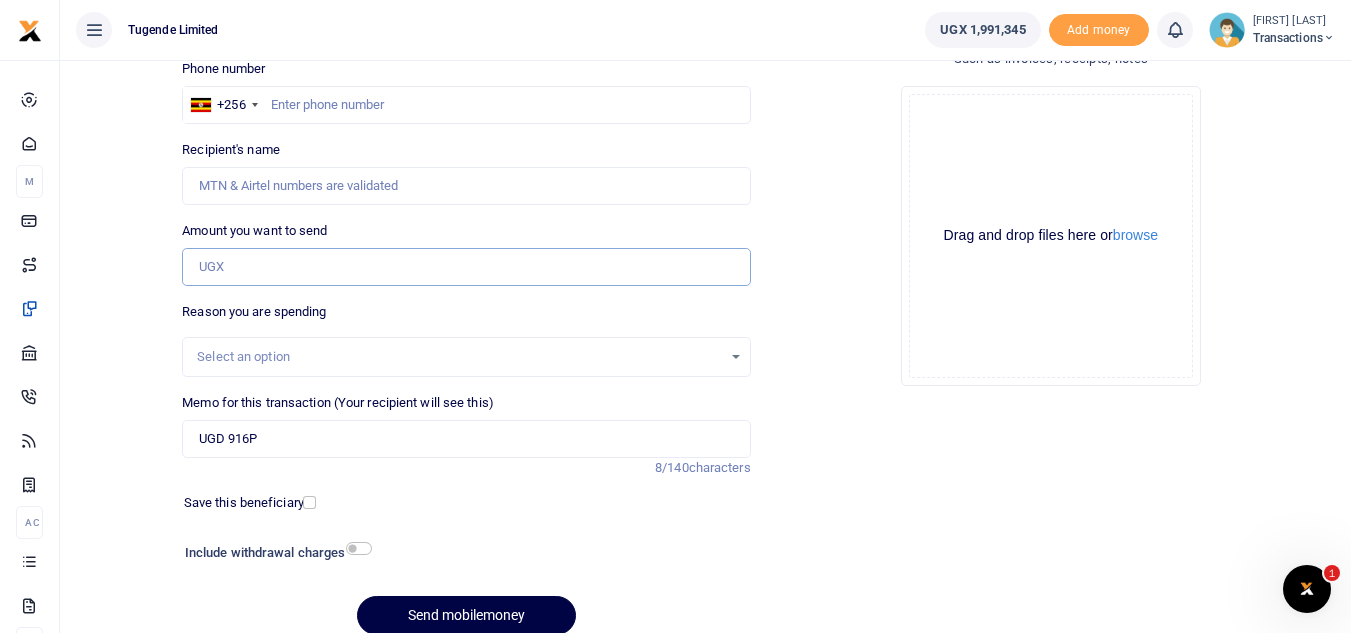 click on "Amount you want to send" at bounding box center (466, 267) 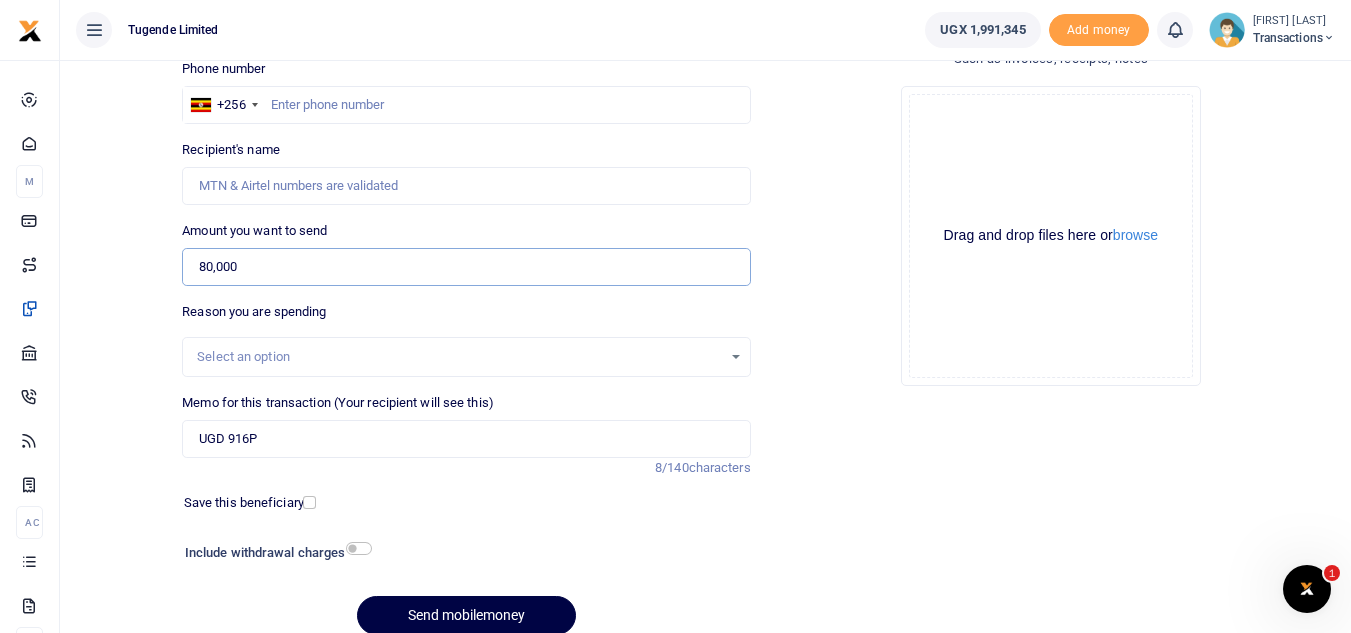 type on "80,000" 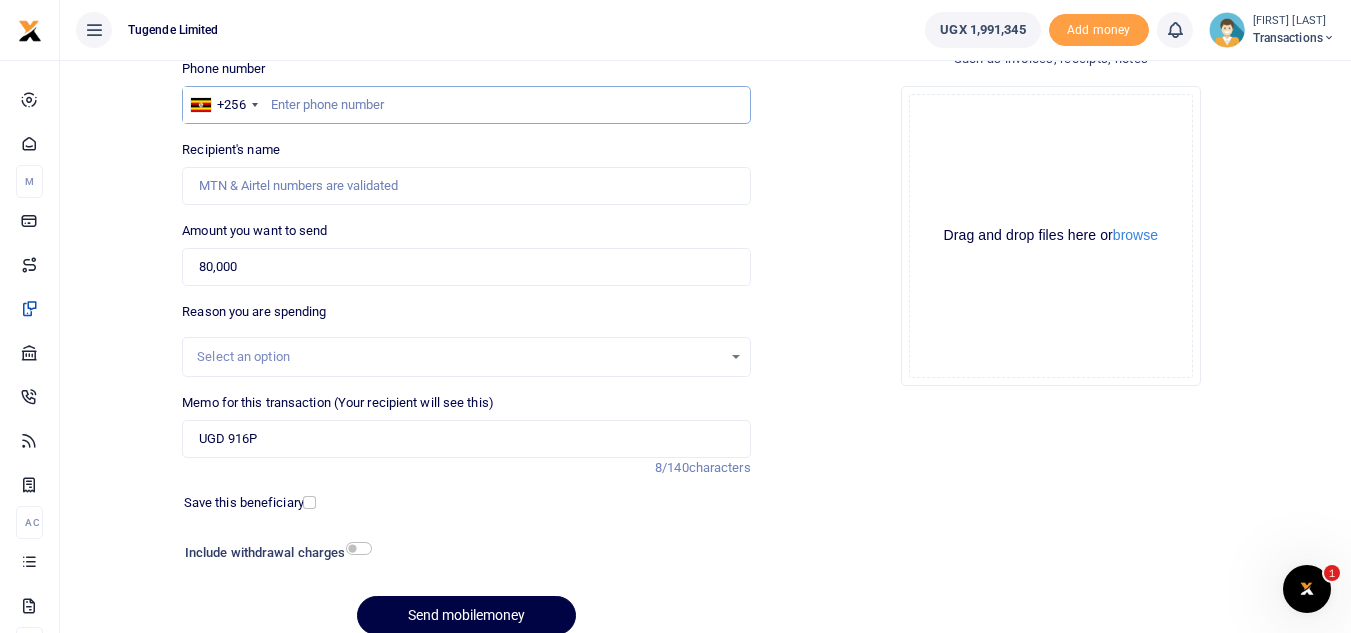 click at bounding box center (466, 105) 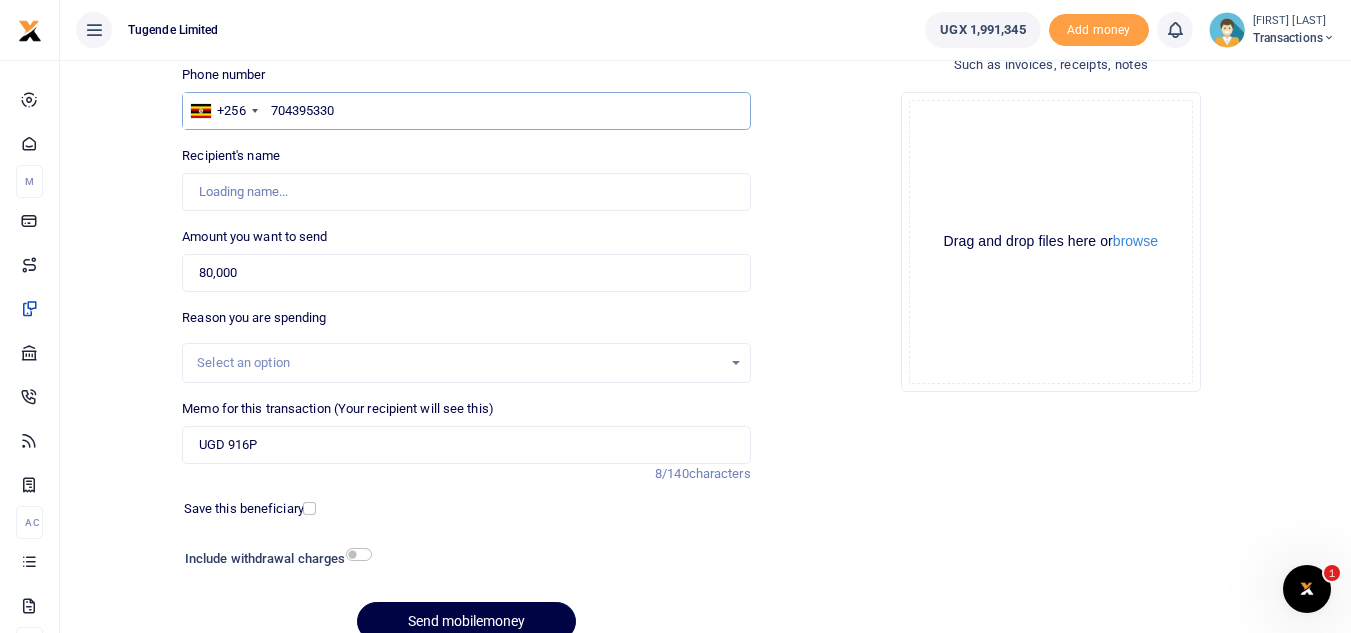 scroll, scrollTop: 138, scrollLeft: 0, axis: vertical 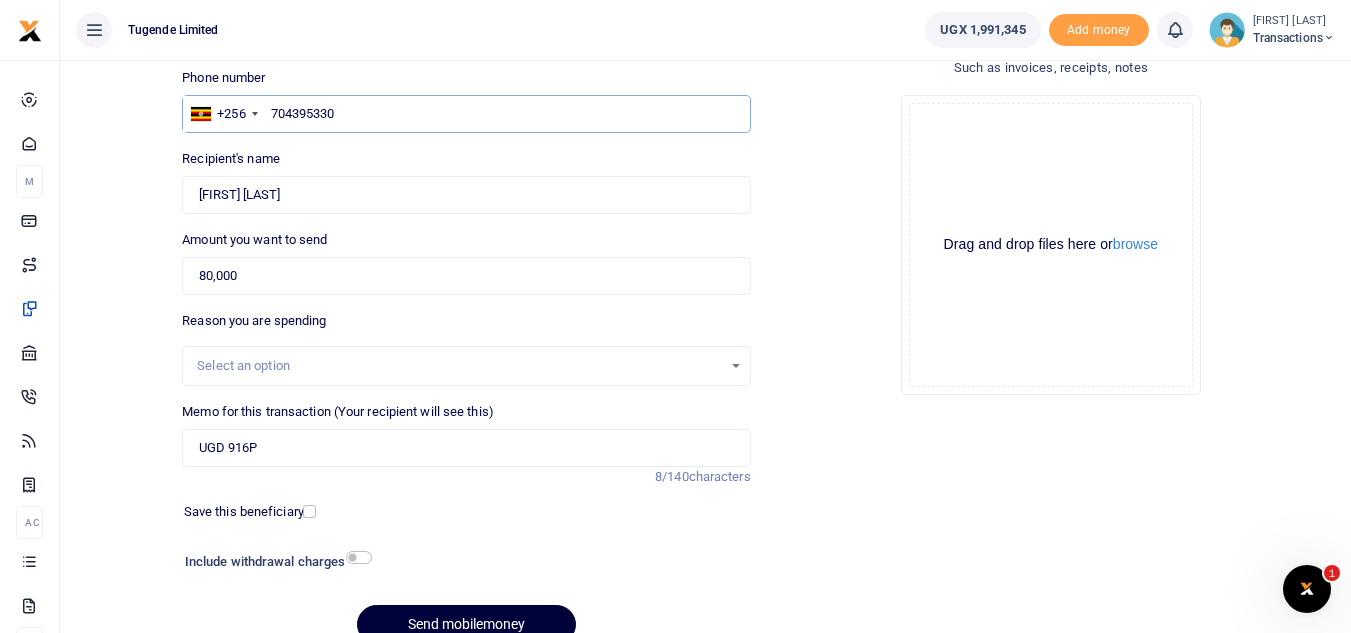 type on "704395330" 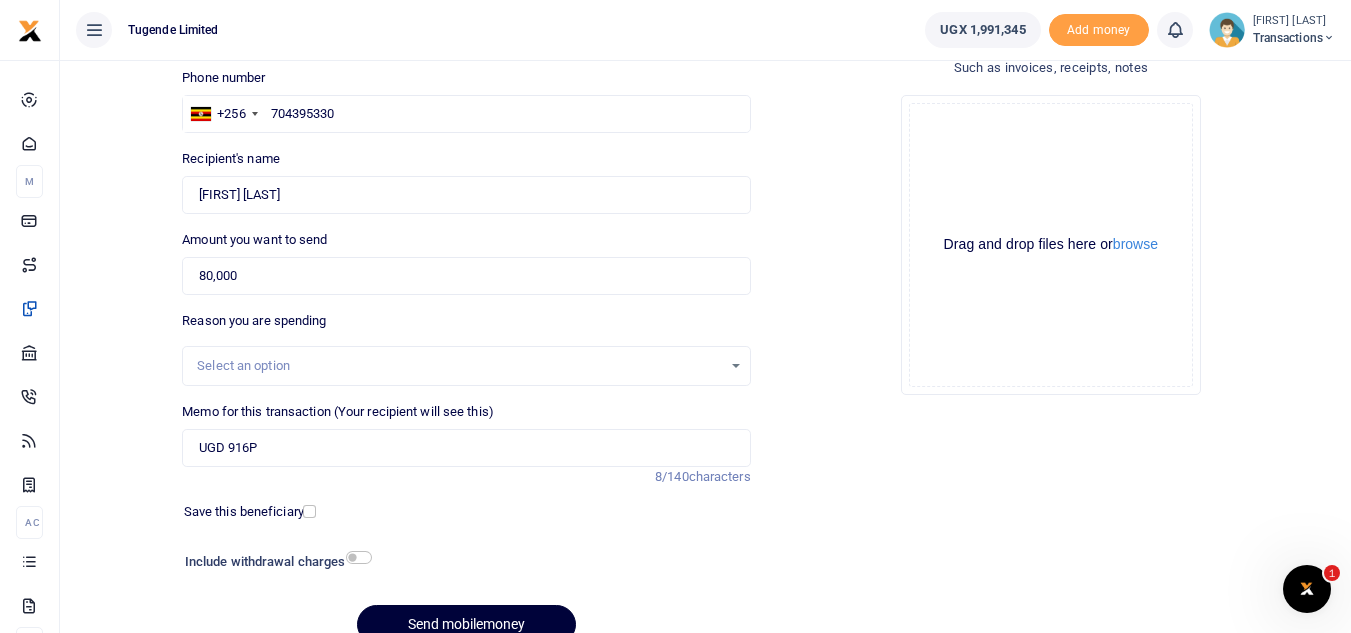 click on "Send mobilemoney" at bounding box center (466, 624) 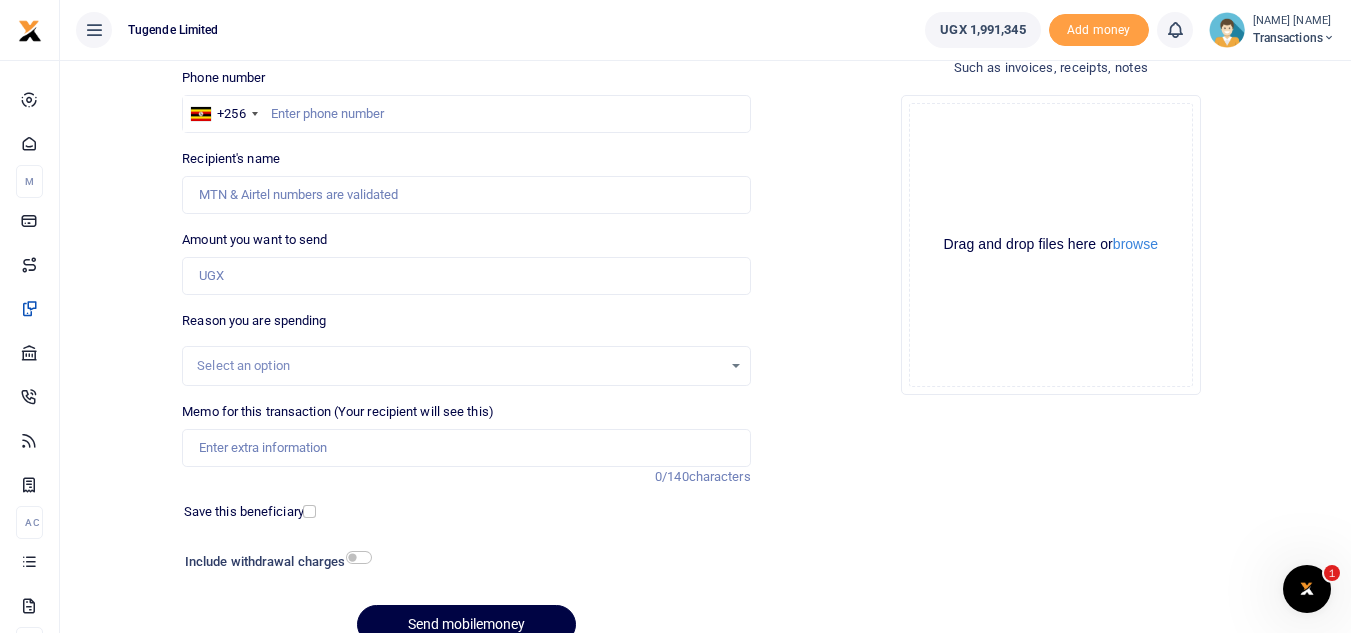 scroll, scrollTop: 138, scrollLeft: 0, axis: vertical 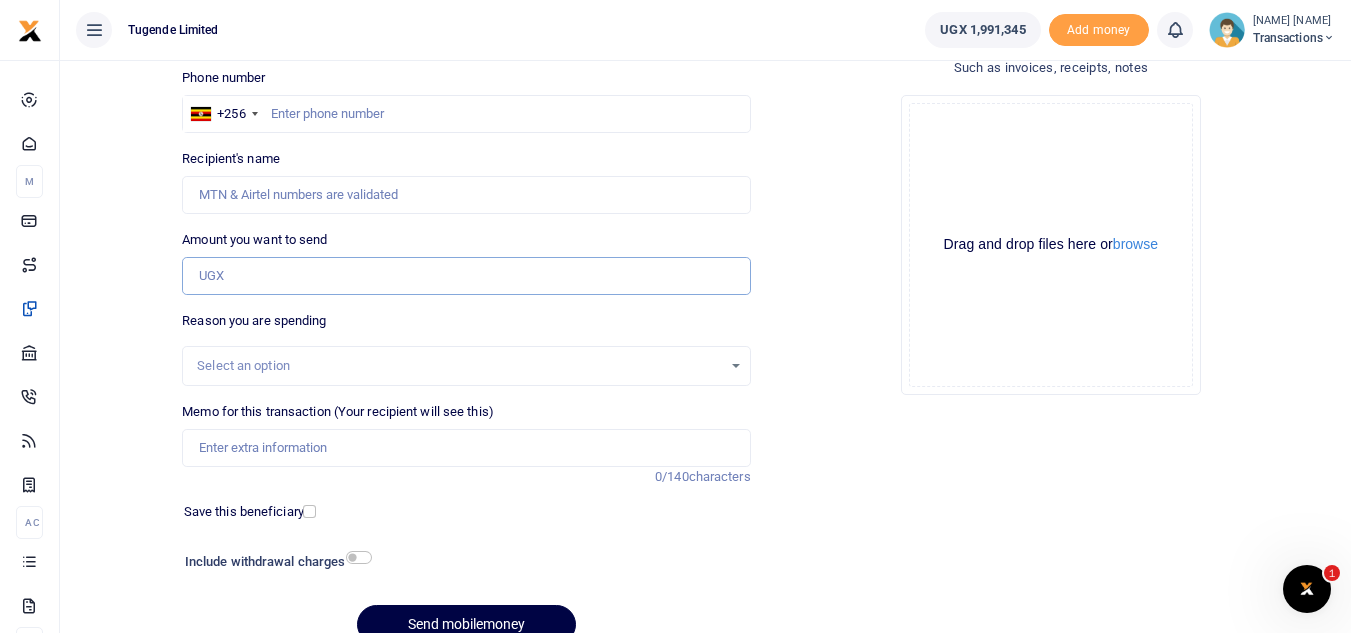 click on "Amount you want to send" at bounding box center (466, 276) 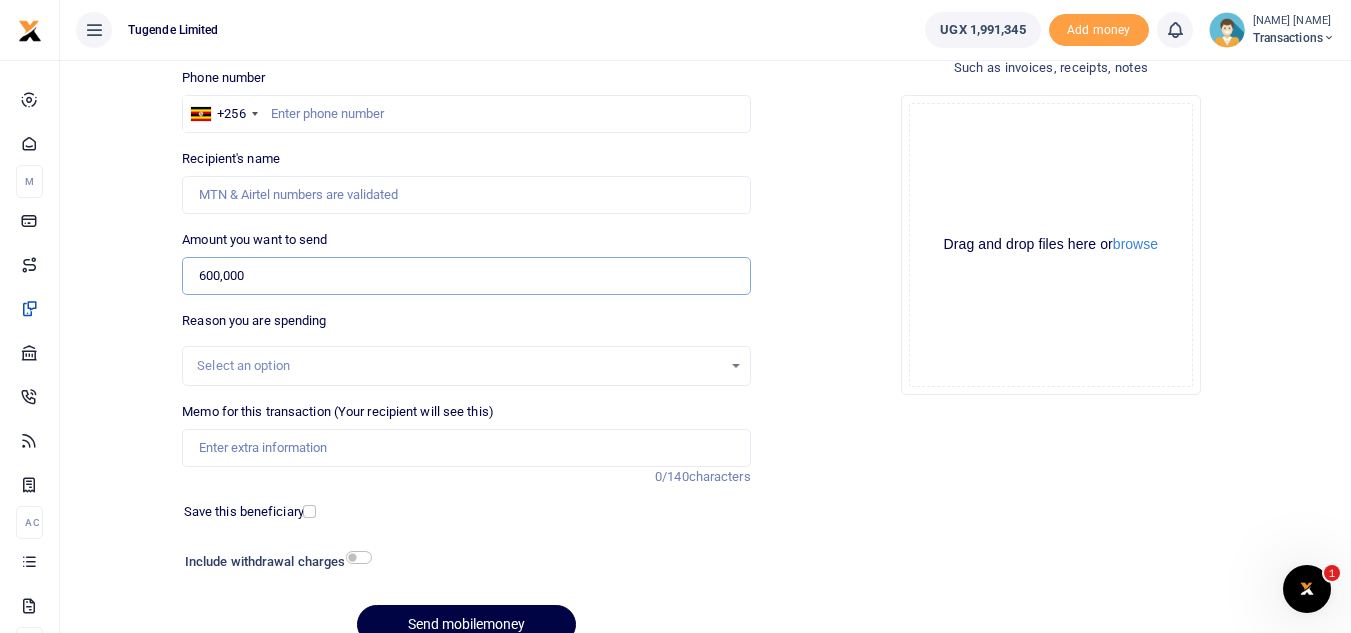 type on "600,000" 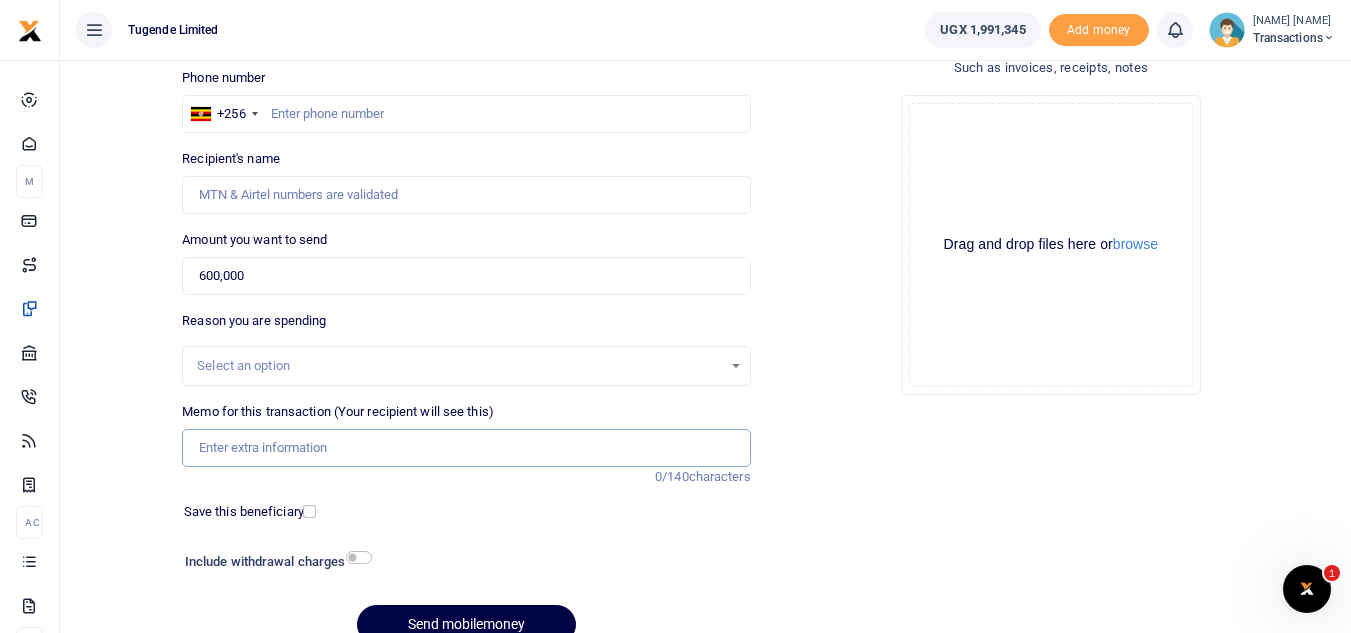 click on "Memo for this transaction (Your recipient will see this)" at bounding box center (466, 448) 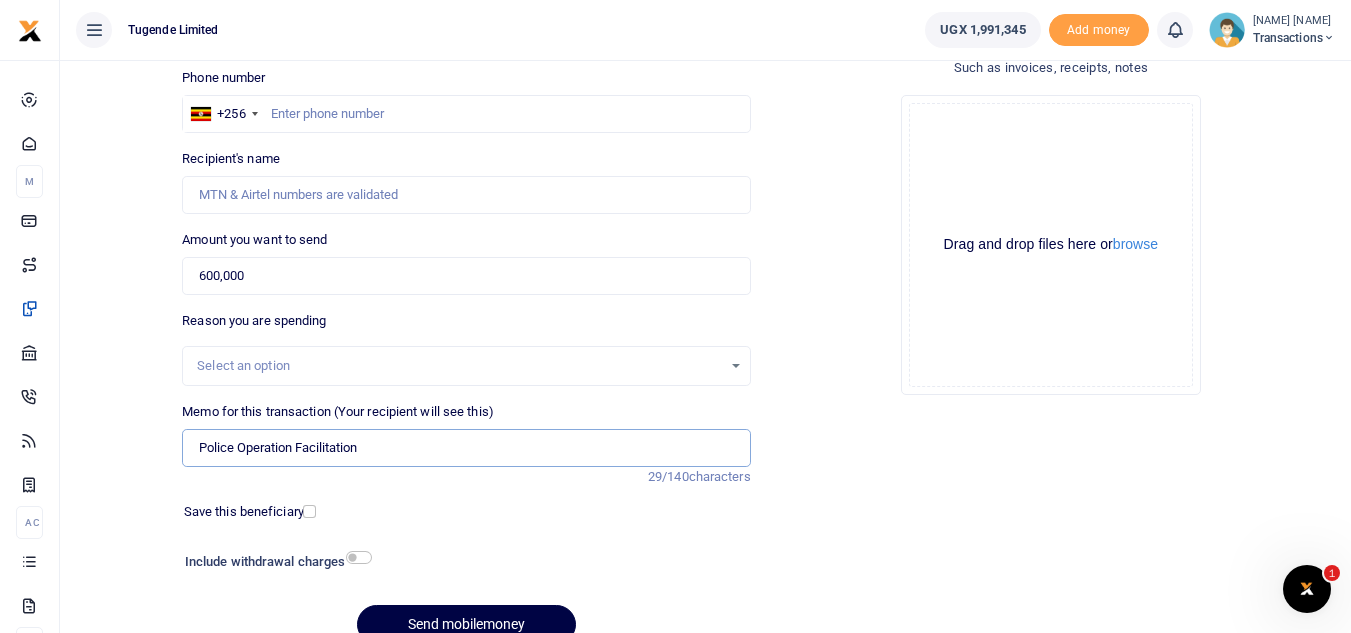 type on "Police Operation Facilitation" 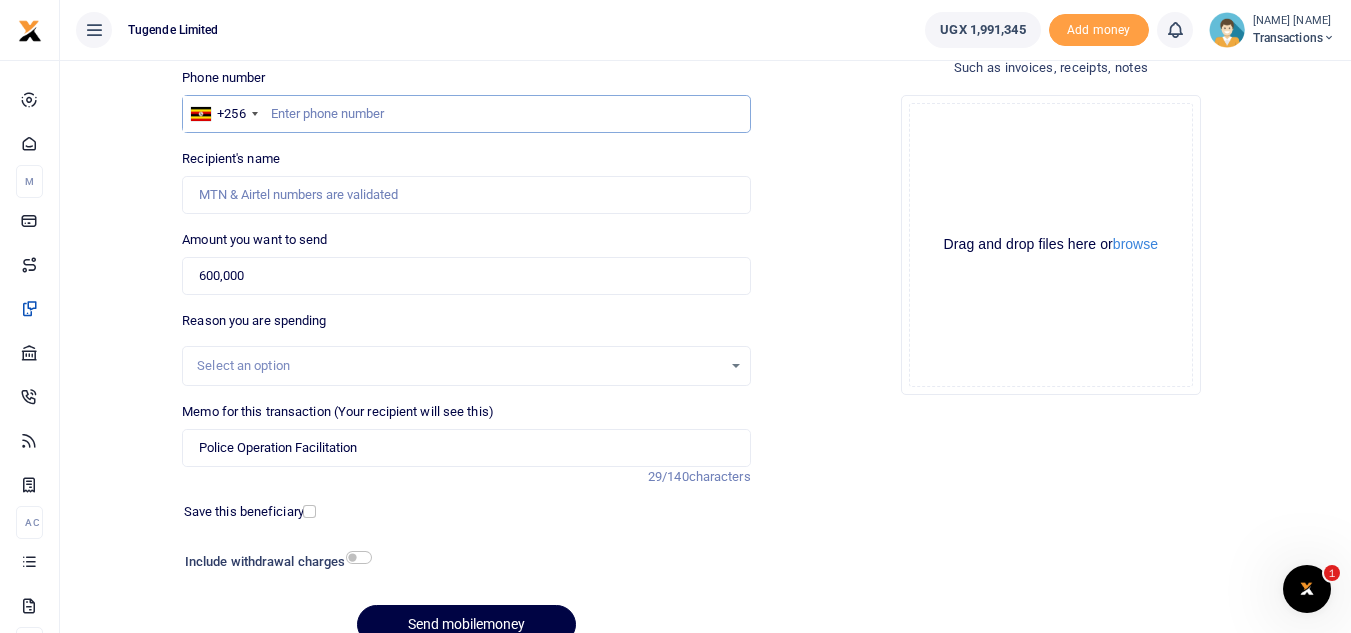 click at bounding box center [466, 114] 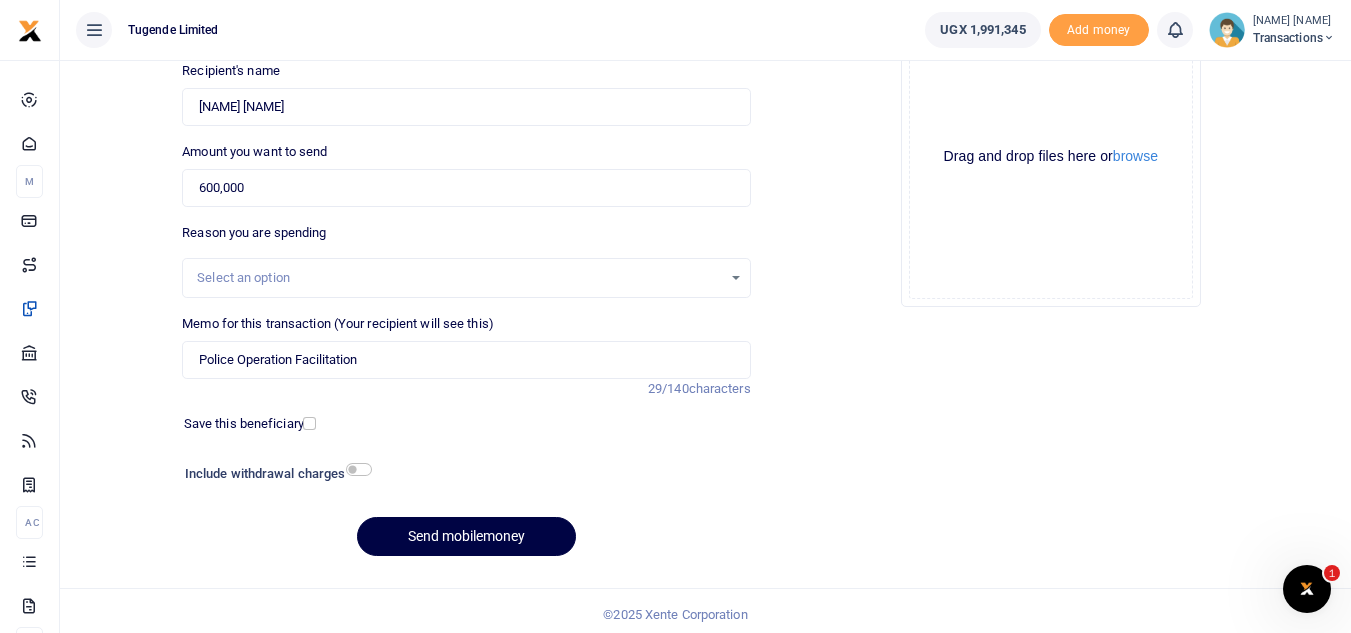 scroll, scrollTop: 233, scrollLeft: 0, axis: vertical 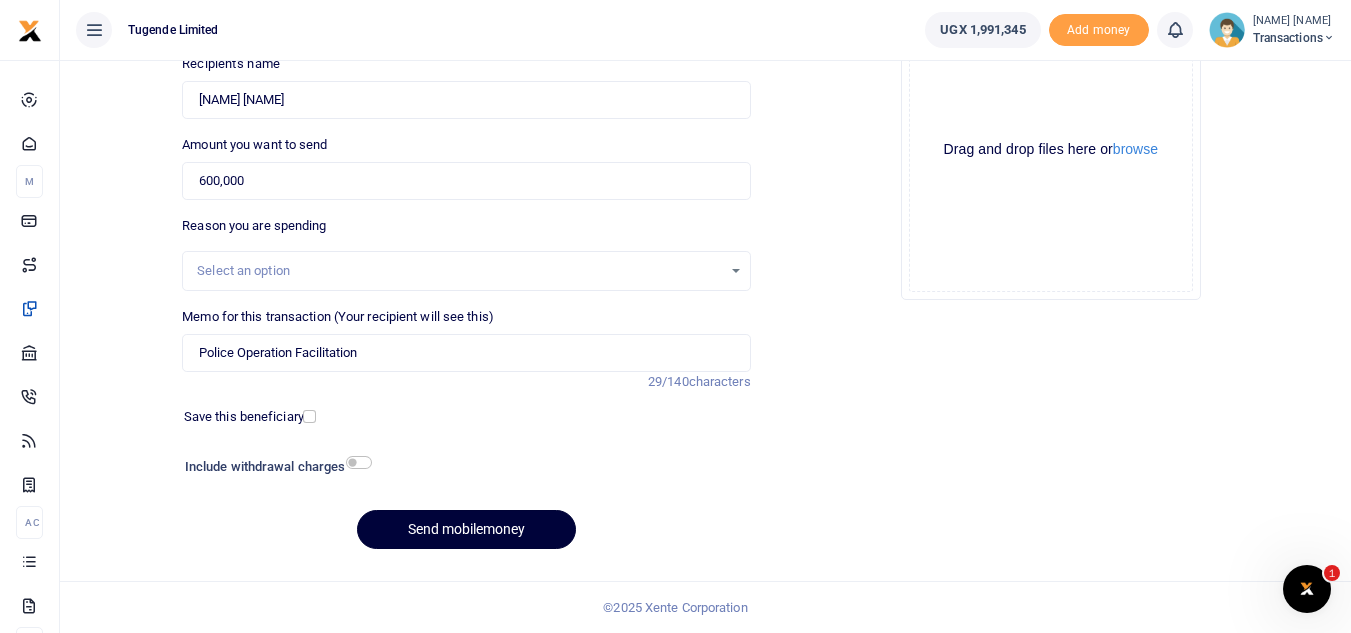 type on "776989898" 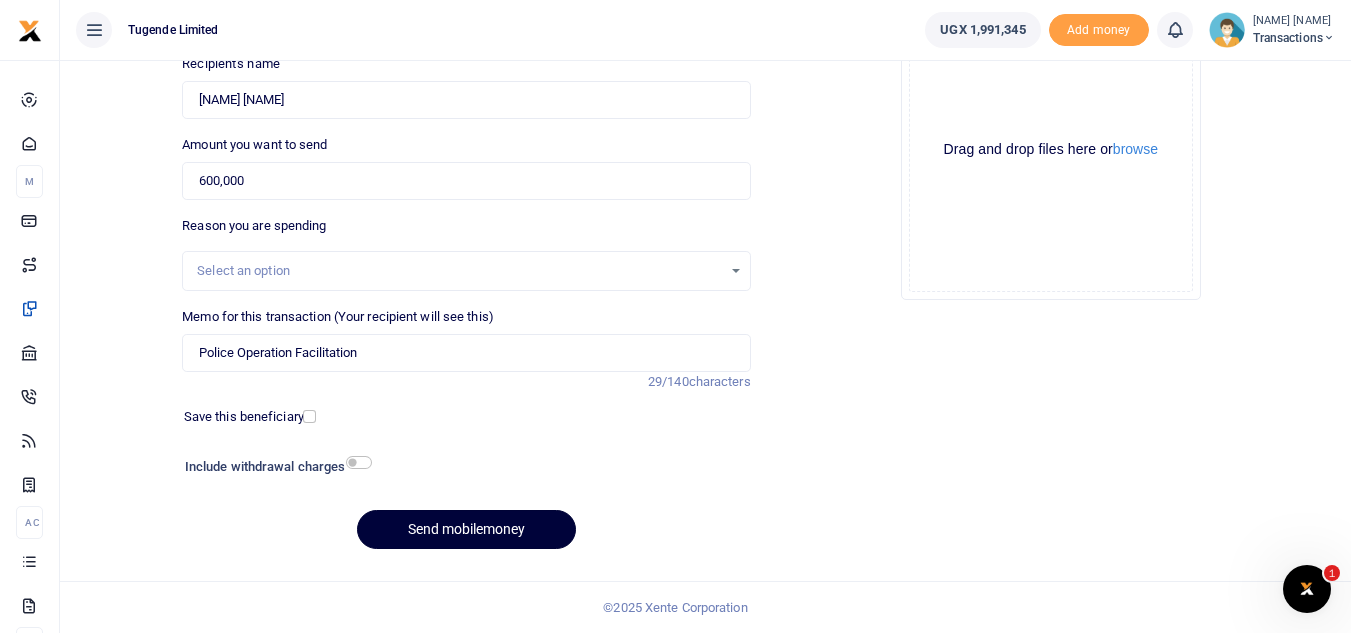 click on "Send mobilemoney" at bounding box center [466, 529] 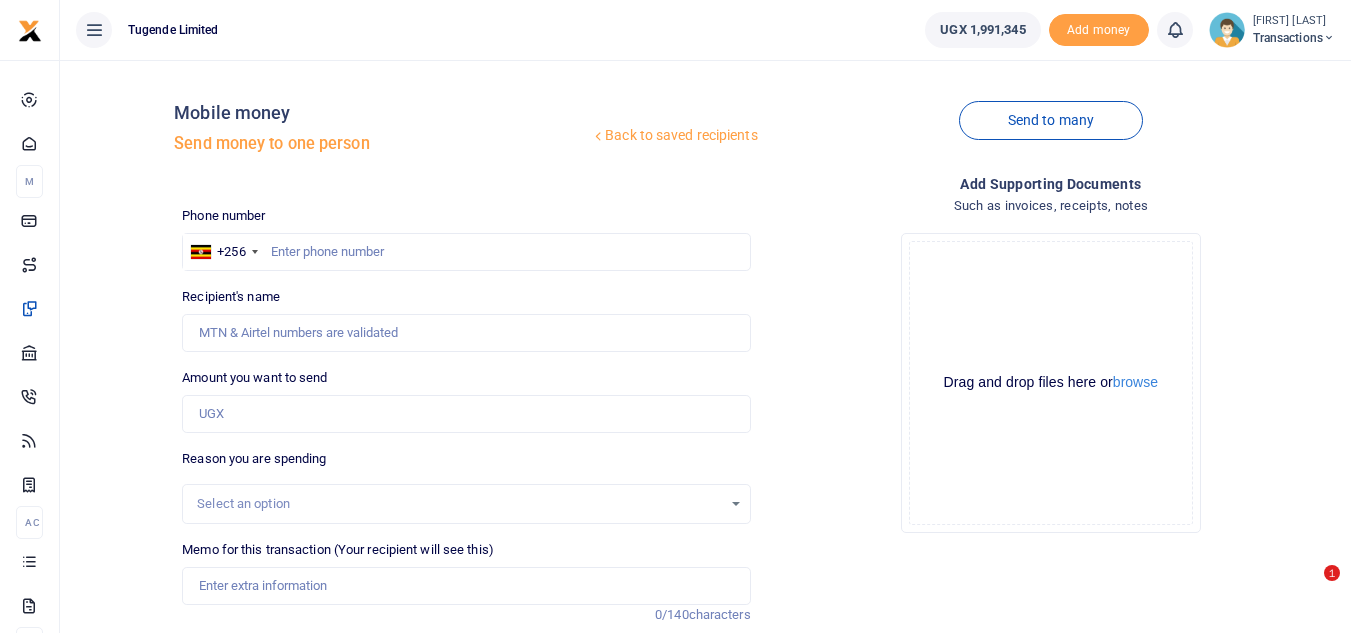 scroll, scrollTop: 233, scrollLeft: 0, axis: vertical 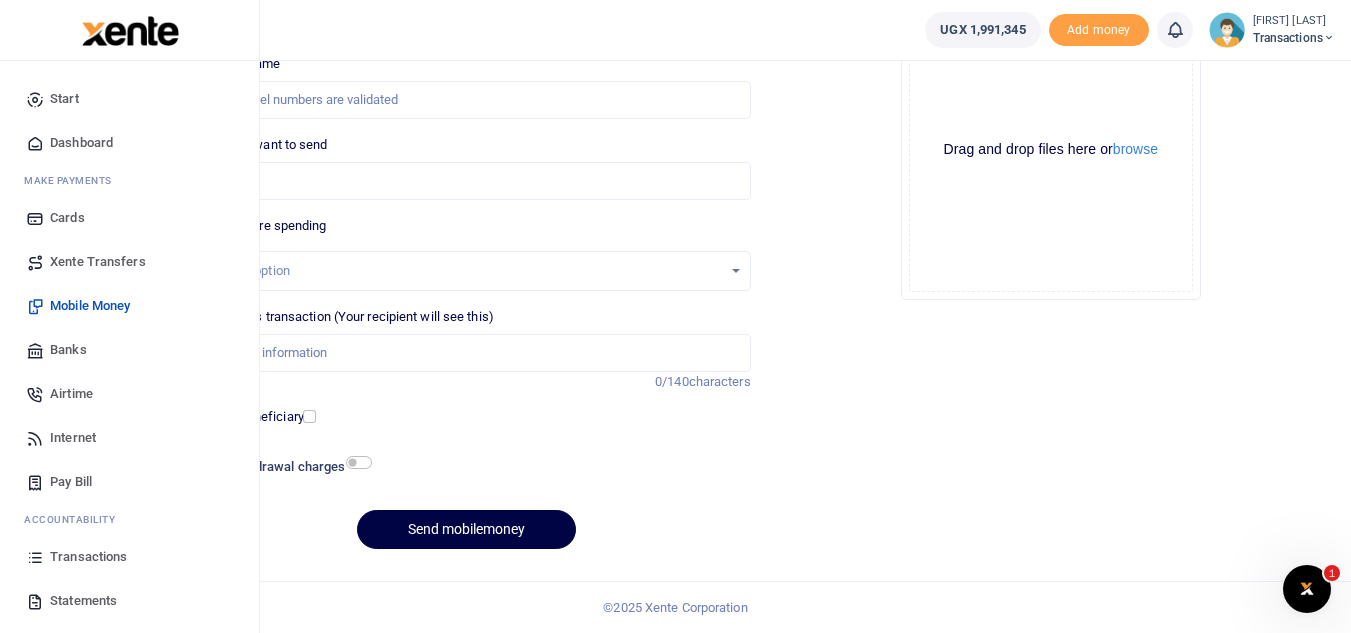 click on "Transactions" at bounding box center [88, 557] 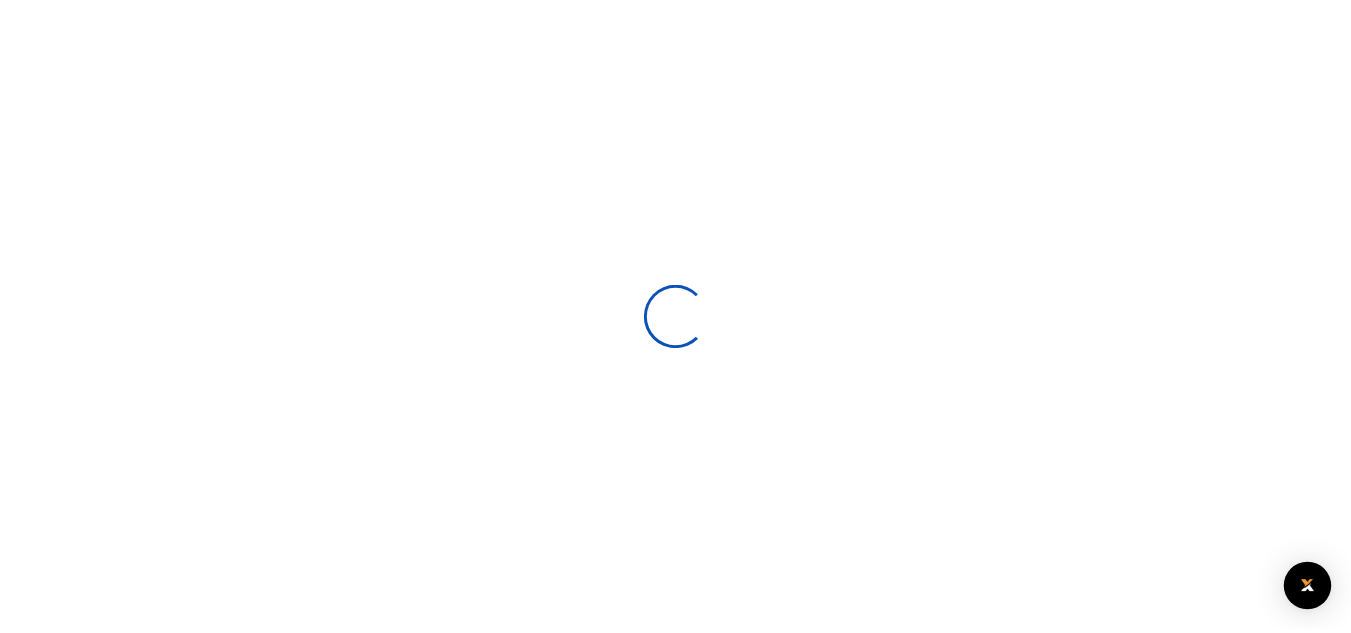 scroll, scrollTop: 0, scrollLeft: 0, axis: both 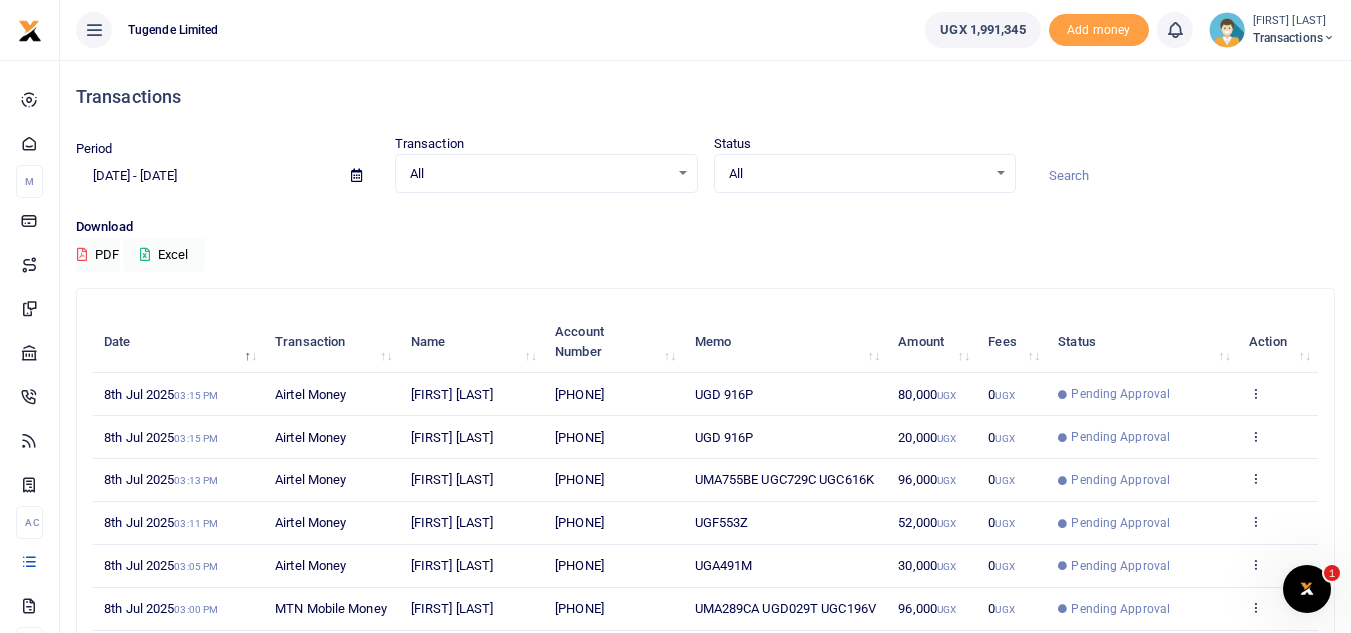 click at bounding box center (1183, 176) 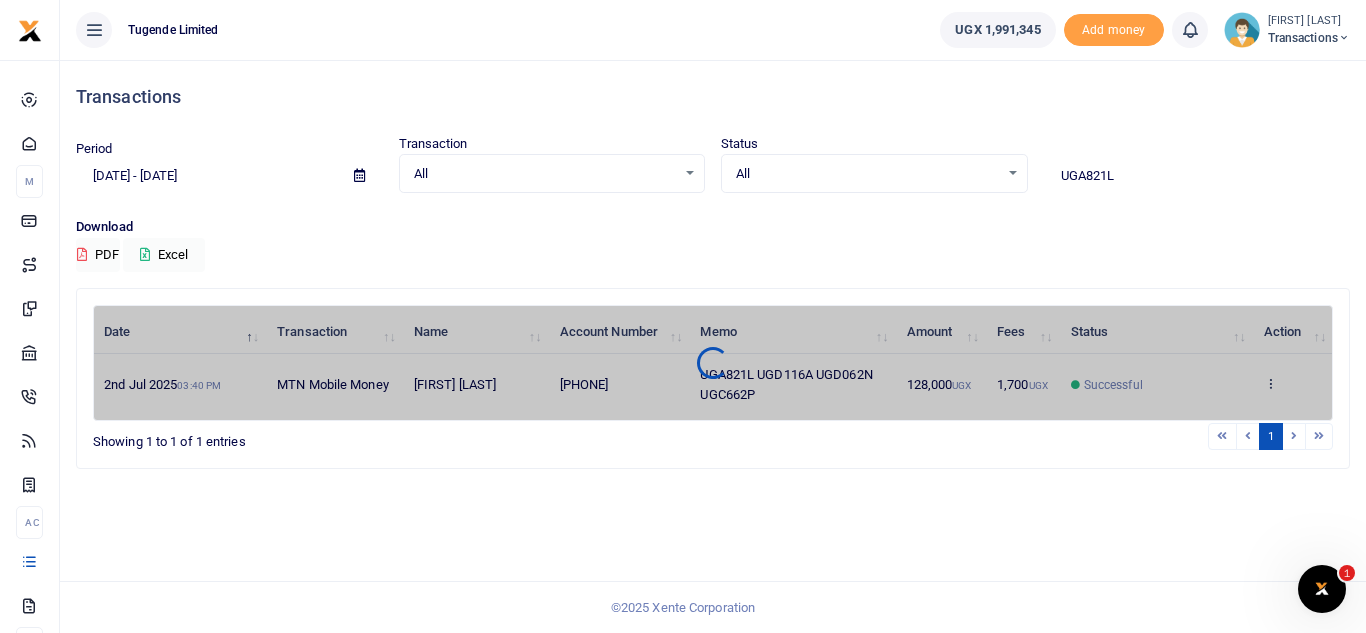 click on "Date Transaction Name Account Number Memo Amount Fees Status Action 2nd Jul 2025  03:40 PM MTN Mobile Money Saaka Musobya 256785176697 UGA821L UGD116A UGD062N UGC662P 128,000 UGX  1,700 UGX  Successful
View details
Send again" at bounding box center (403, 305) 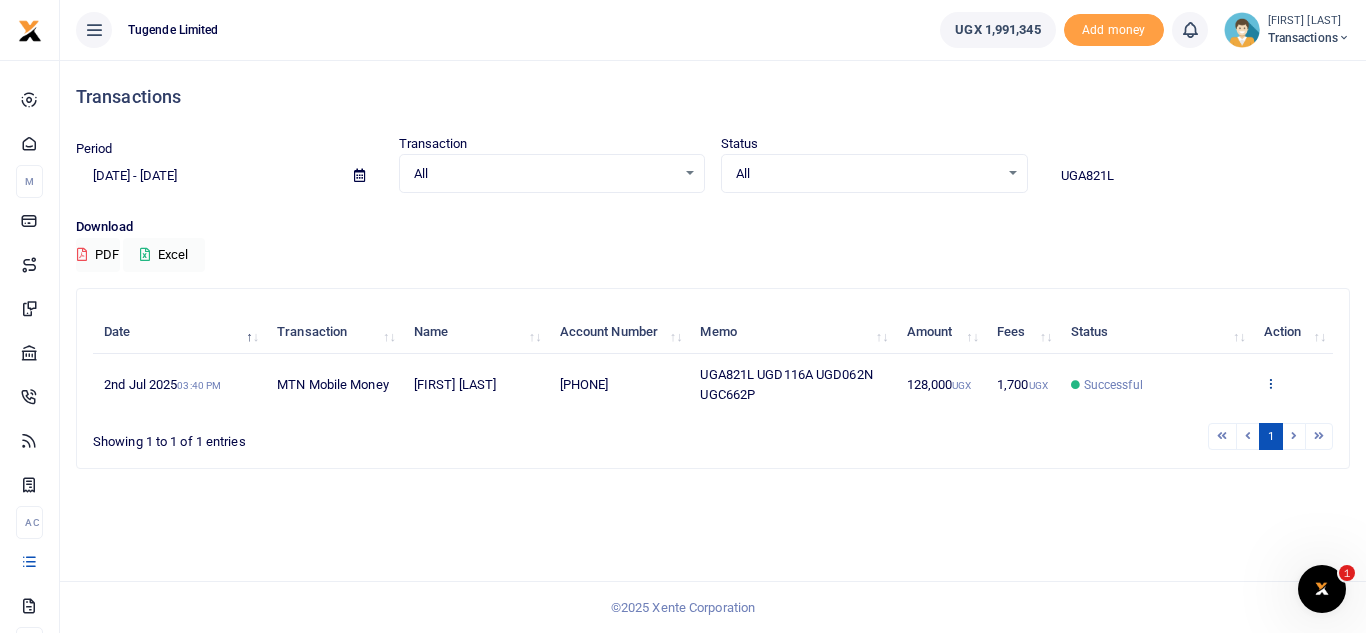 click at bounding box center (1270, 383) 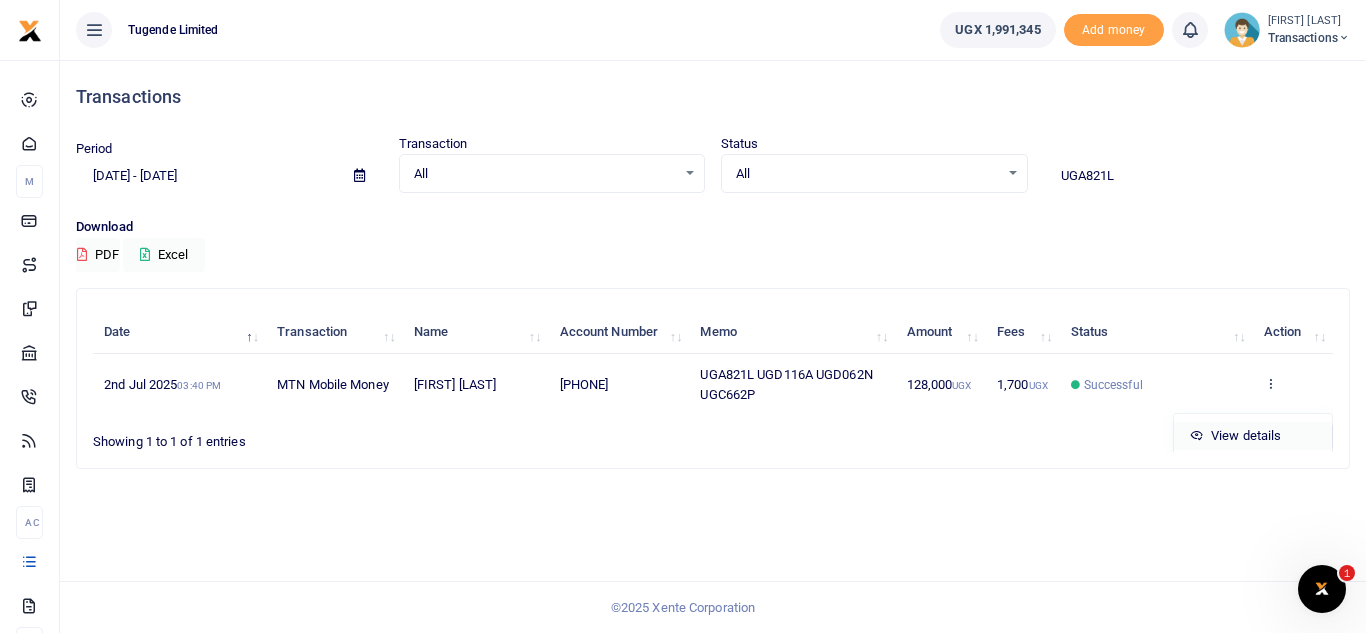 click on "View details" at bounding box center [1253, 436] 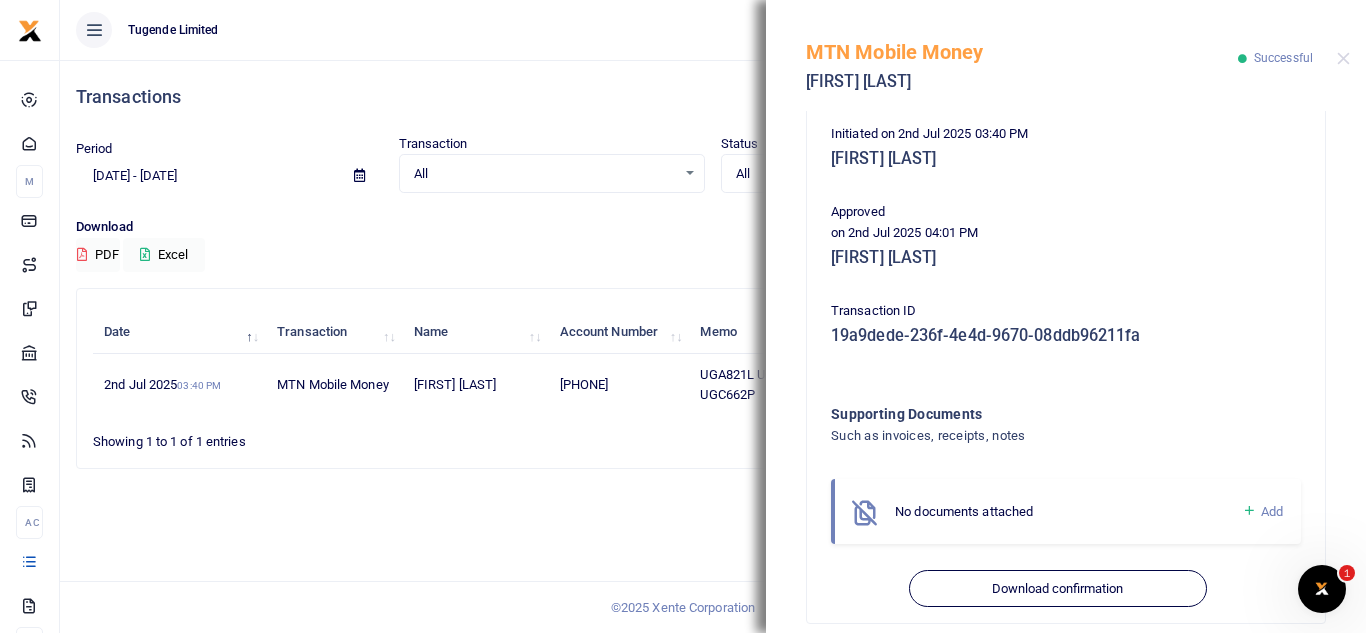 scroll, scrollTop: 430, scrollLeft: 0, axis: vertical 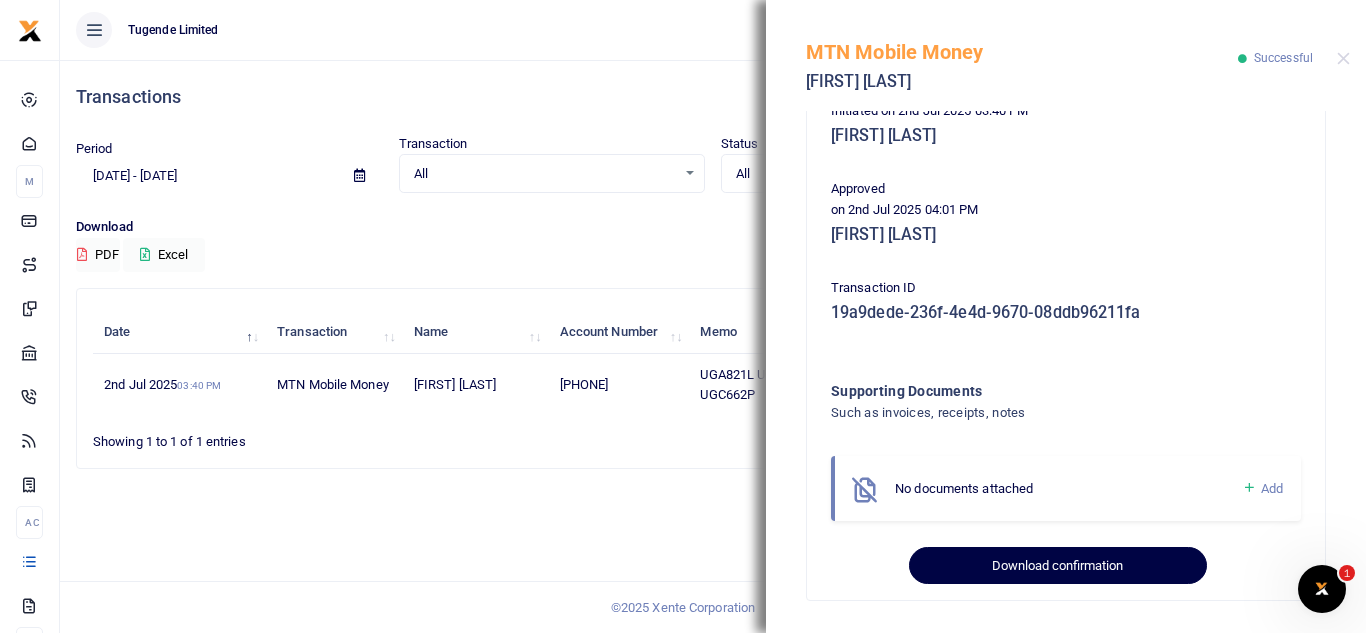 click on "Download confirmation" at bounding box center [1057, 566] 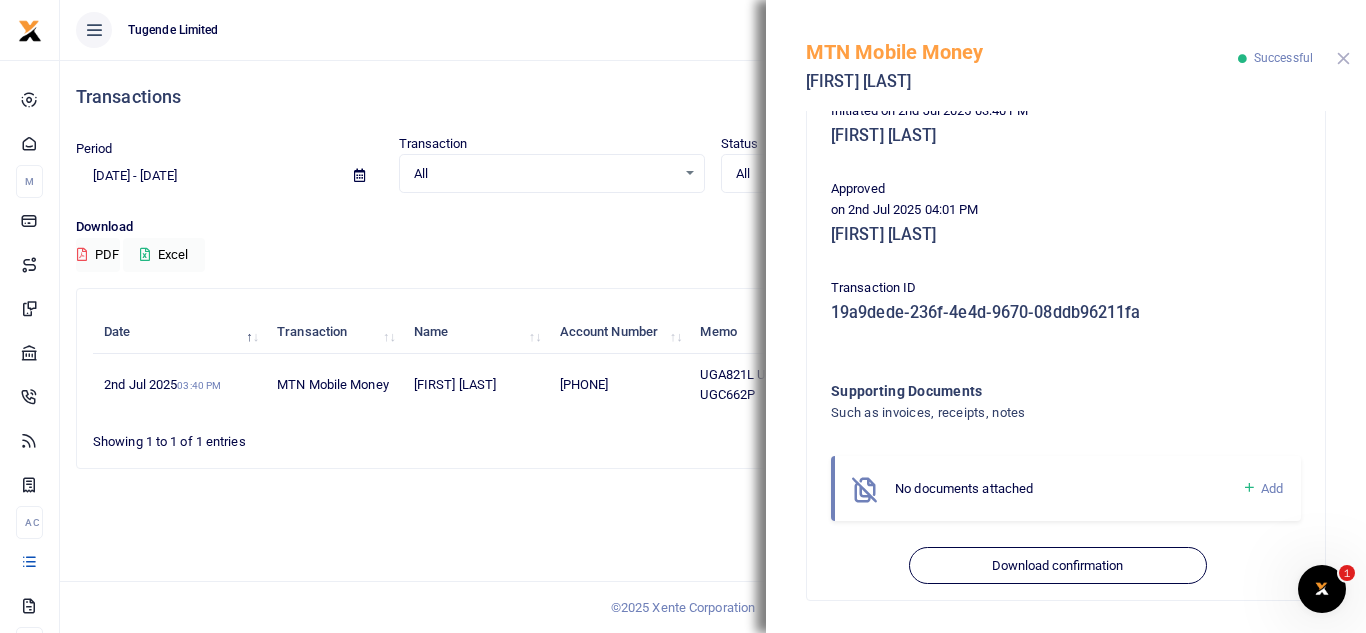 click at bounding box center [1343, 58] 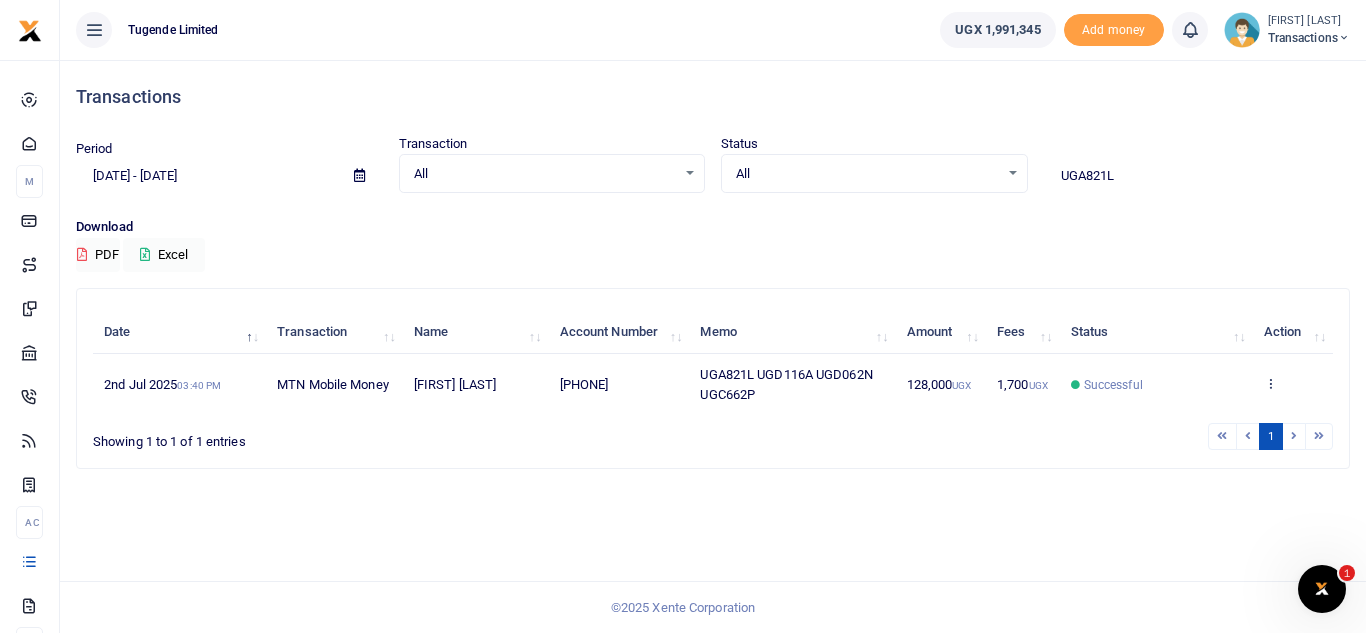 click on "UGA821L" at bounding box center [1197, 176] 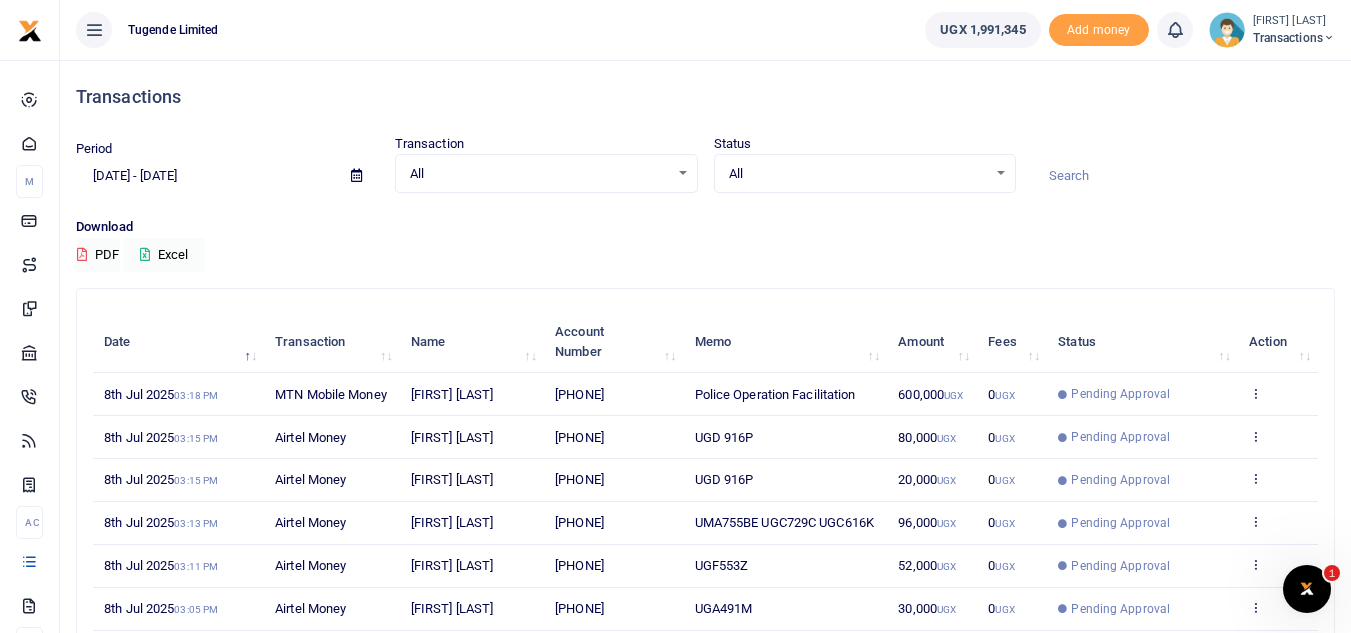paste on "UGC194V" 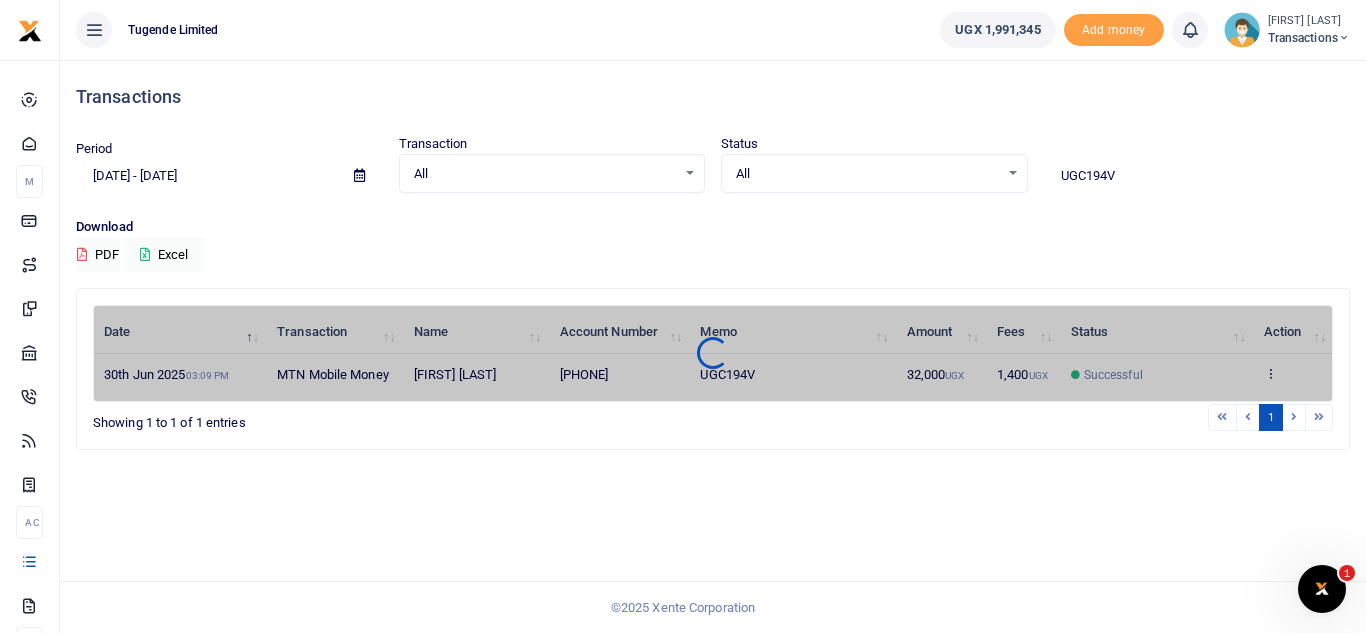 click on "Date Transaction Name Account Number Memo Amount Fees Status Action 30th Jun 2025  03:09 PM MTN Mobile Money Mukodadi Hirya 256773388832 UGC194V  32,000 UGX  1,400 UGX  Successful
View details
Send again" at bounding box center (403, 305) 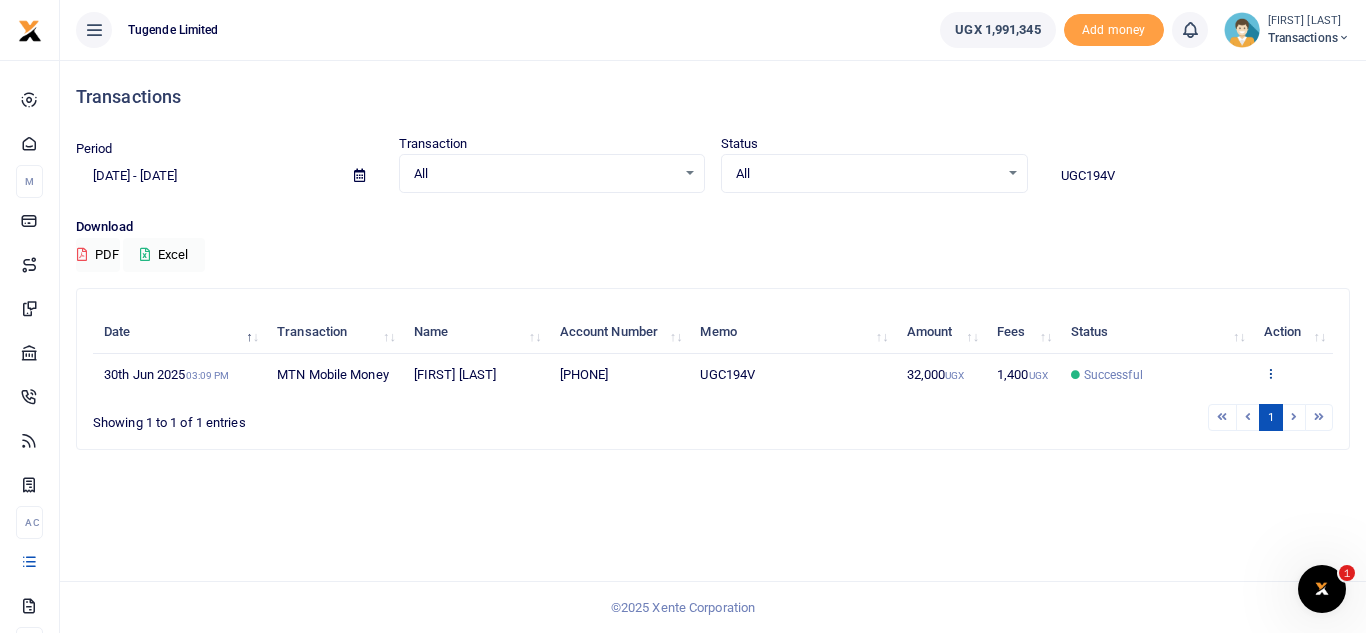 click at bounding box center (1270, 373) 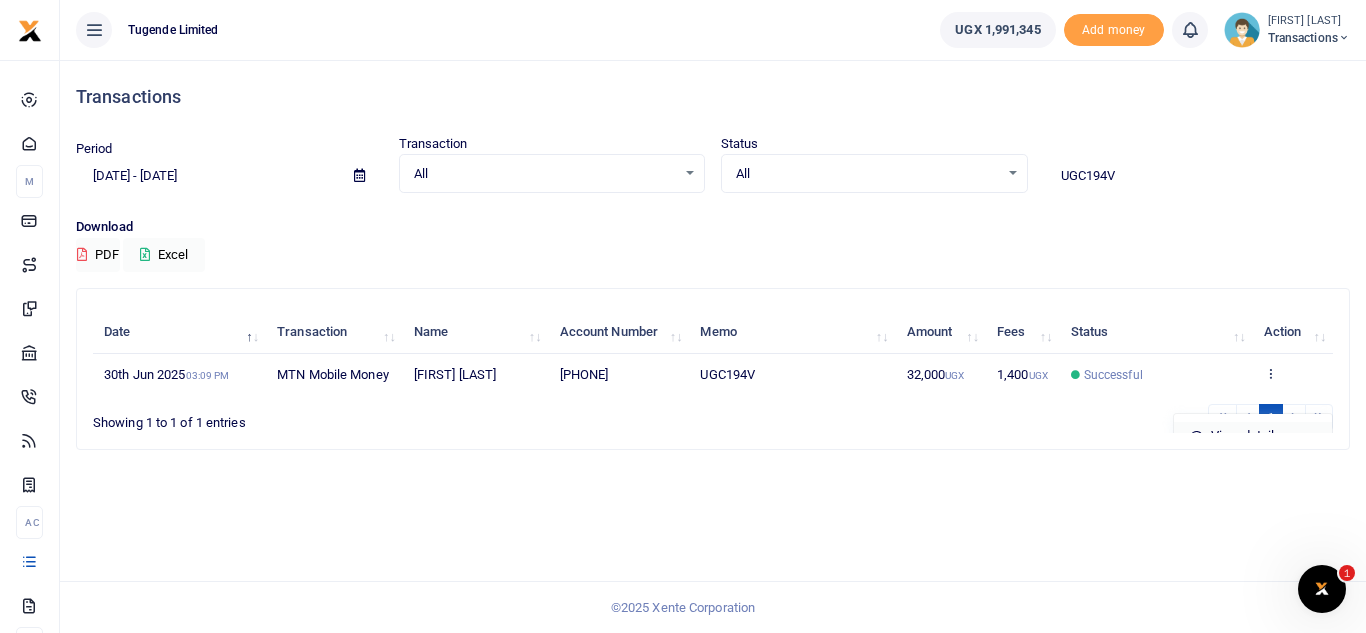 click on "View details" at bounding box center [1253, 436] 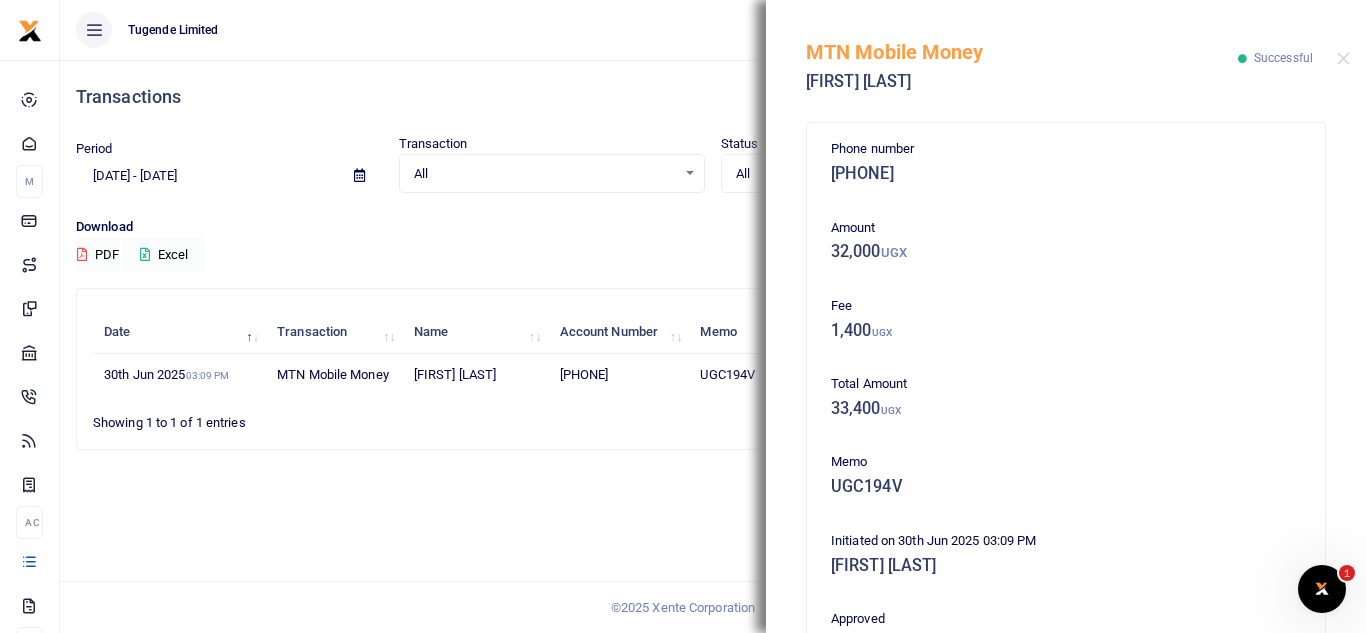 scroll, scrollTop: 430, scrollLeft: 0, axis: vertical 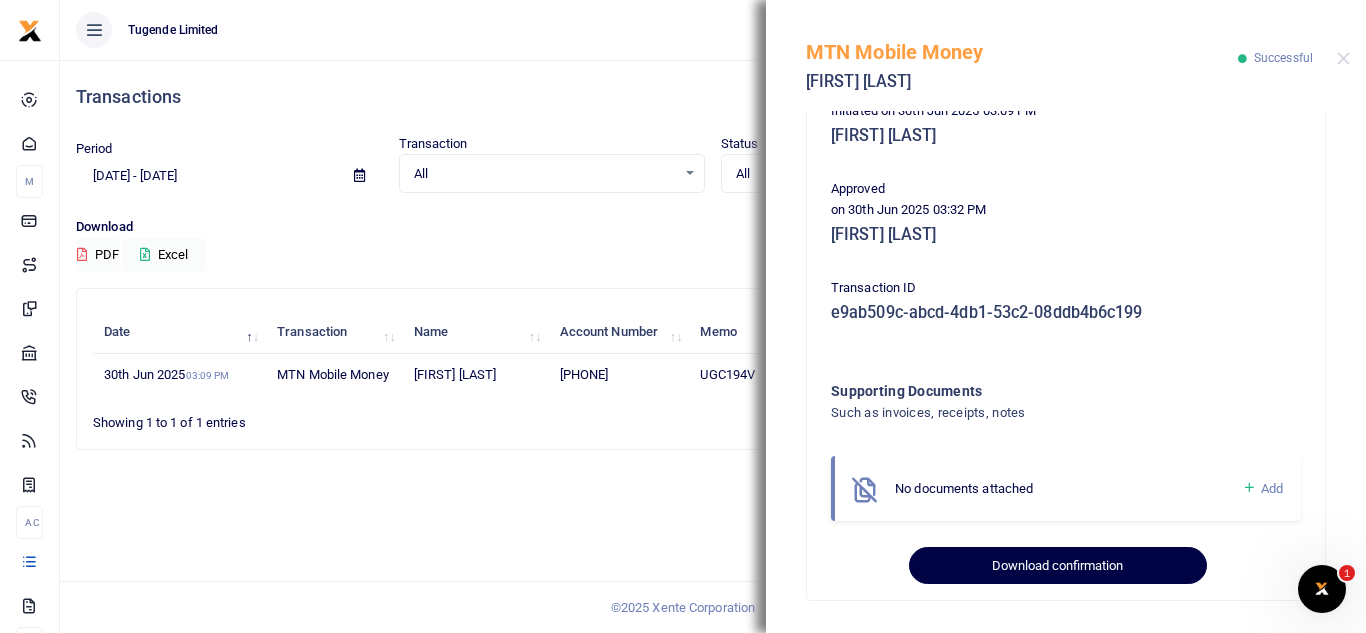 click on "Download confirmation" at bounding box center [1057, 566] 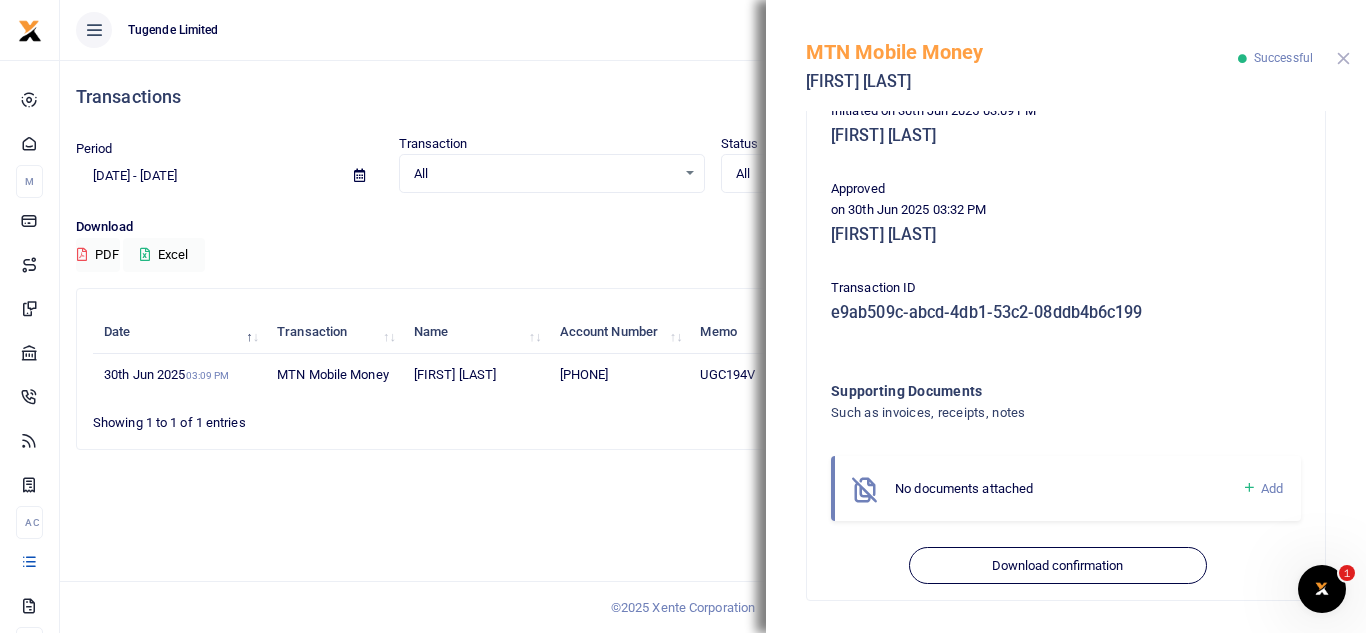 click at bounding box center [1343, 58] 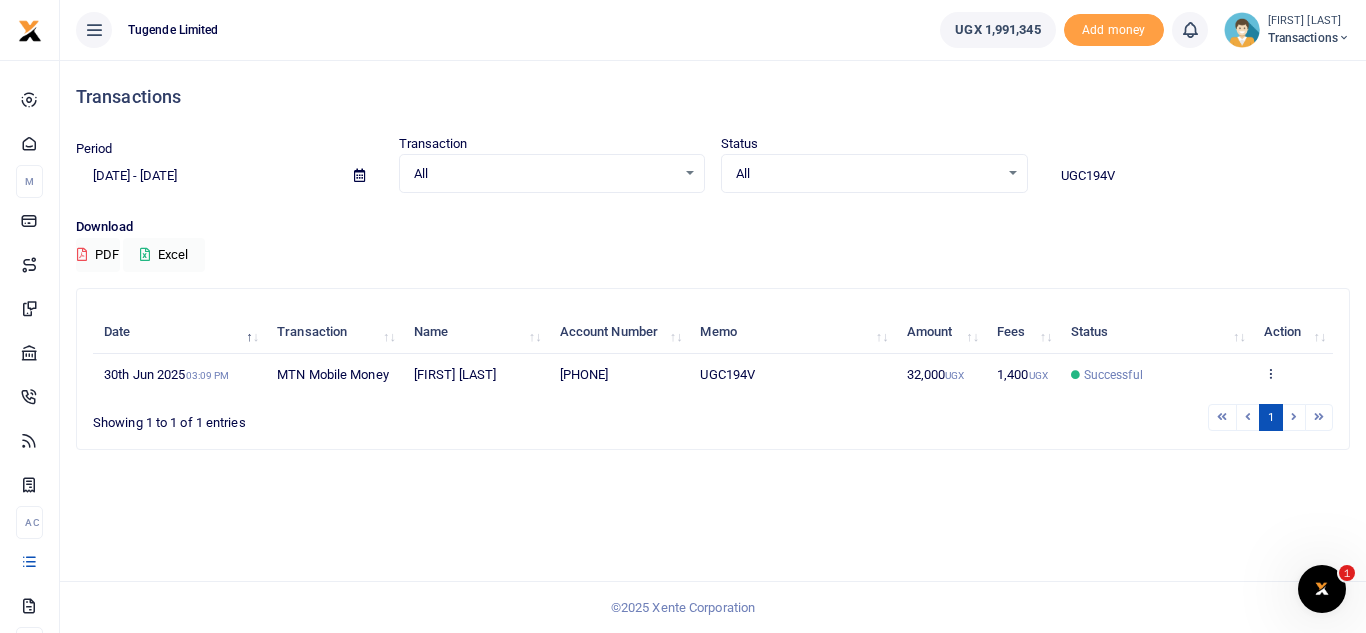 click on "UGC194V" at bounding box center (1197, 176) 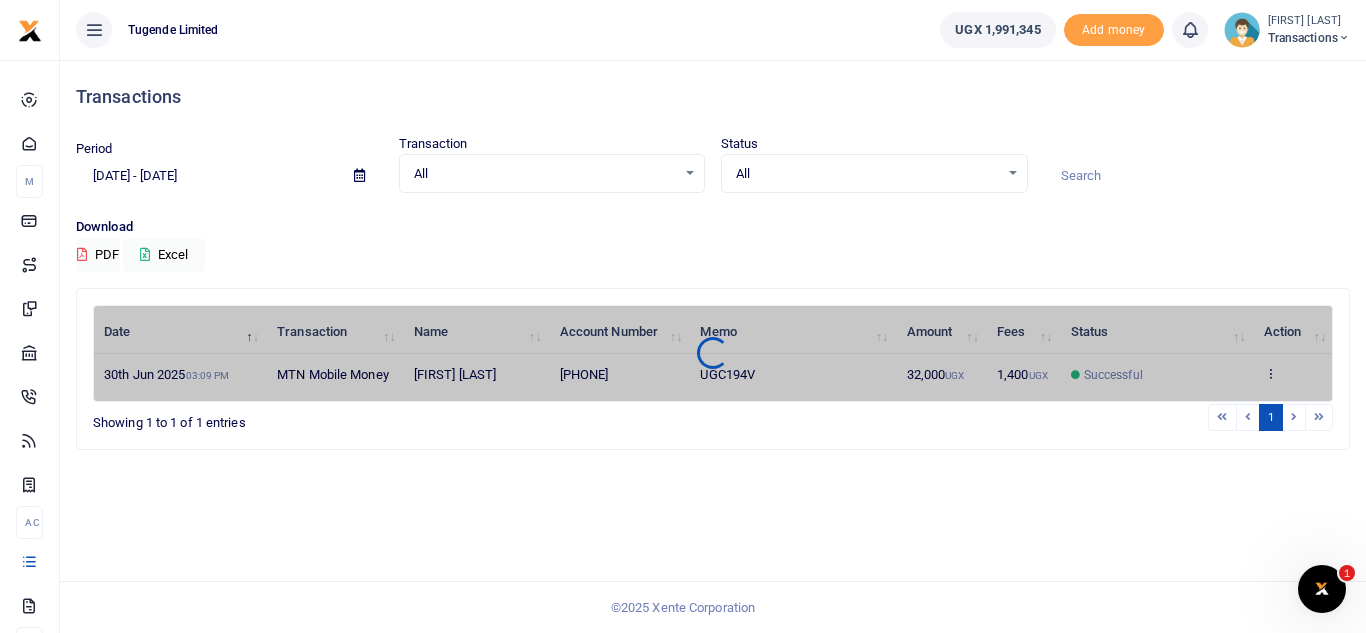 paste on "UGD237T" 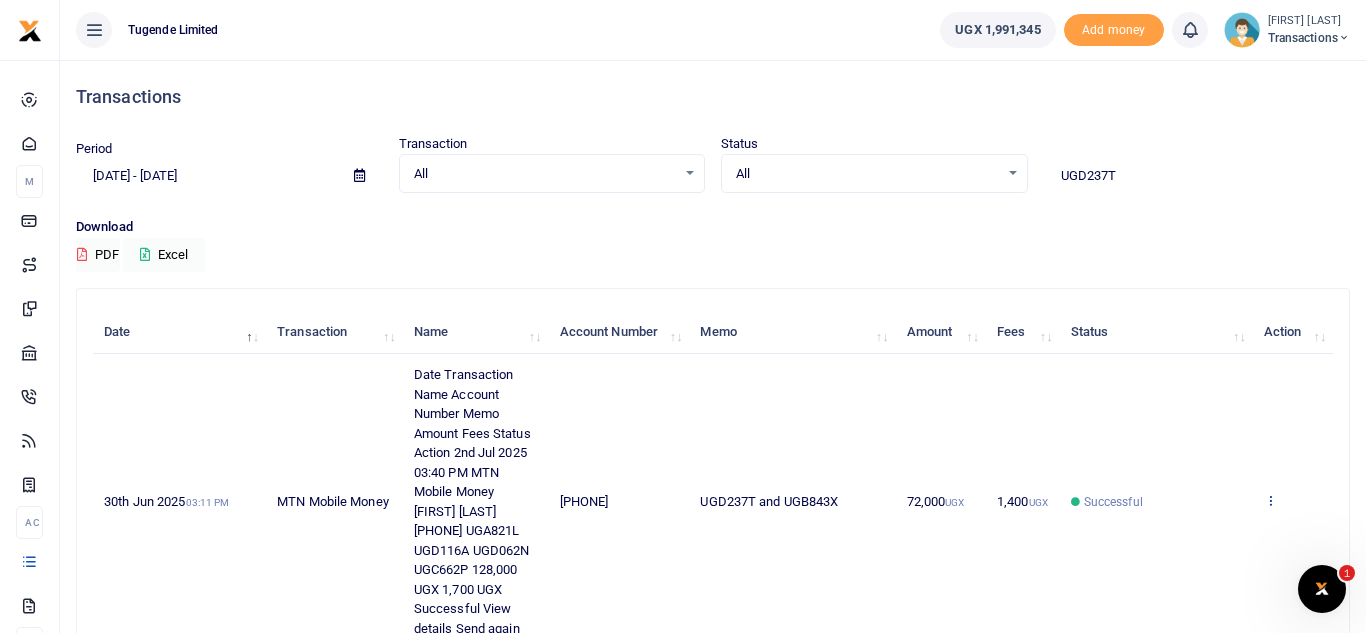type on "UGD237T" 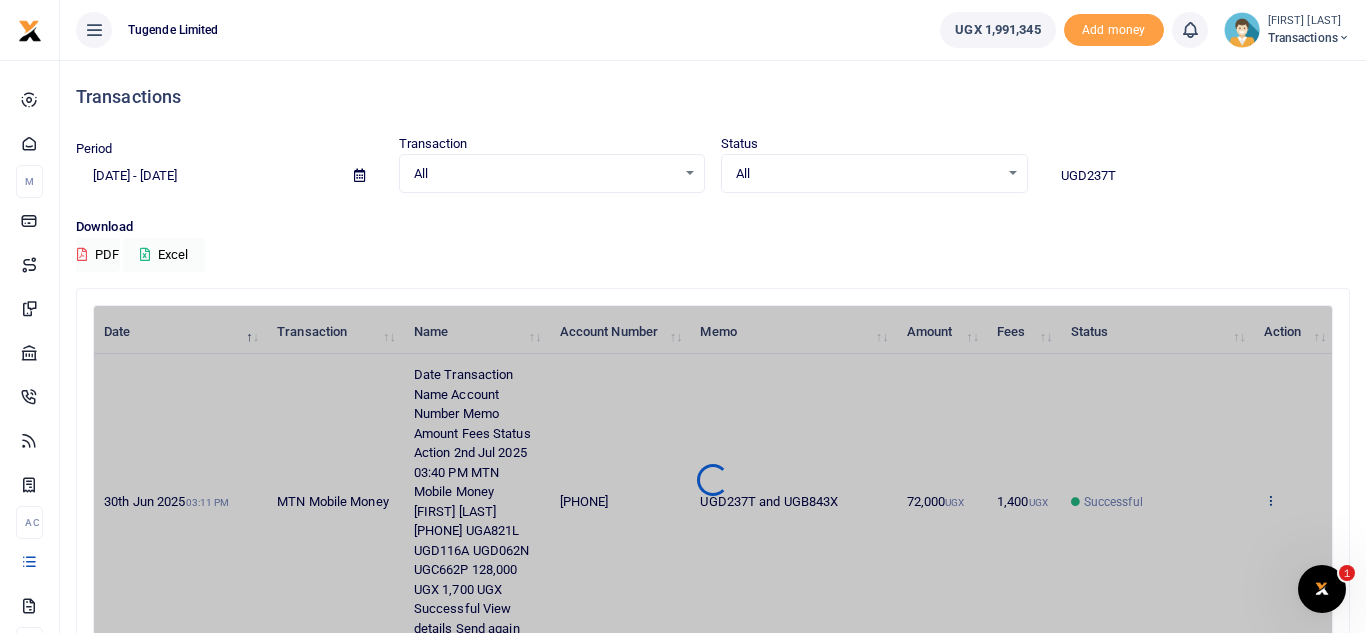 click on "Date Transaction Name Account Number Memo Amount Fees Status Action 30th Jun 2025  03:11 PM MTN Mobile Money Mulekwa Sinani 256784742388 UGD237T and UGB843X 72,000 UGX  1,400 UGX  Successful
View details
Send again" at bounding box center [403, 305] 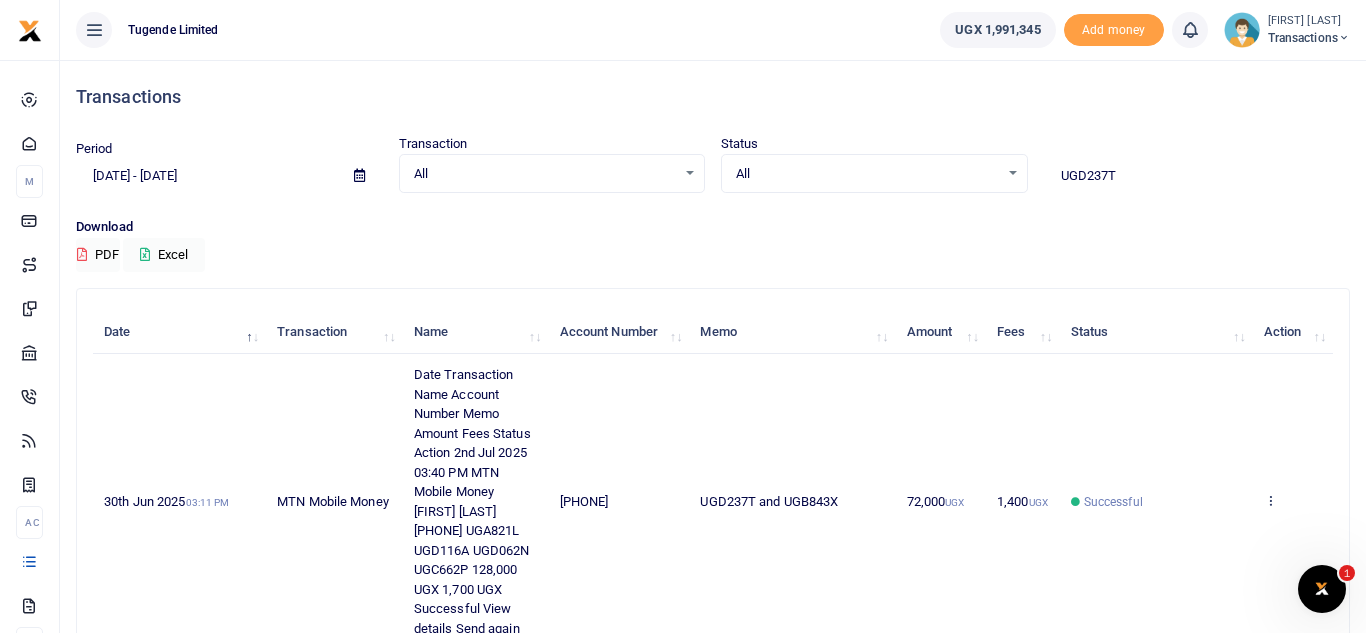 click on "View details
Send again" at bounding box center (1293, 501) 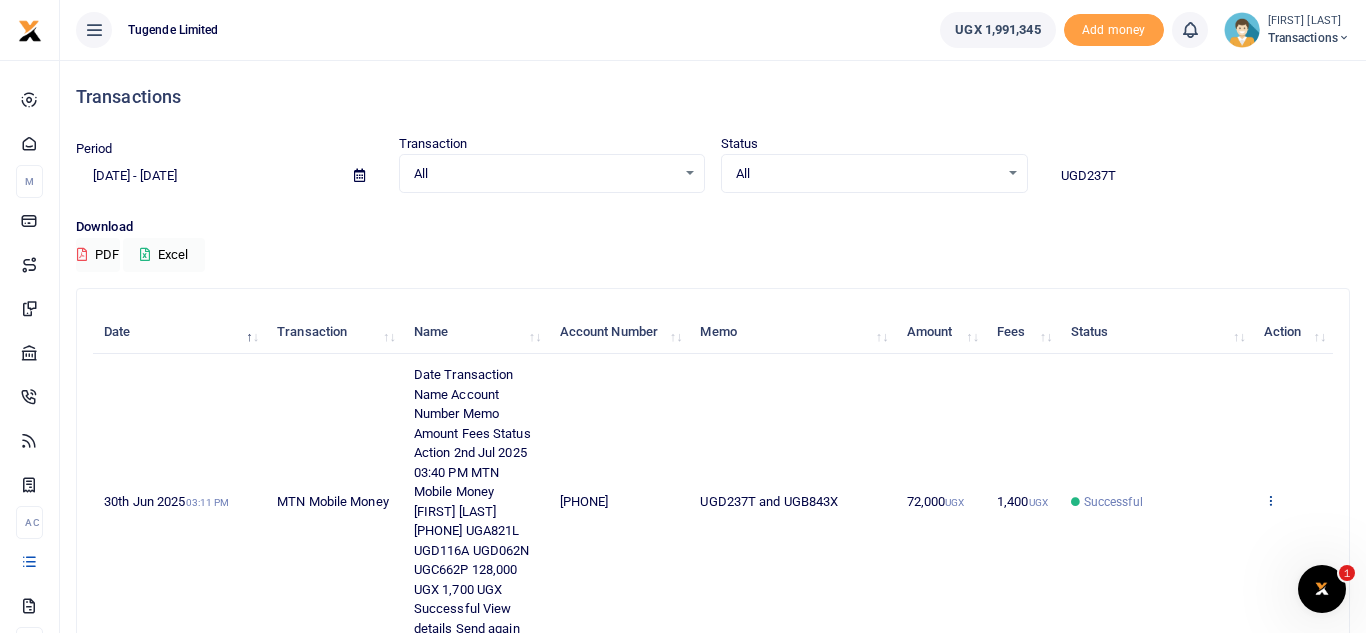 click at bounding box center (1270, 500) 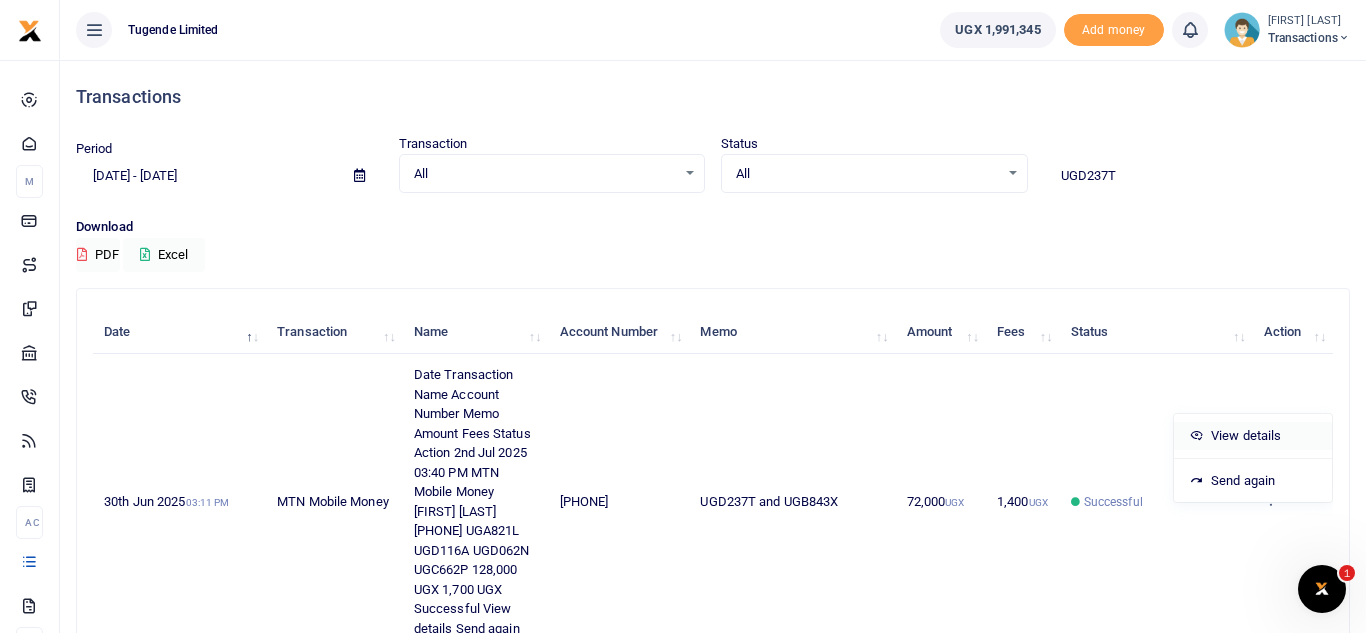 click on "View details" at bounding box center (1253, 436) 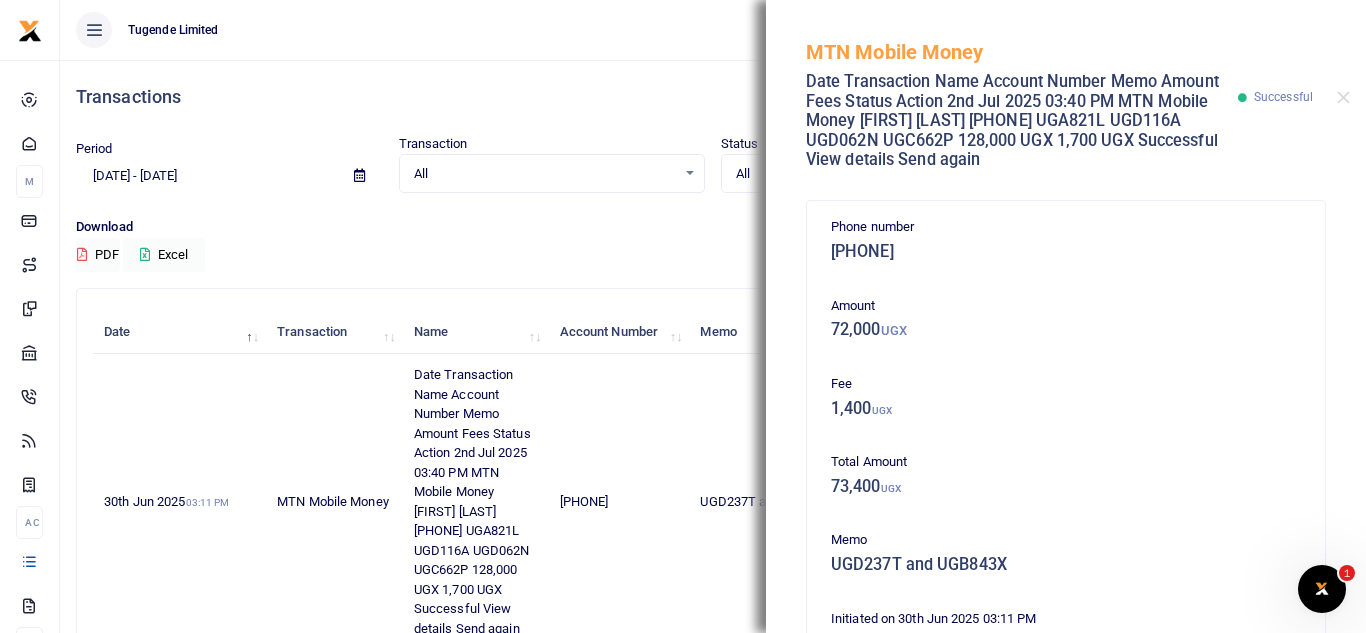 scroll, scrollTop: 430, scrollLeft: 0, axis: vertical 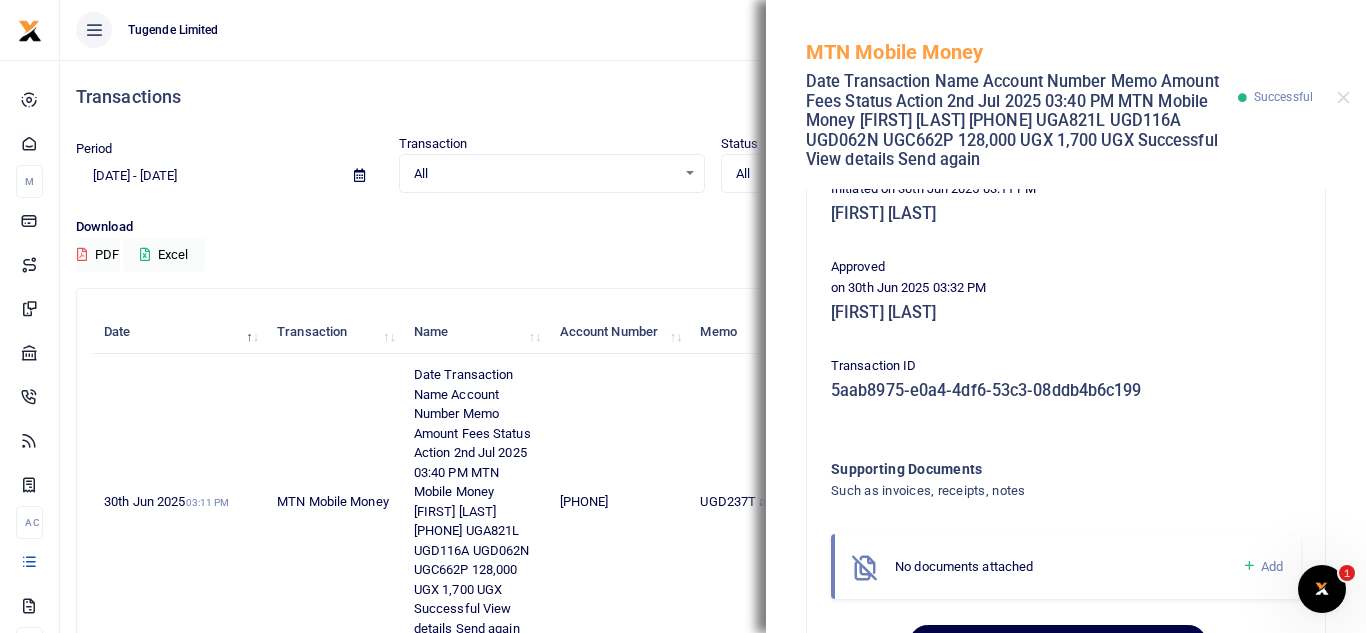 click on "Download confirmation" at bounding box center [1057, 644] 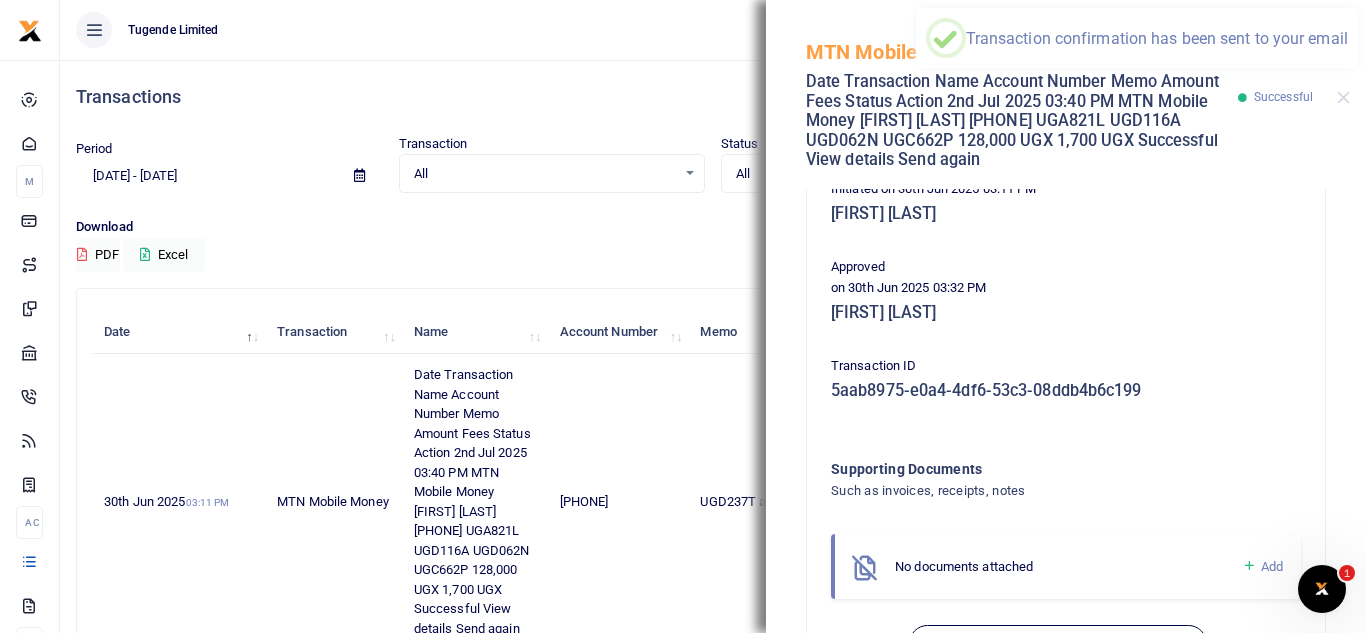 click on "Transactions
Period
06/09/2025 - 07/08/2025
Transaction
All Select an option...
All
Airtime
Internet
Utilities
Invoices
Mobile Money Payout
Deposits/Topup
Card creation
Taxes
Bank to Bank Transfer
Status
All Select an option...
All Processing Failed" at bounding box center [713, 423] 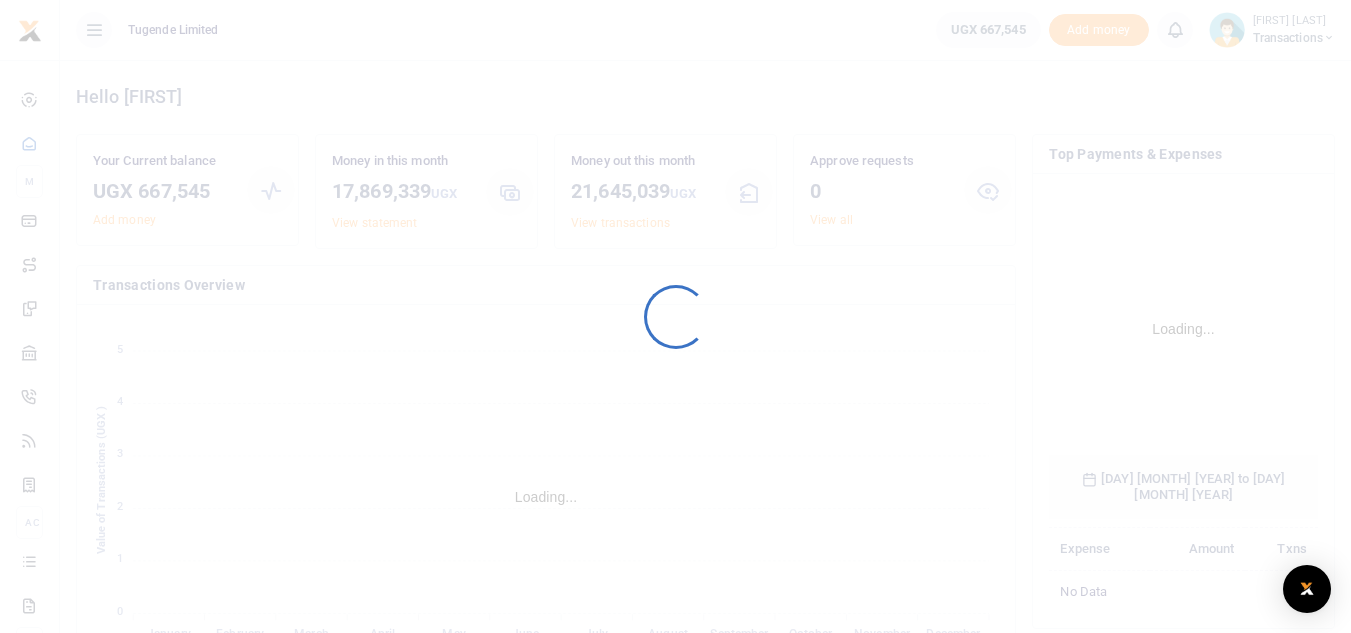 scroll, scrollTop: 0, scrollLeft: 0, axis: both 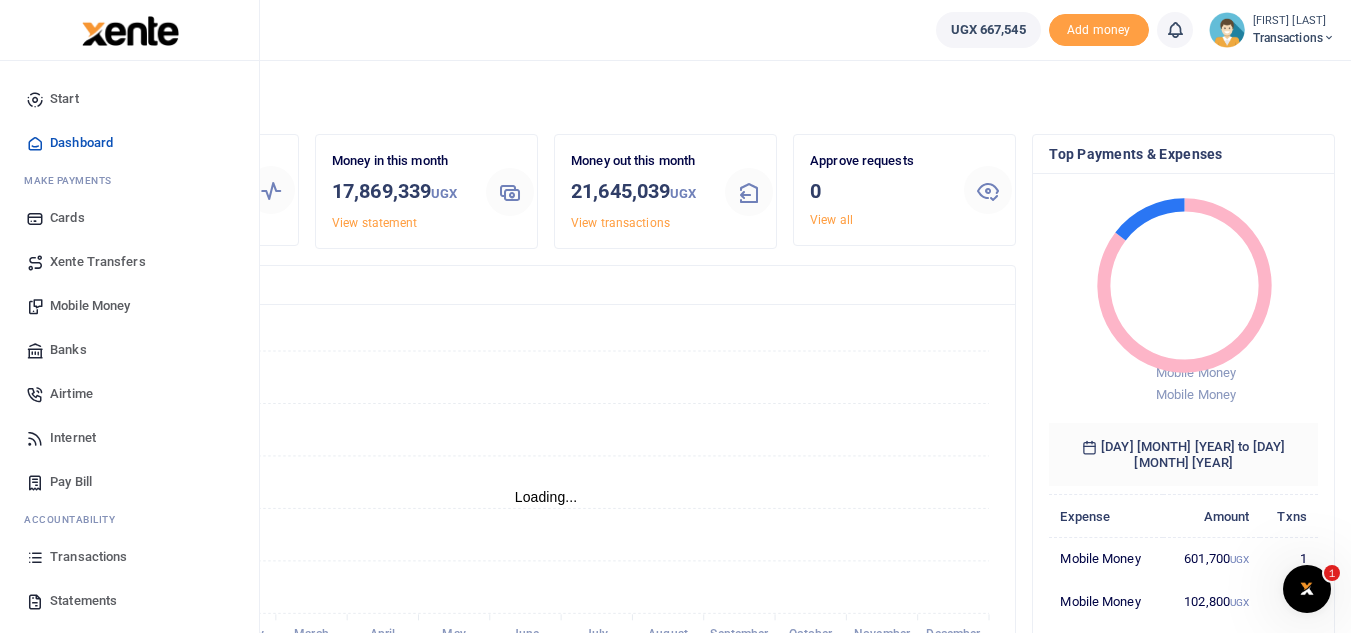 click on "Mobile Money" at bounding box center (129, 306) 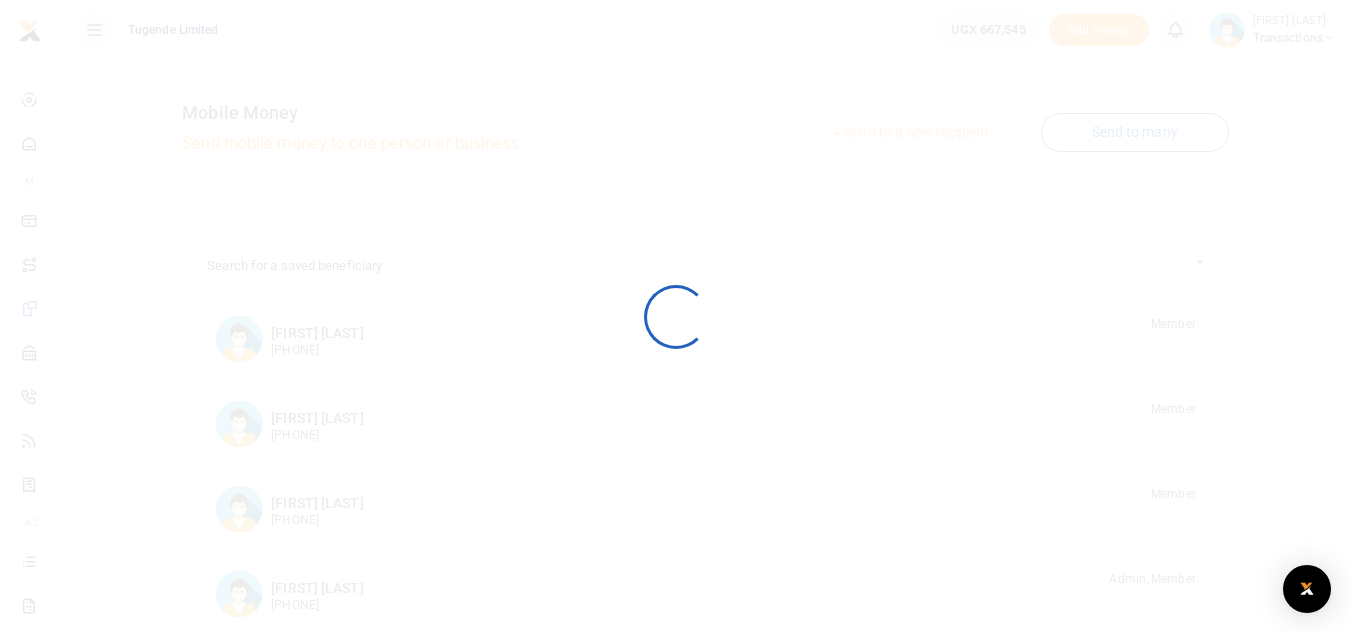 scroll, scrollTop: 0, scrollLeft: 0, axis: both 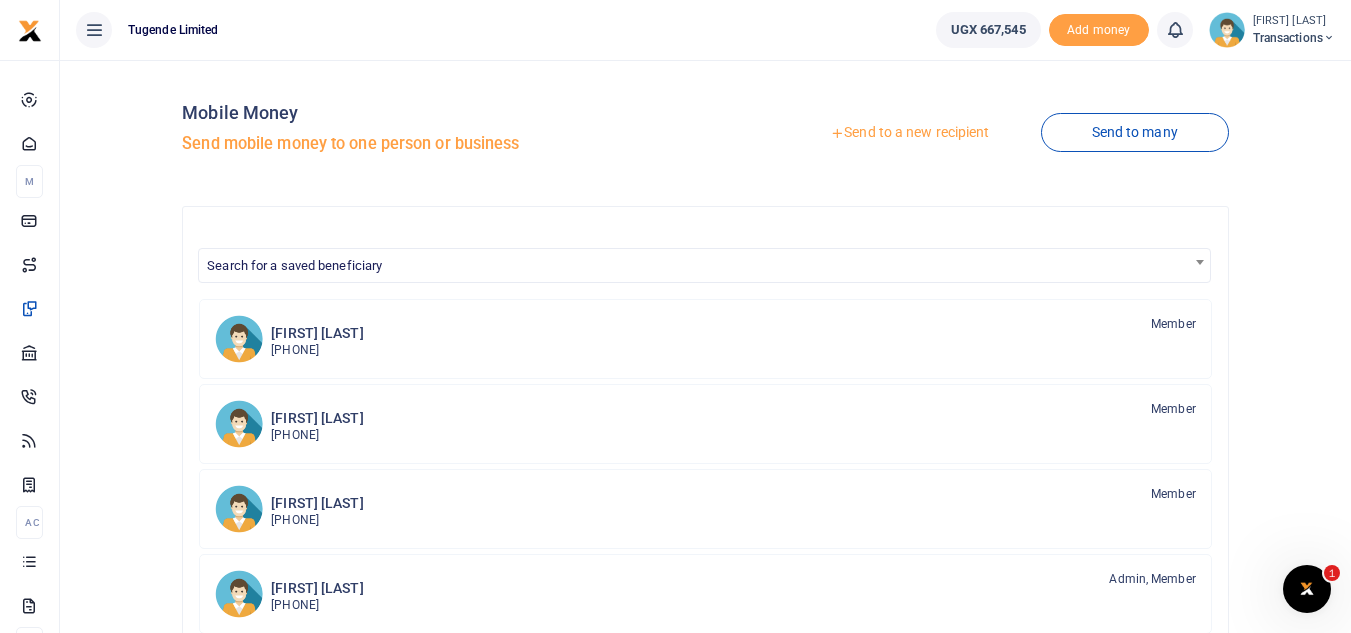 click on "Send to a new recipient" at bounding box center [909, 133] 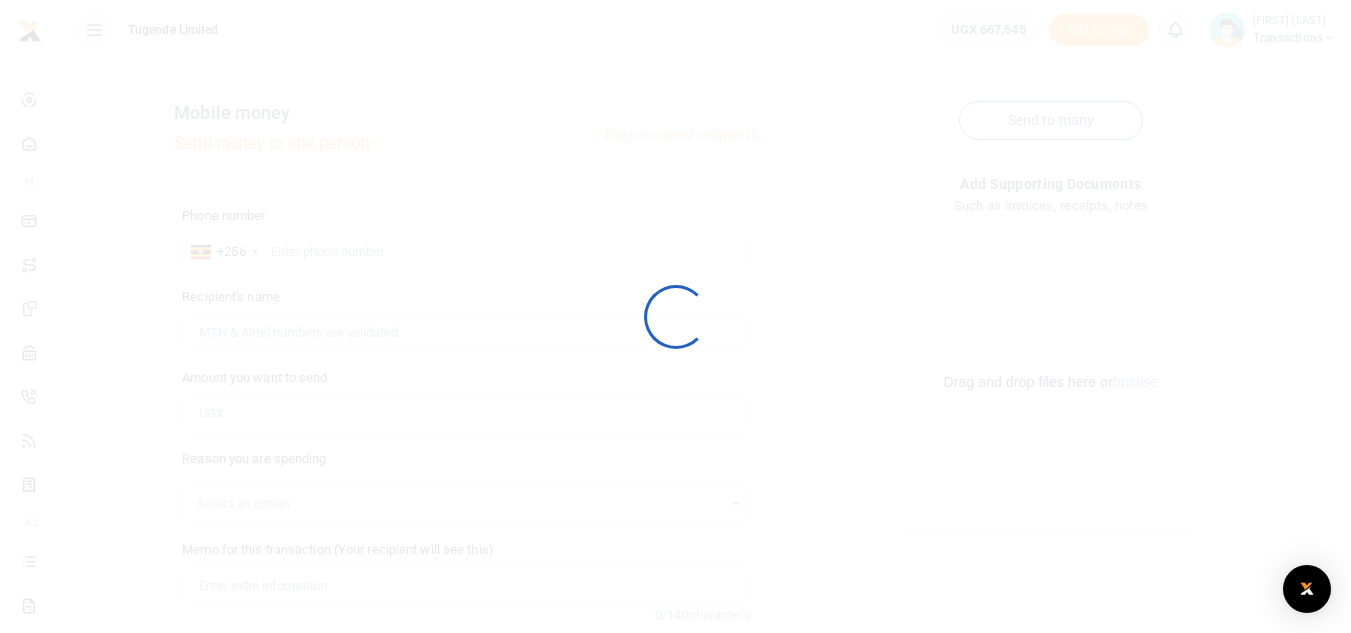 scroll, scrollTop: 0, scrollLeft: 0, axis: both 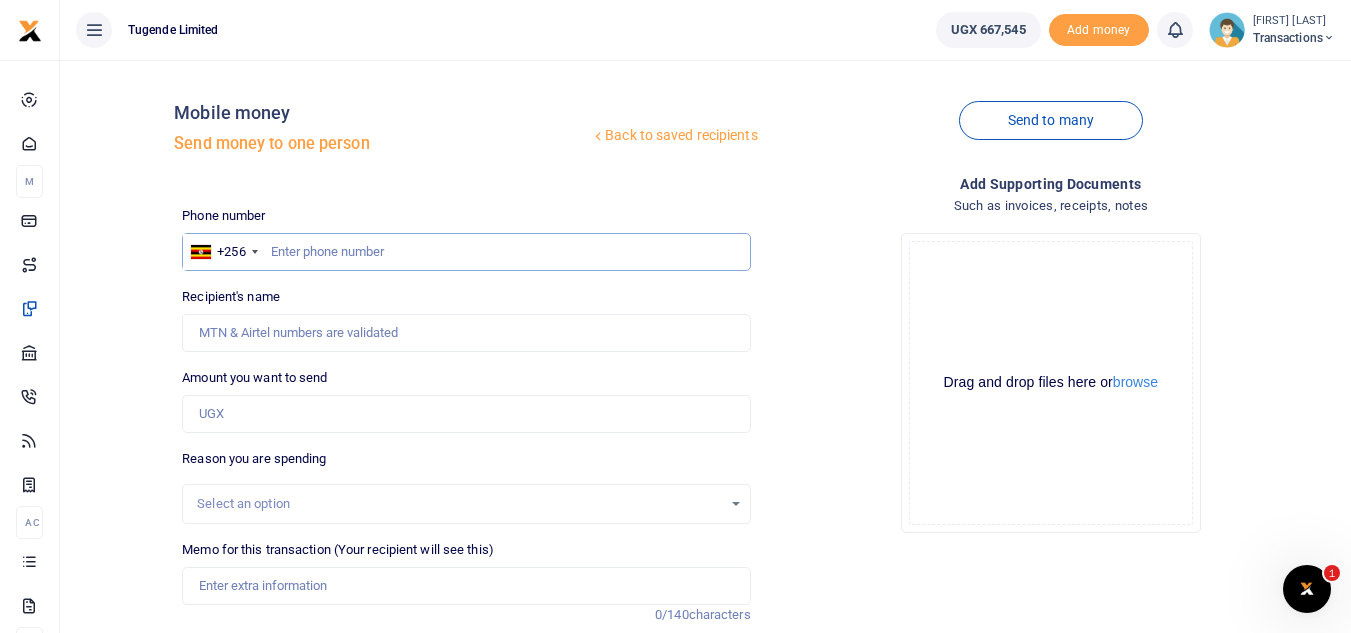 click at bounding box center [466, 252] 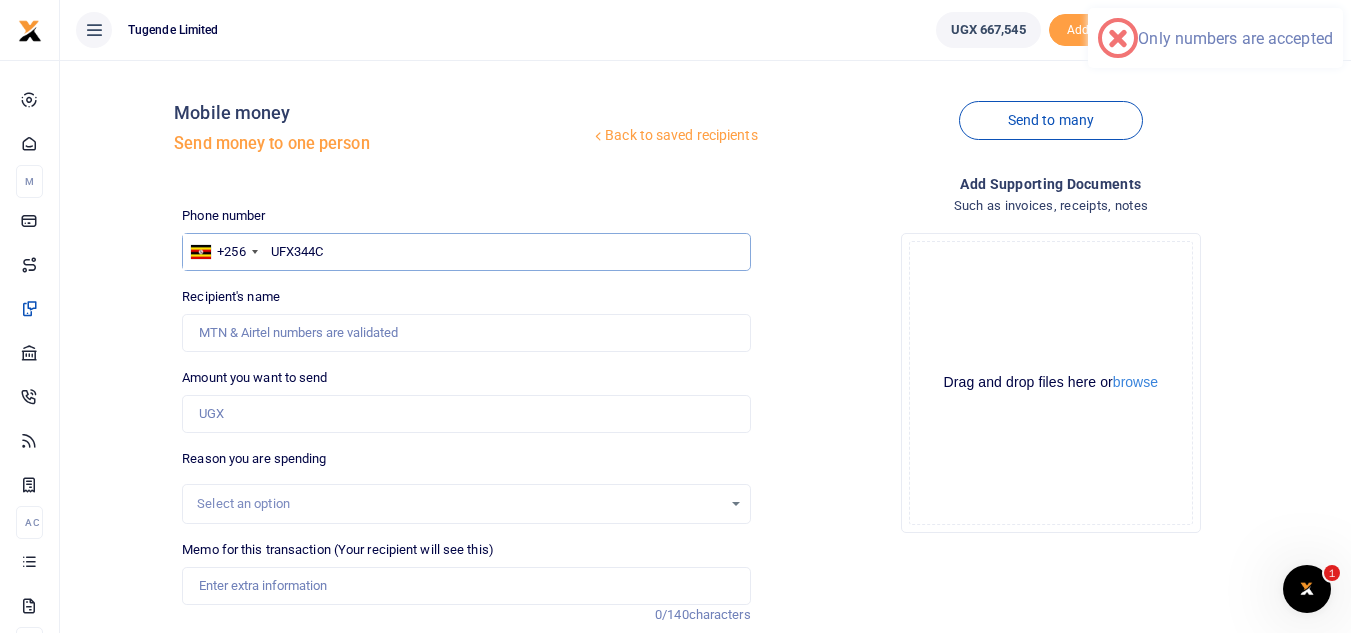 type on "UFX344C" 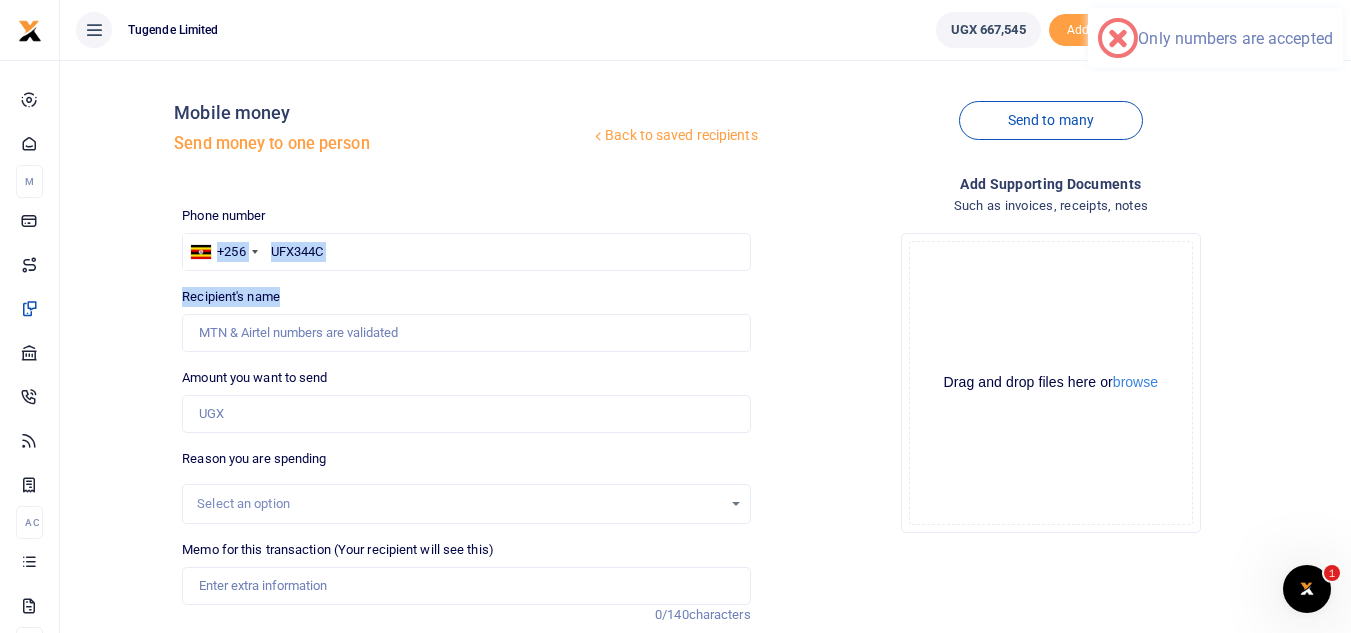 drag, startPoint x: 435, startPoint y: 297, endPoint x: 269, endPoint y: 252, distance: 171.99127 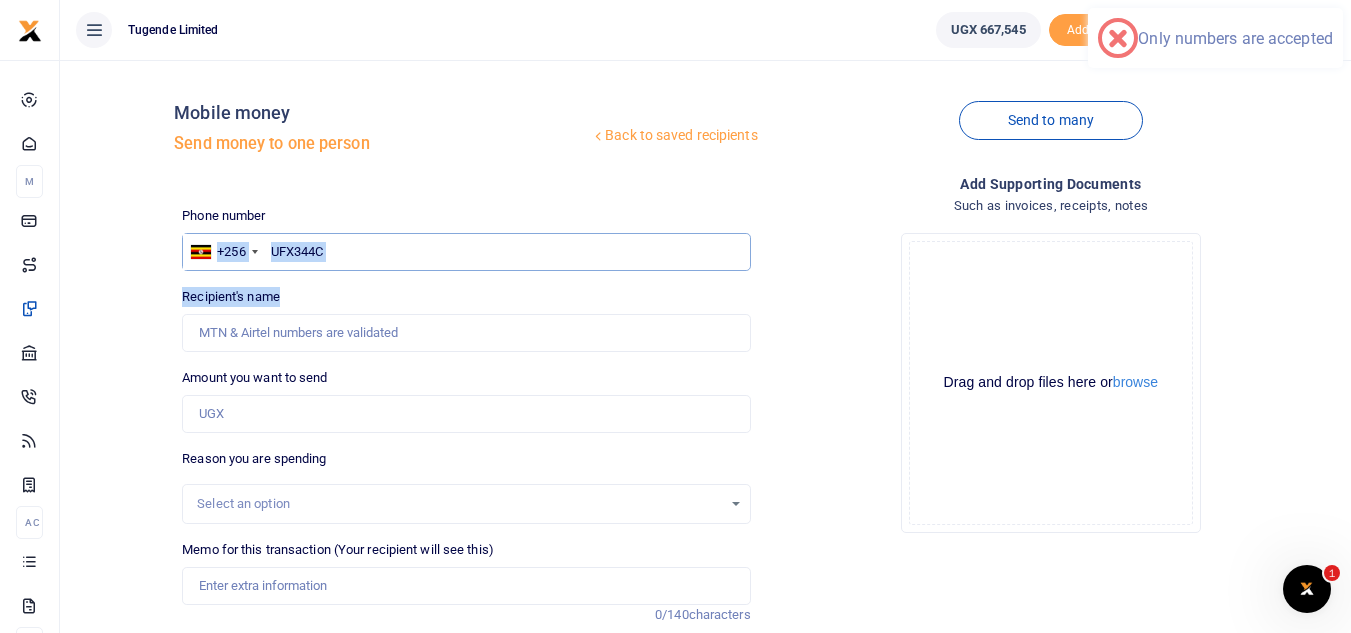 click on "UFX344C" at bounding box center [466, 252] 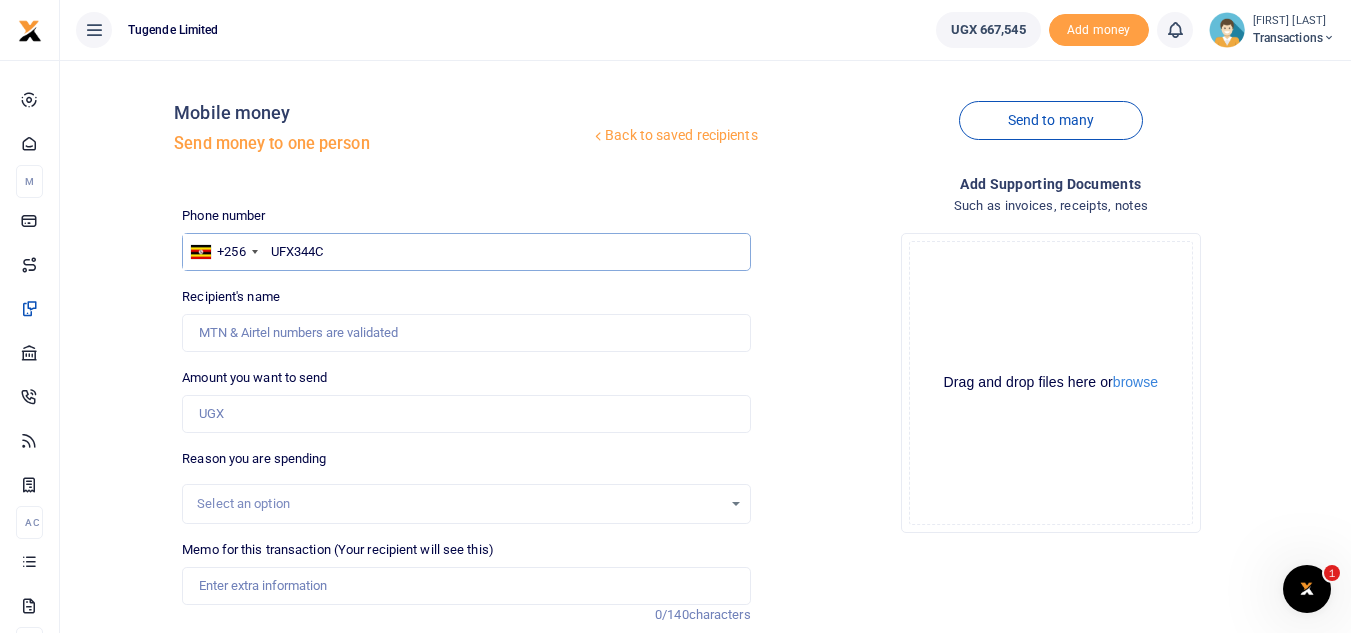 drag, startPoint x: 327, startPoint y: 252, endPoint x: 266, endPoint y: 251, distance: 61.008198 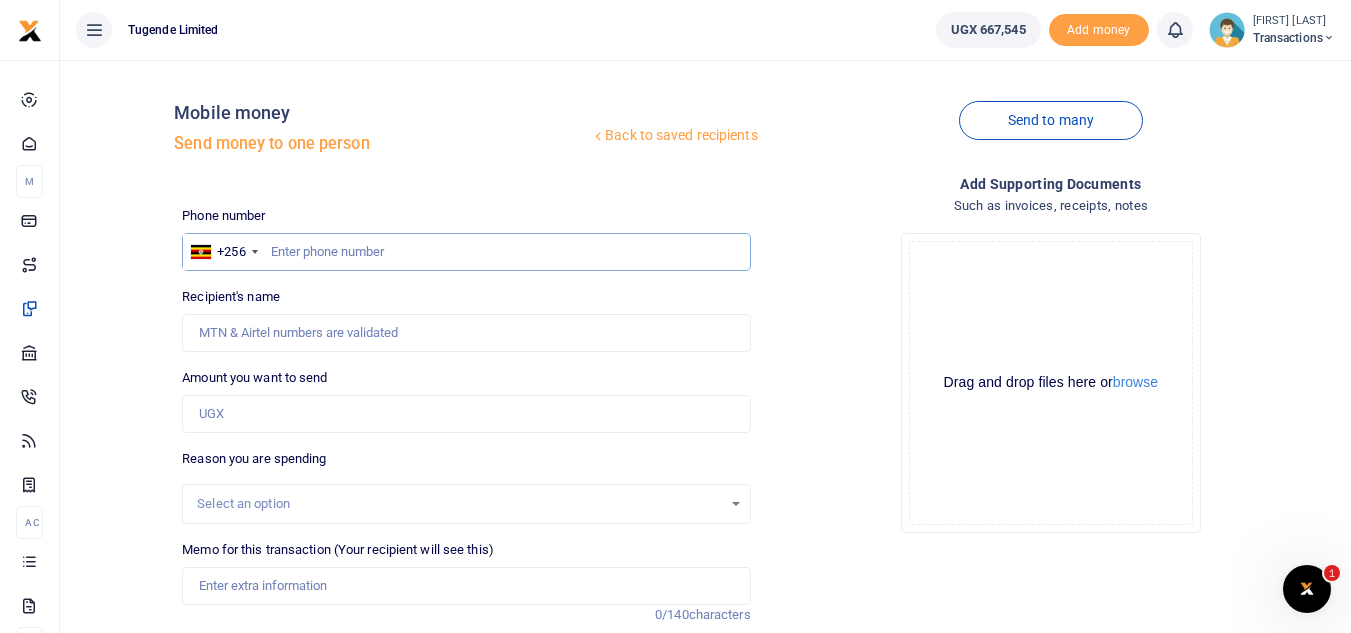type 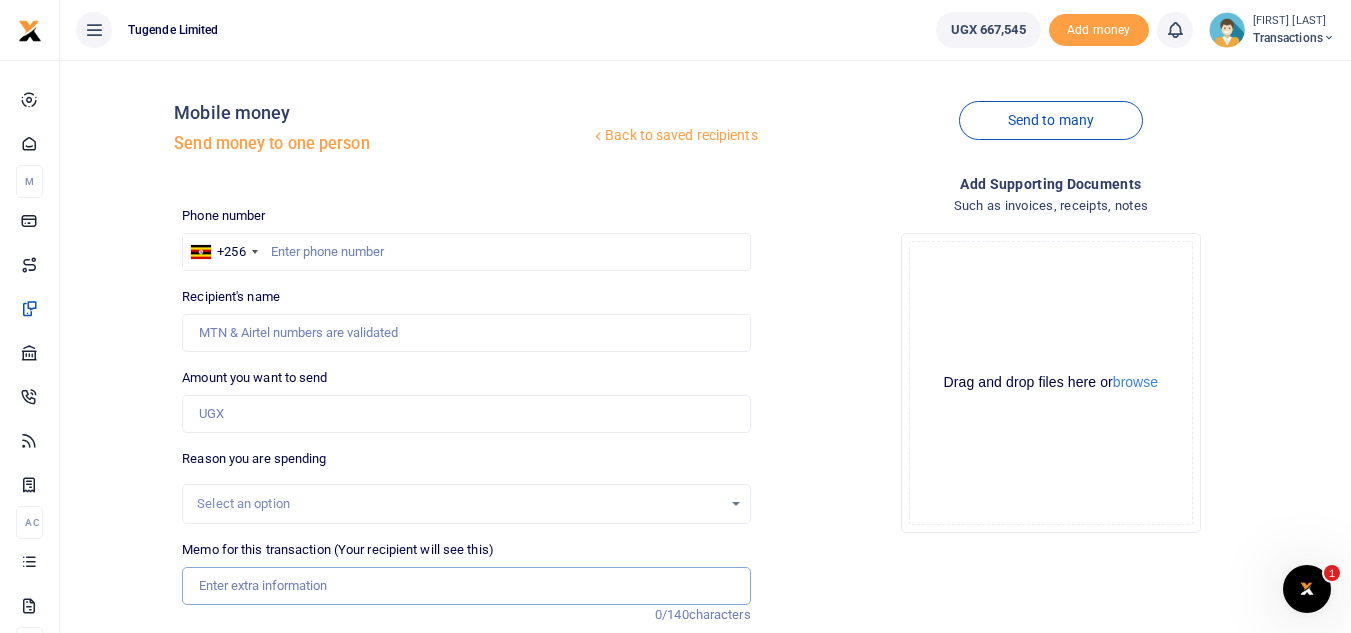 click on "Memo for this transaction (Your recipient will see this)" at bounding box center (466, 586) 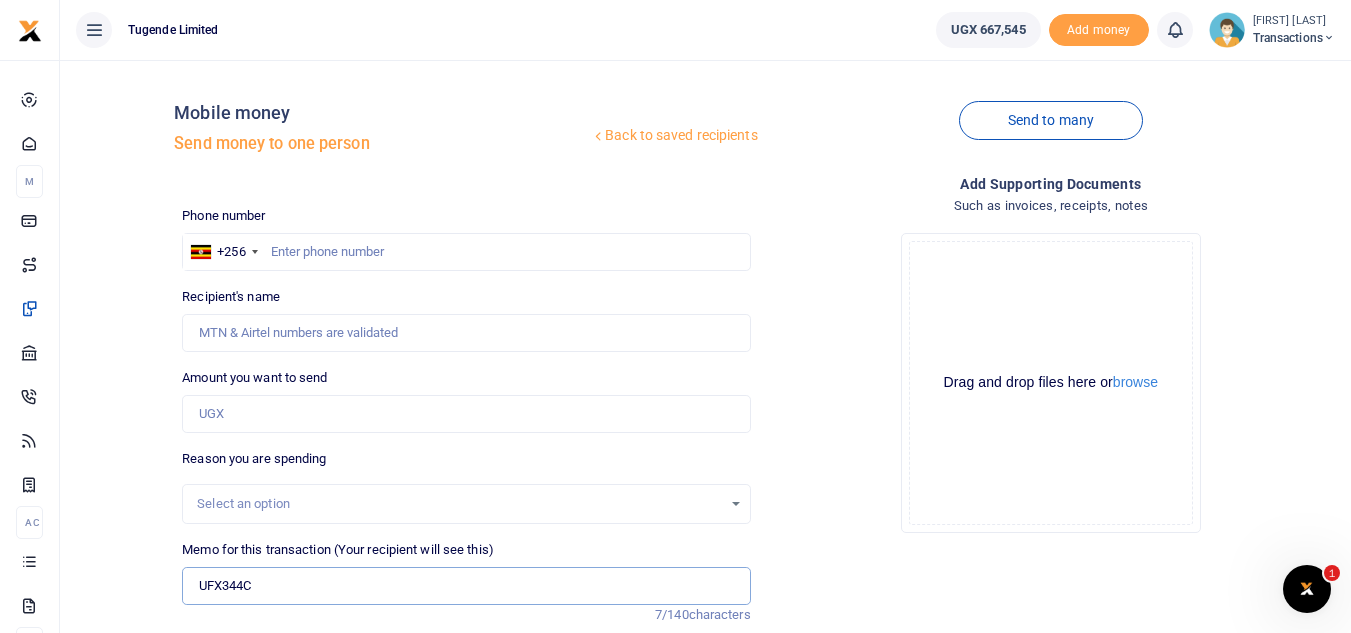 type on "UFX344C" 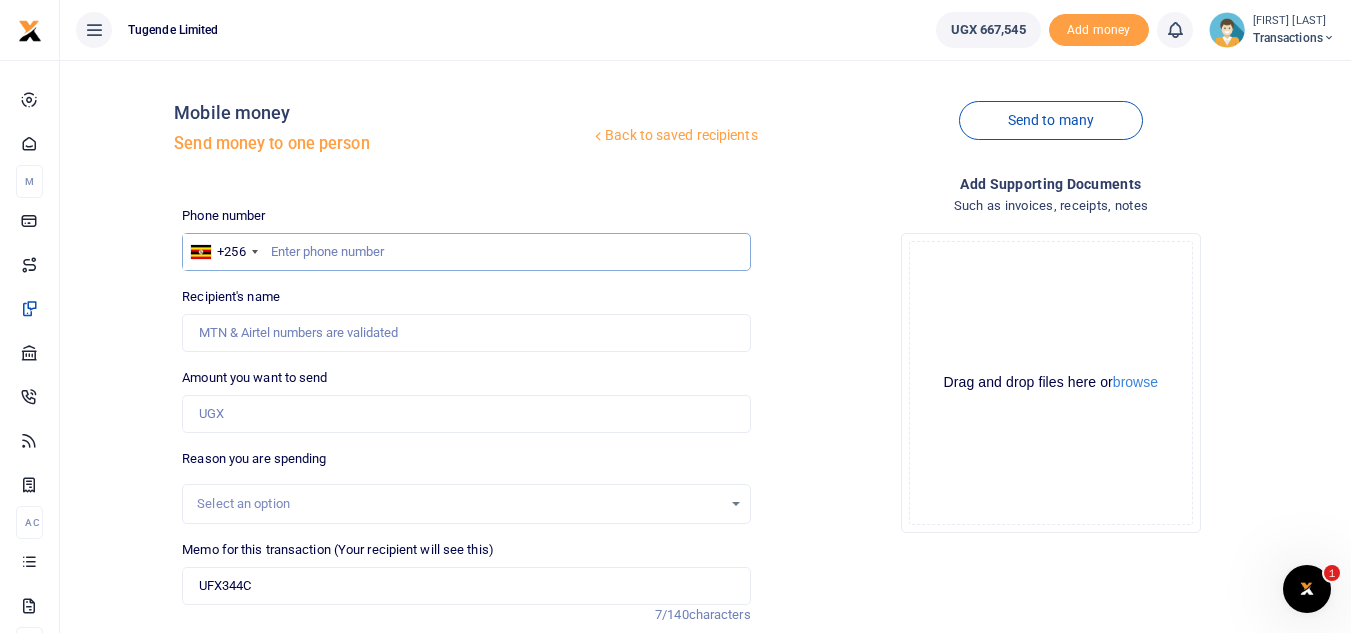 click at bounding box center (466, 252) 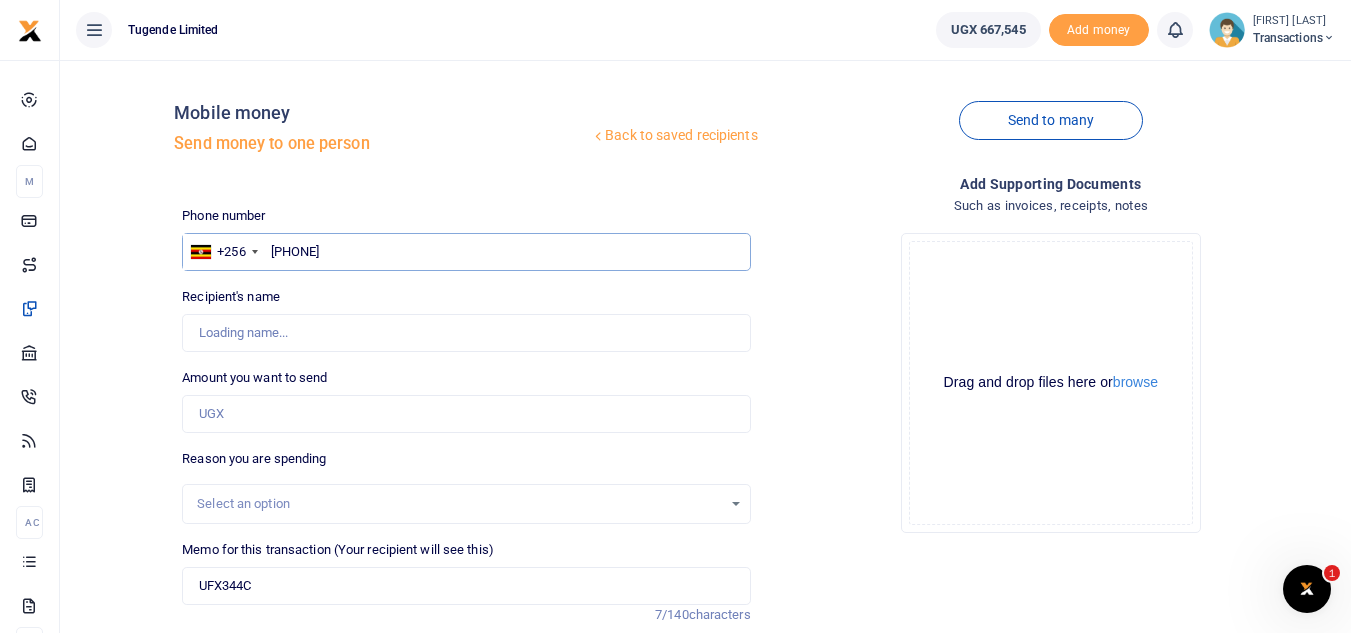 type on "787643096" 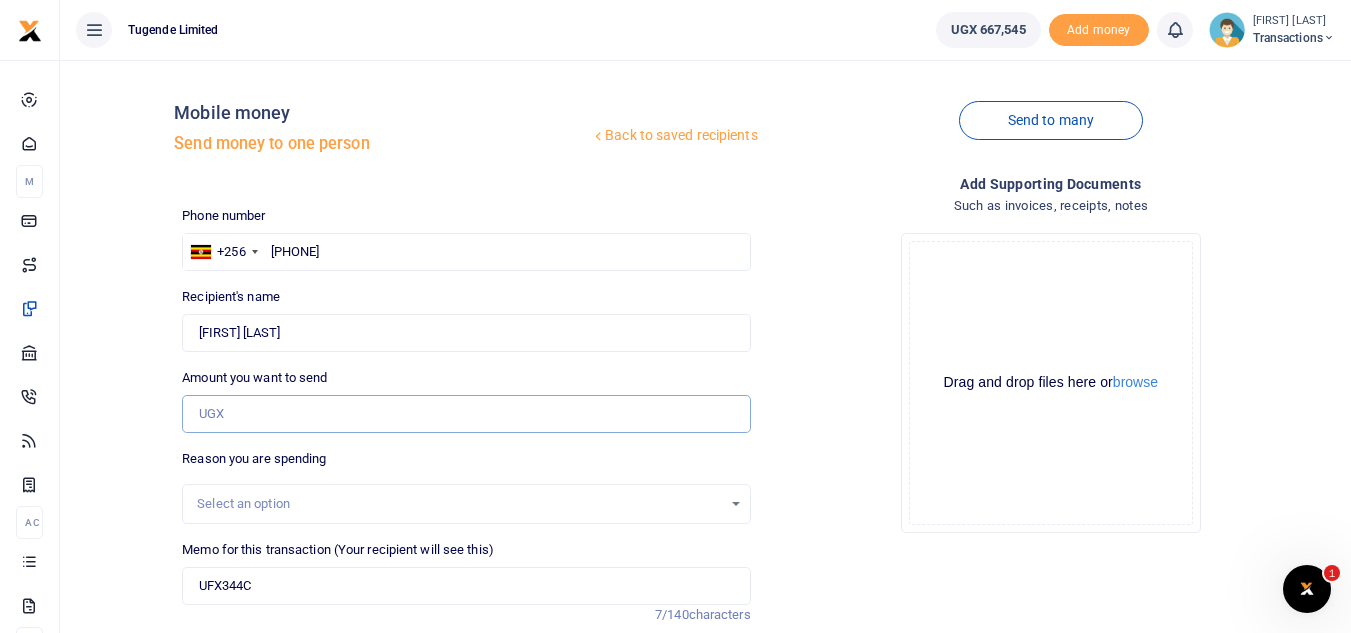 click on "Amount you want to send" at bounding box center (466, 414) 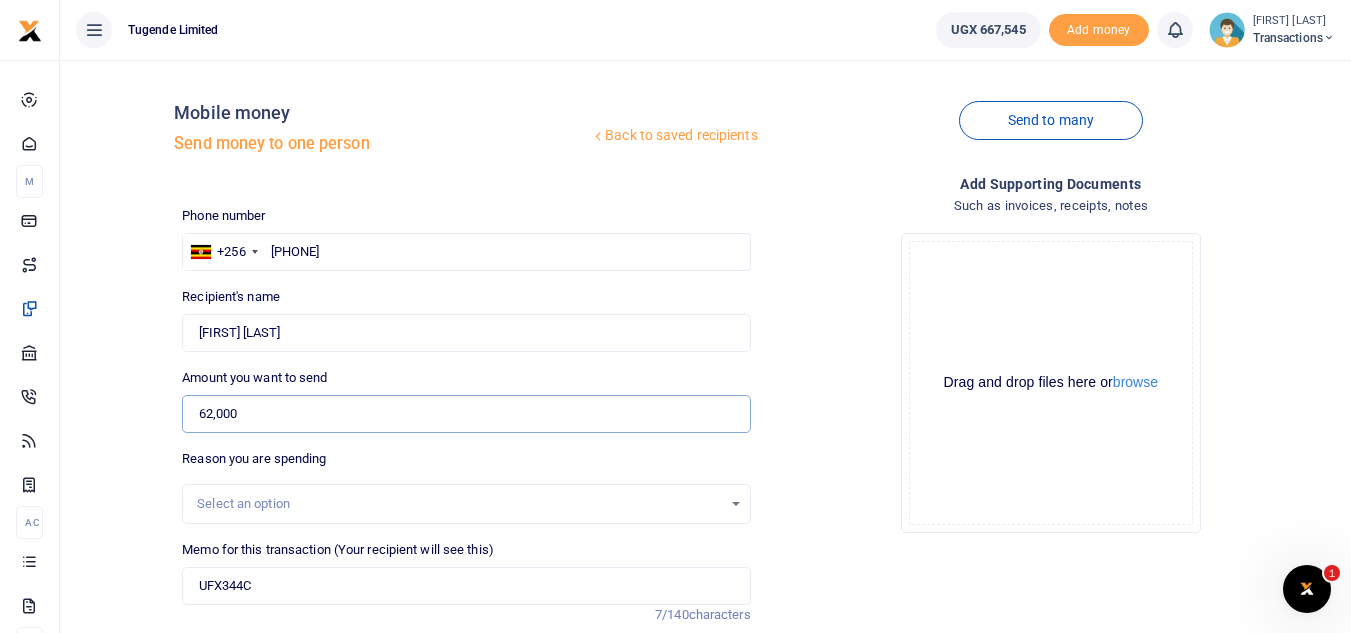 type on "62,000" 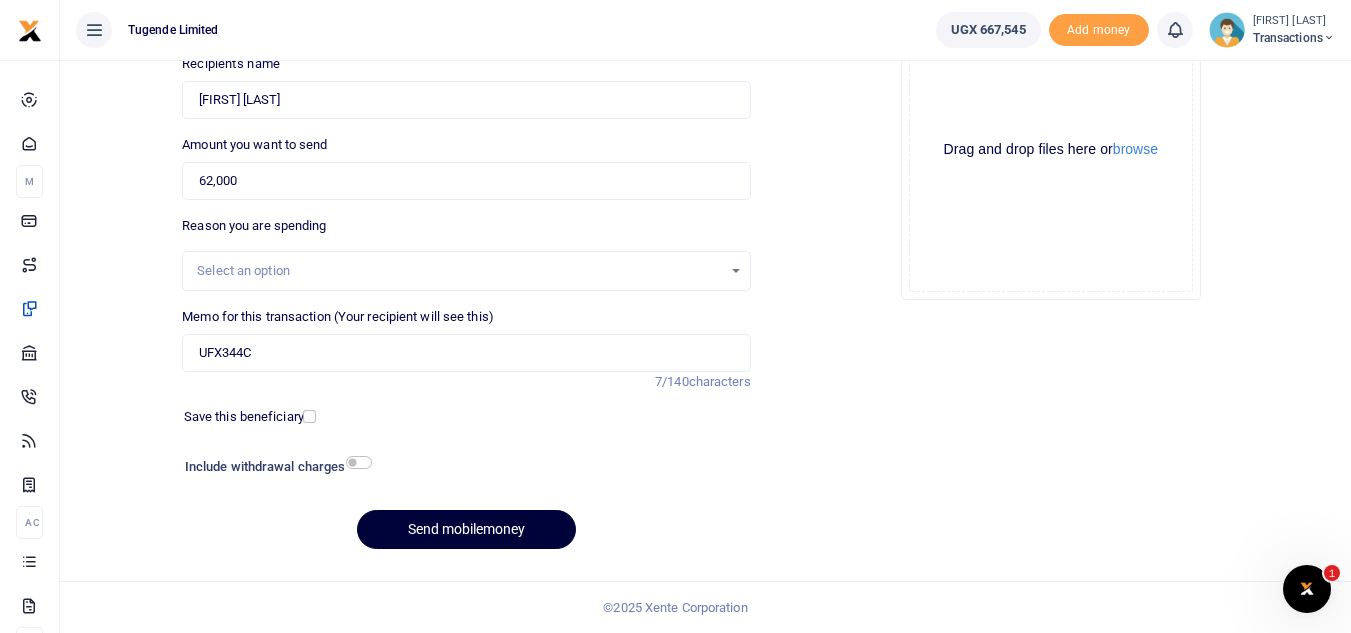 click on "Send mobilemoney" at bounding box center [466, 529] 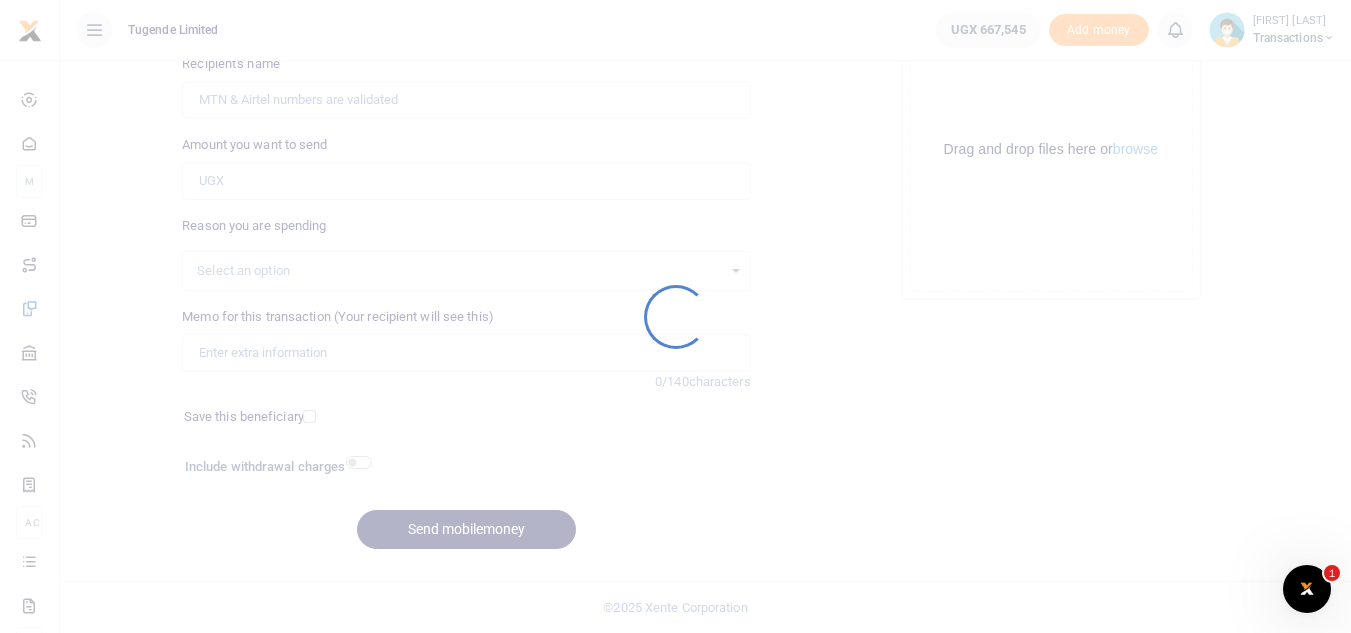 scroll, scrollTop: 233, scrollLeft: 0, axis: vertical 